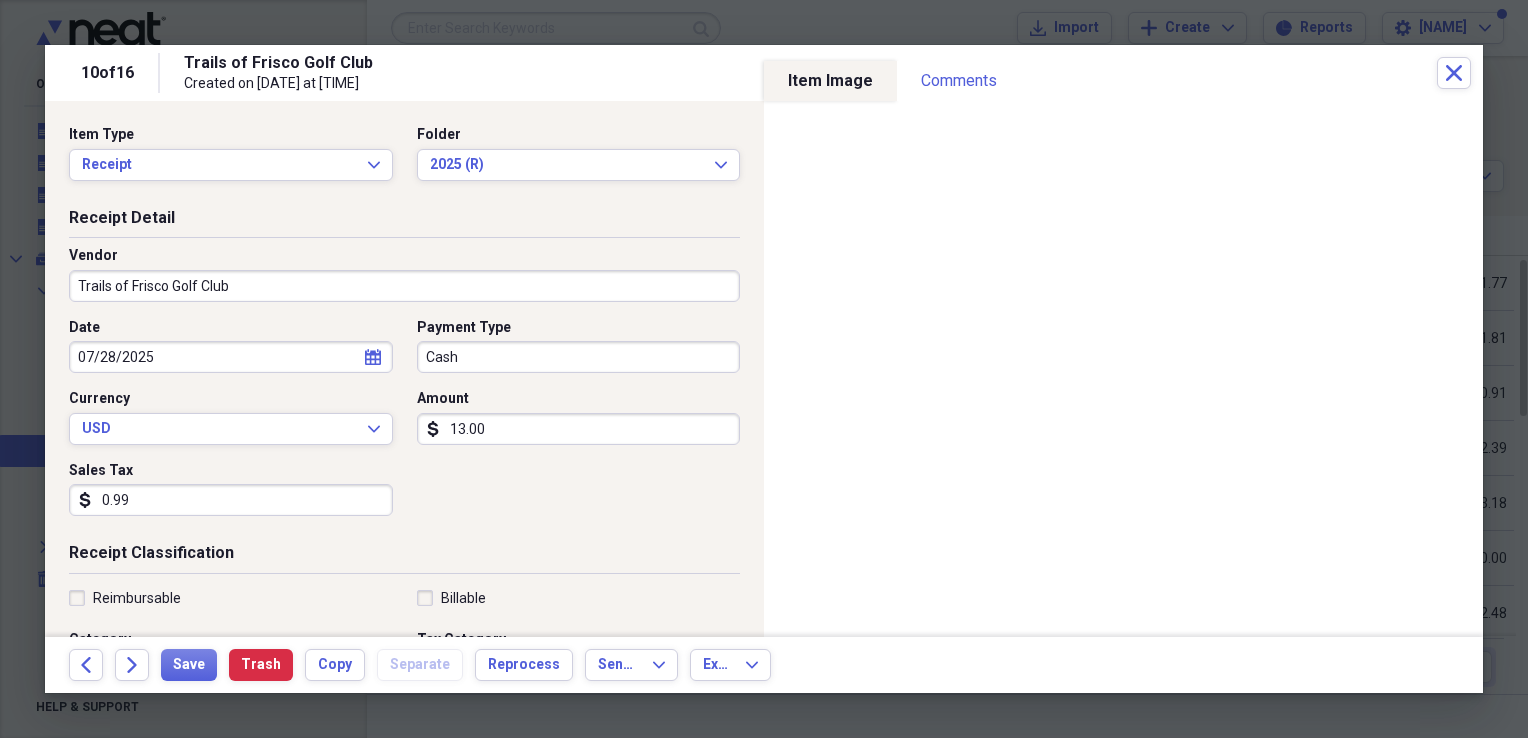 scroll, scrollTop: 0, scrollLeft: 0, axis: both 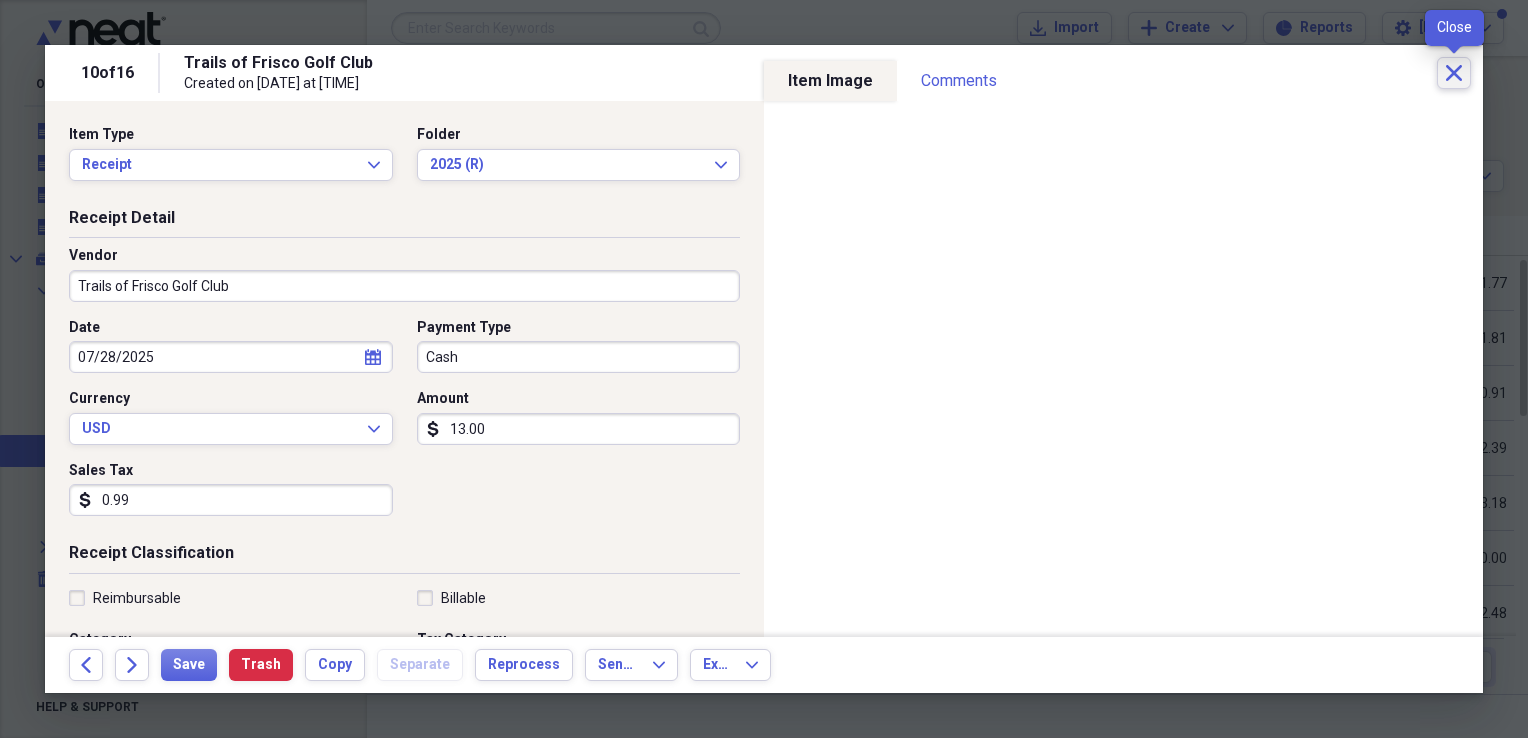 click 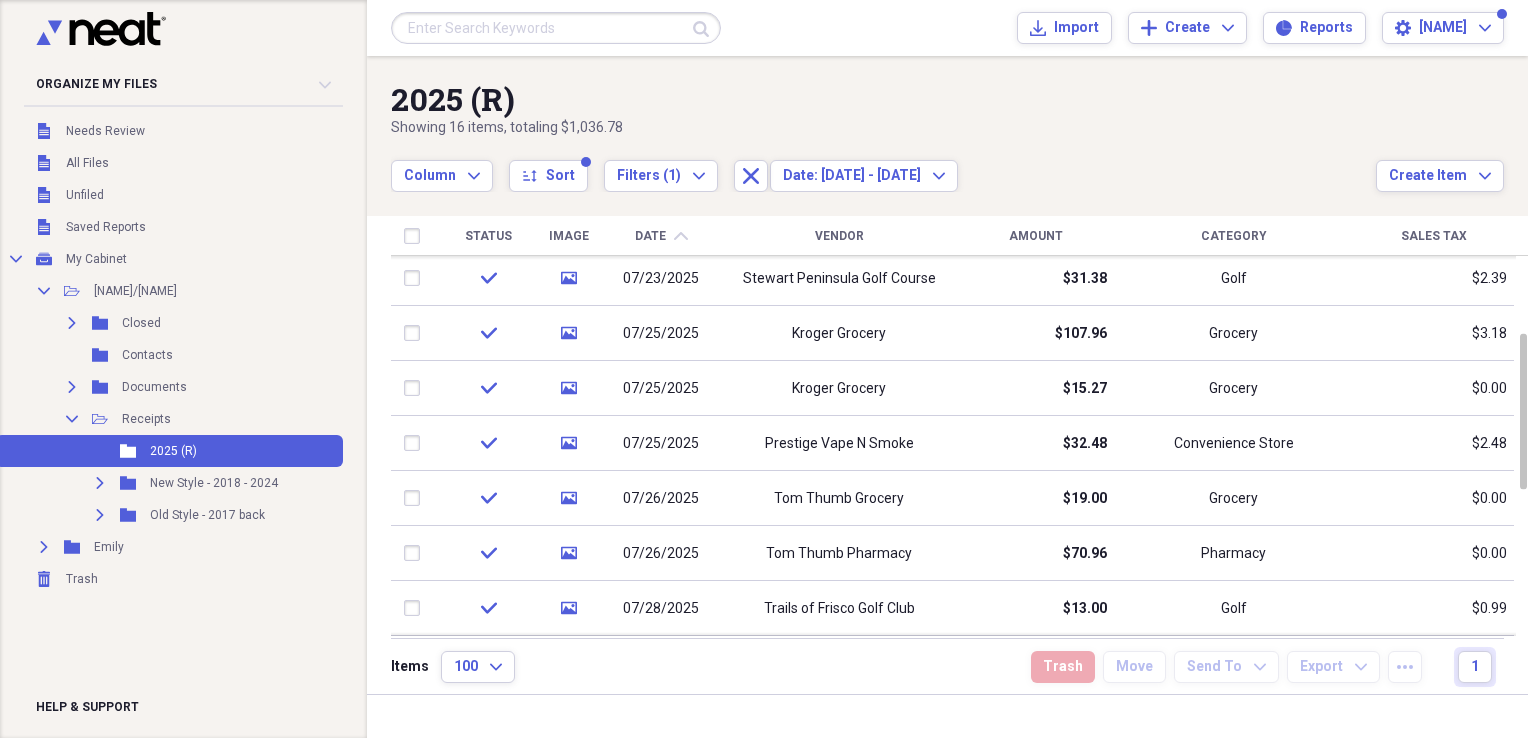 click on "Date" at bounding box center (650, 236) 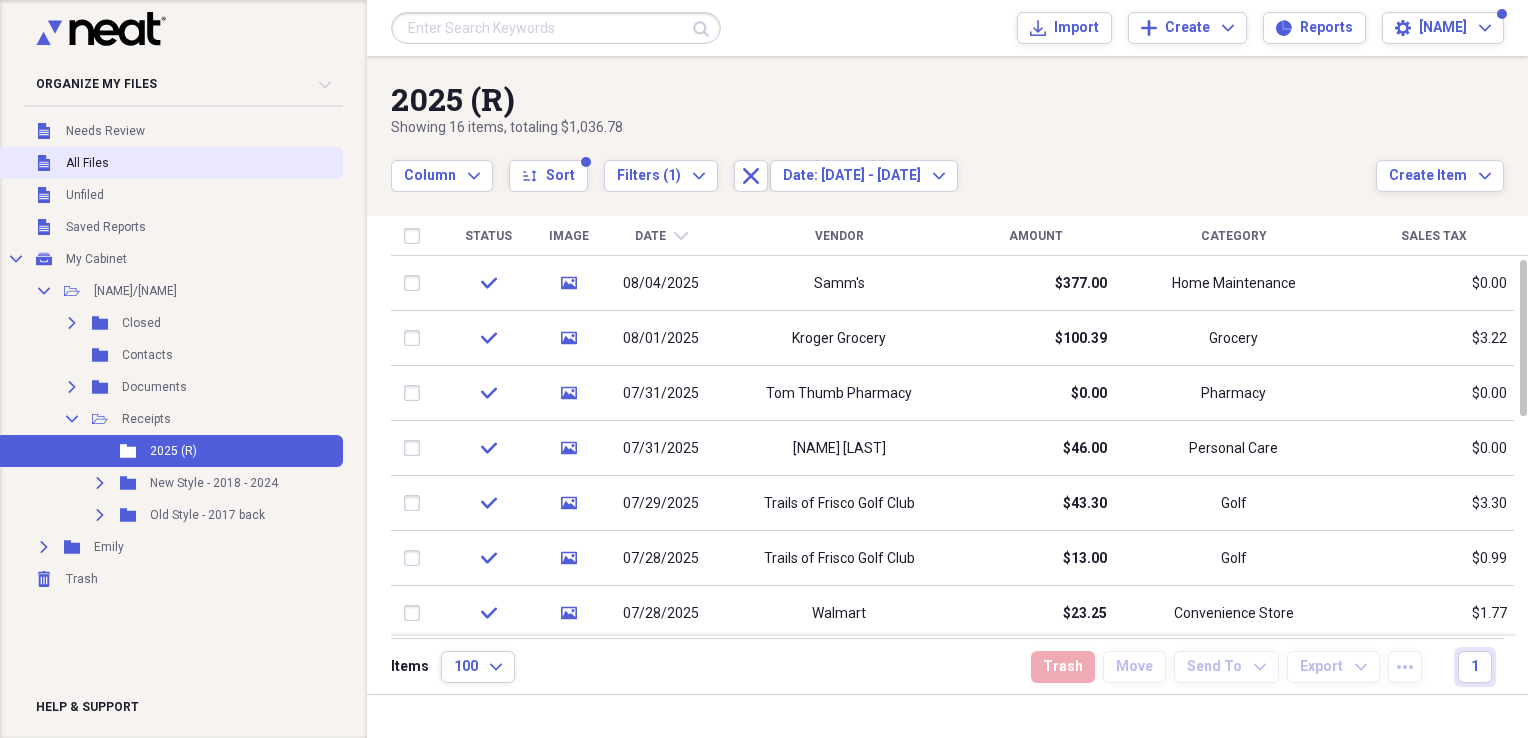 click on "All Files" at bounding box center (87, 163) 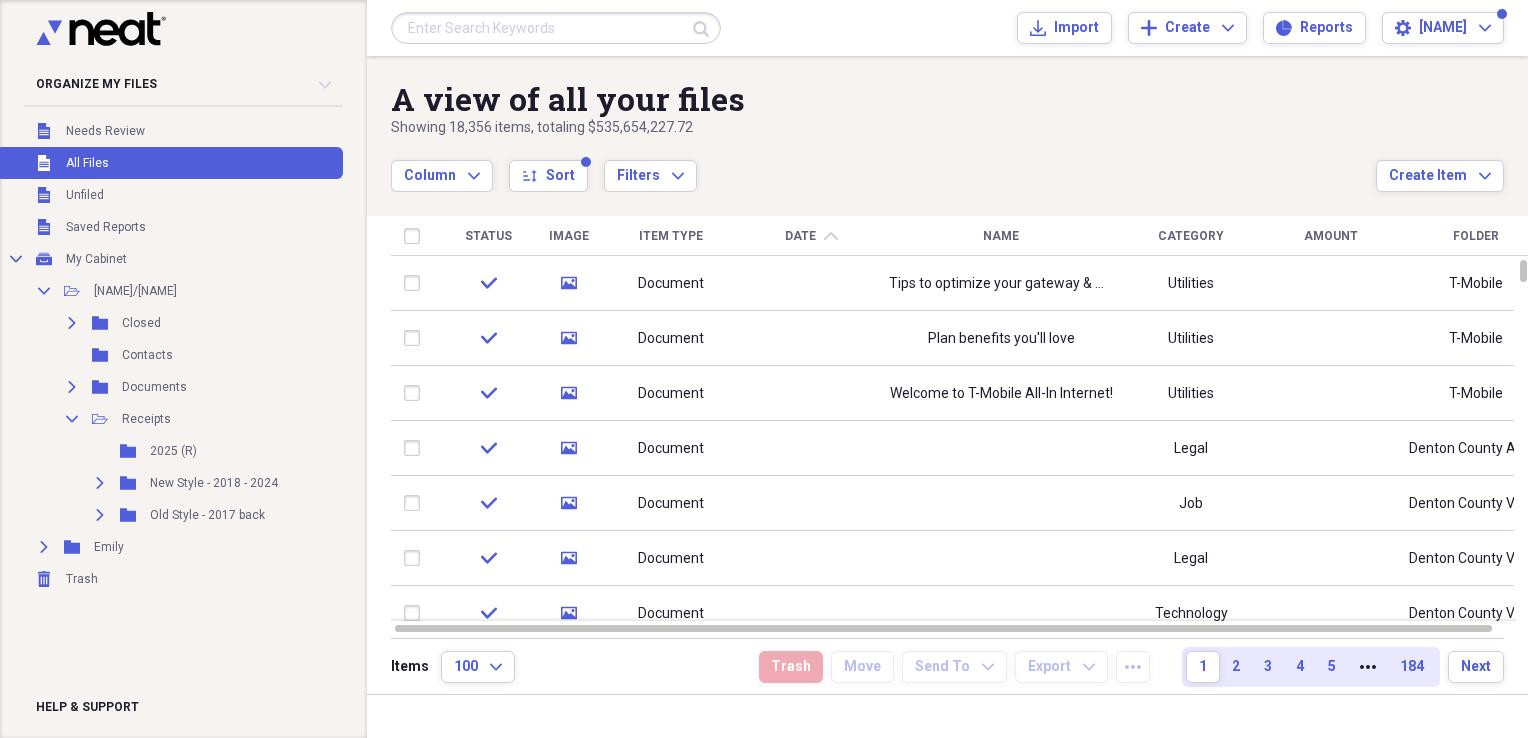 click at bounding box center (556, 28) 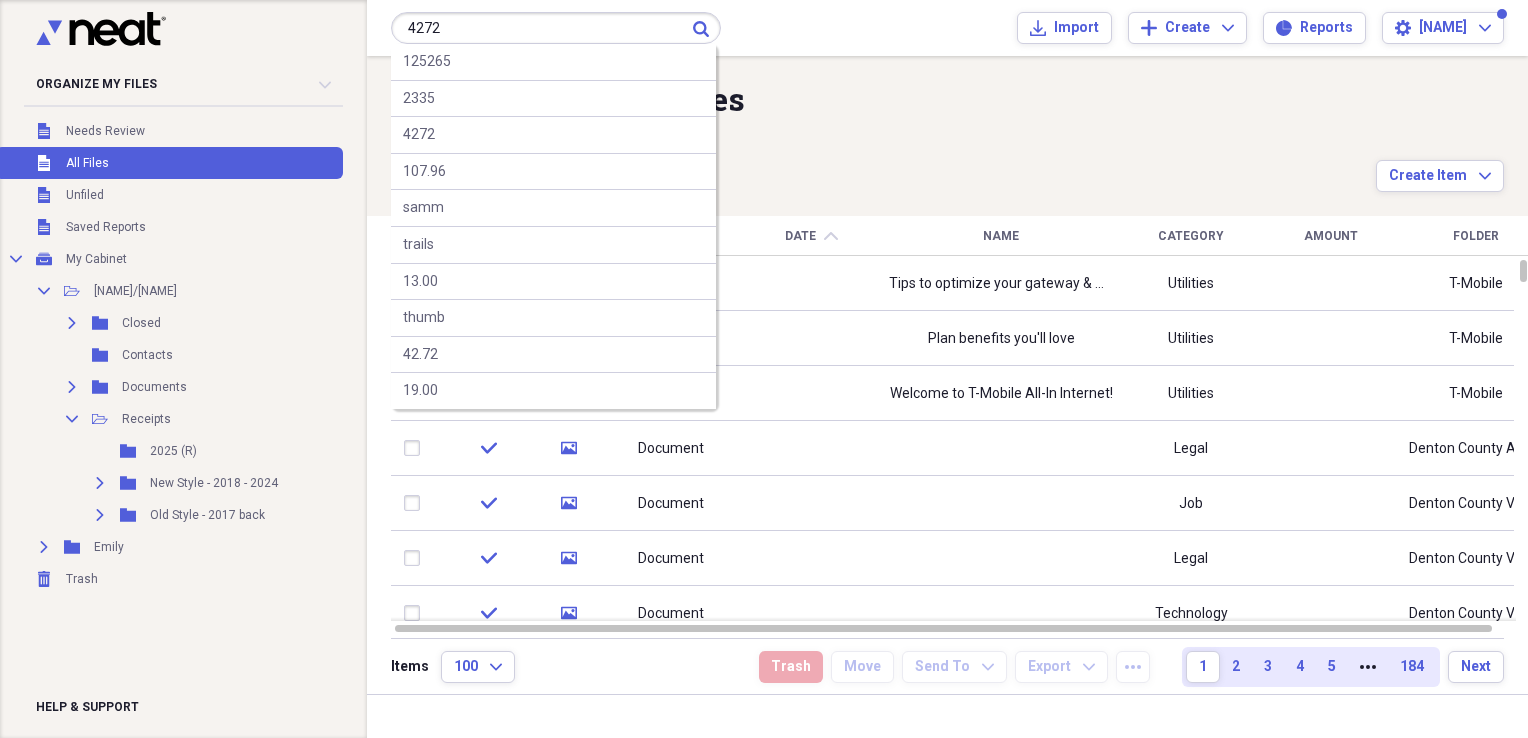 type on "4272" 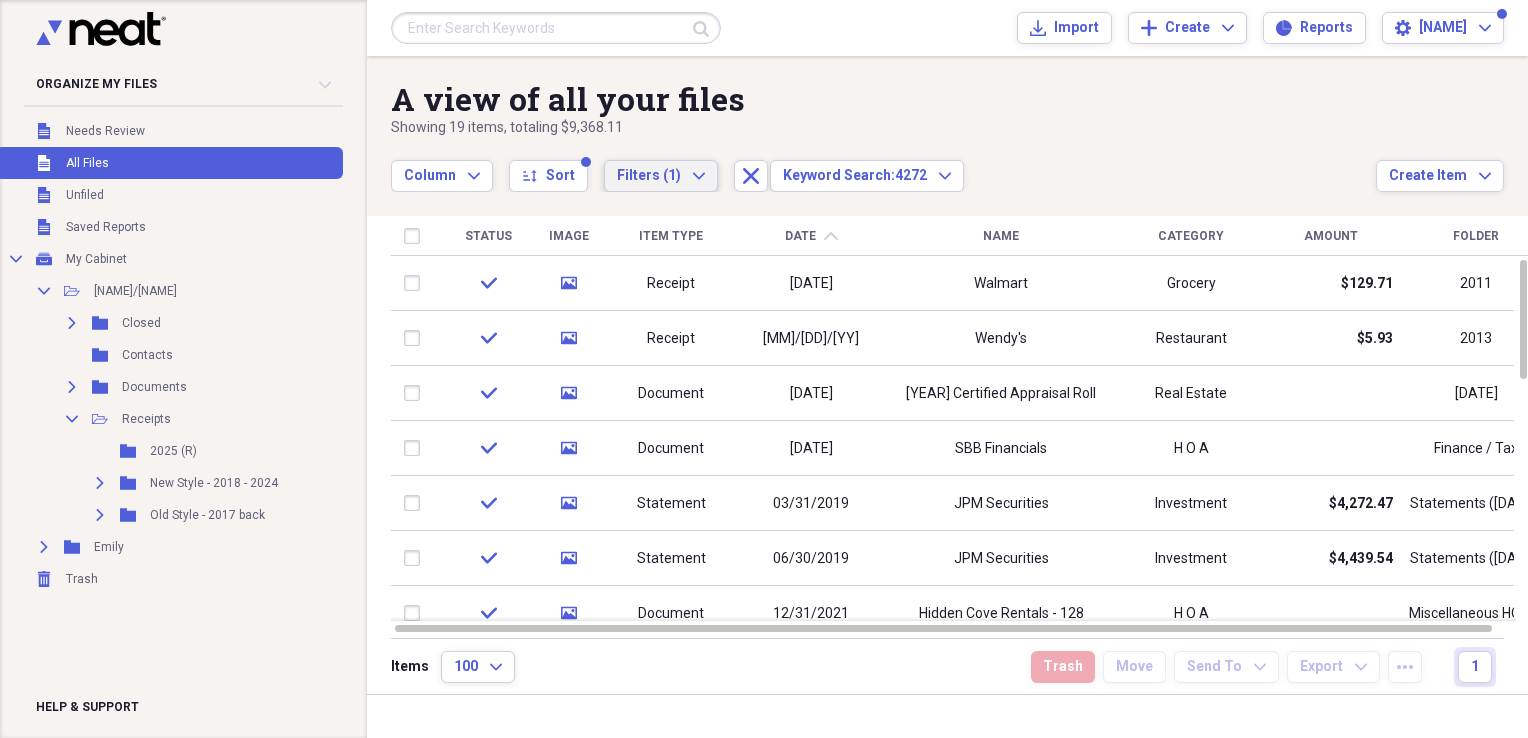 click on "Expand" 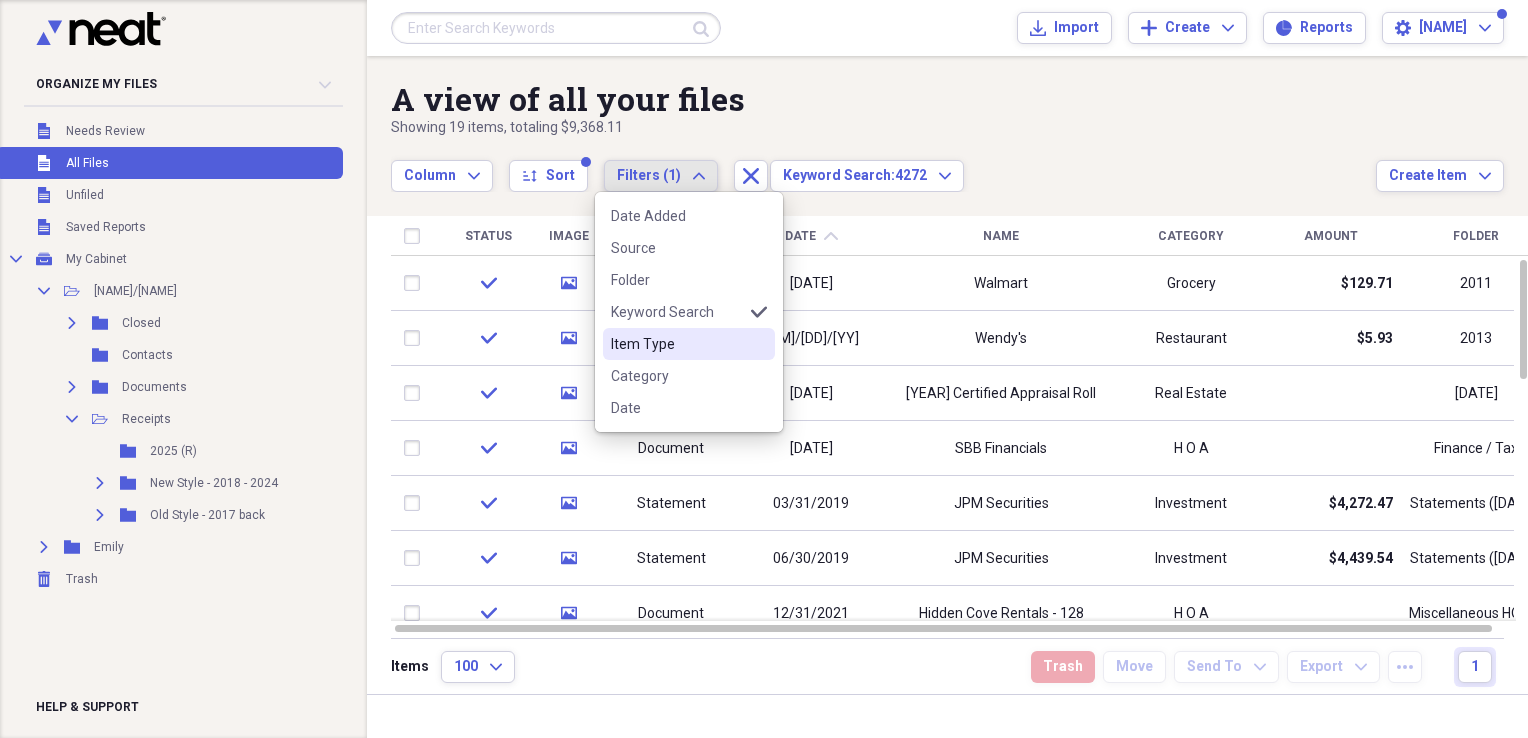 click on "Item Type" at bounding box center (677, 344) 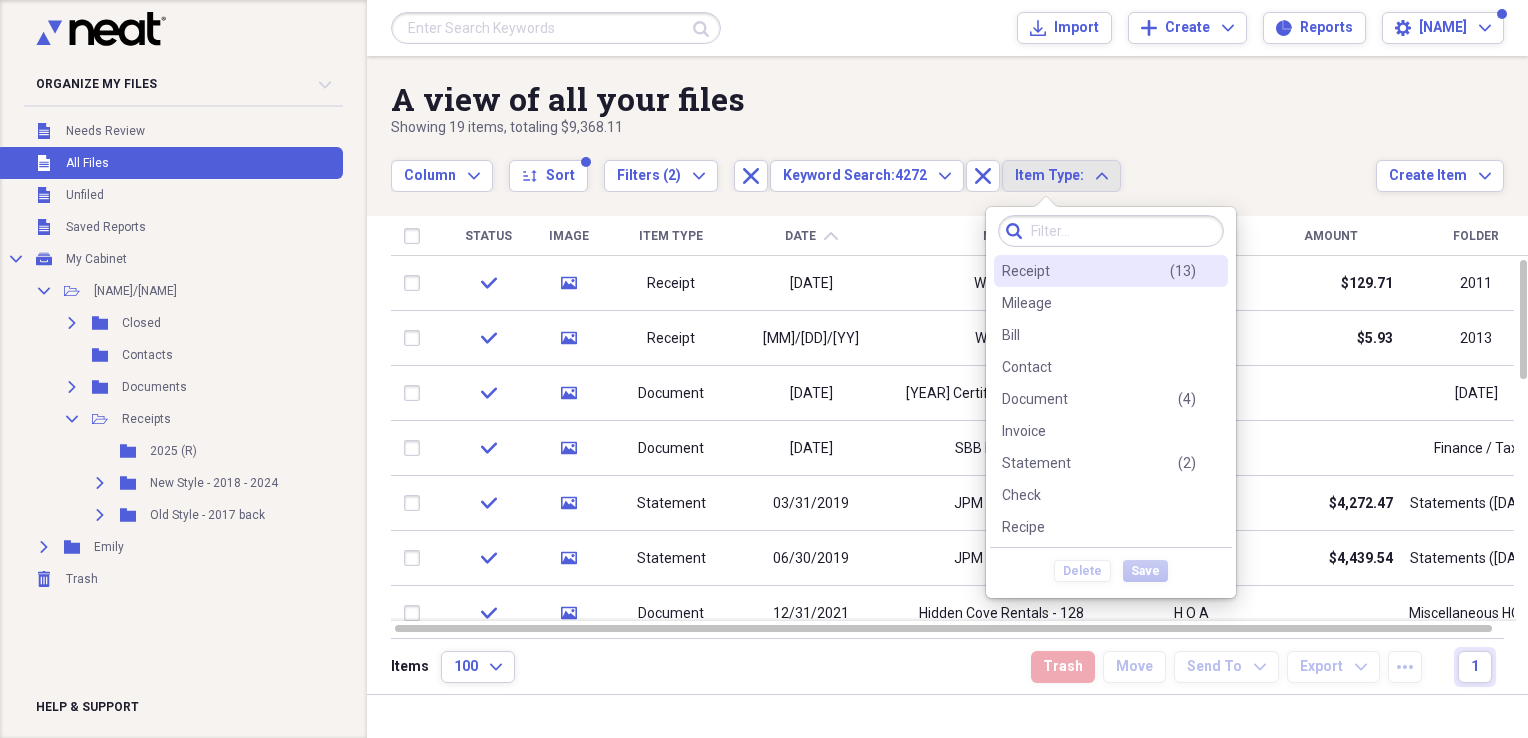 click on "Receipt" at bounding box center [1026, 271] 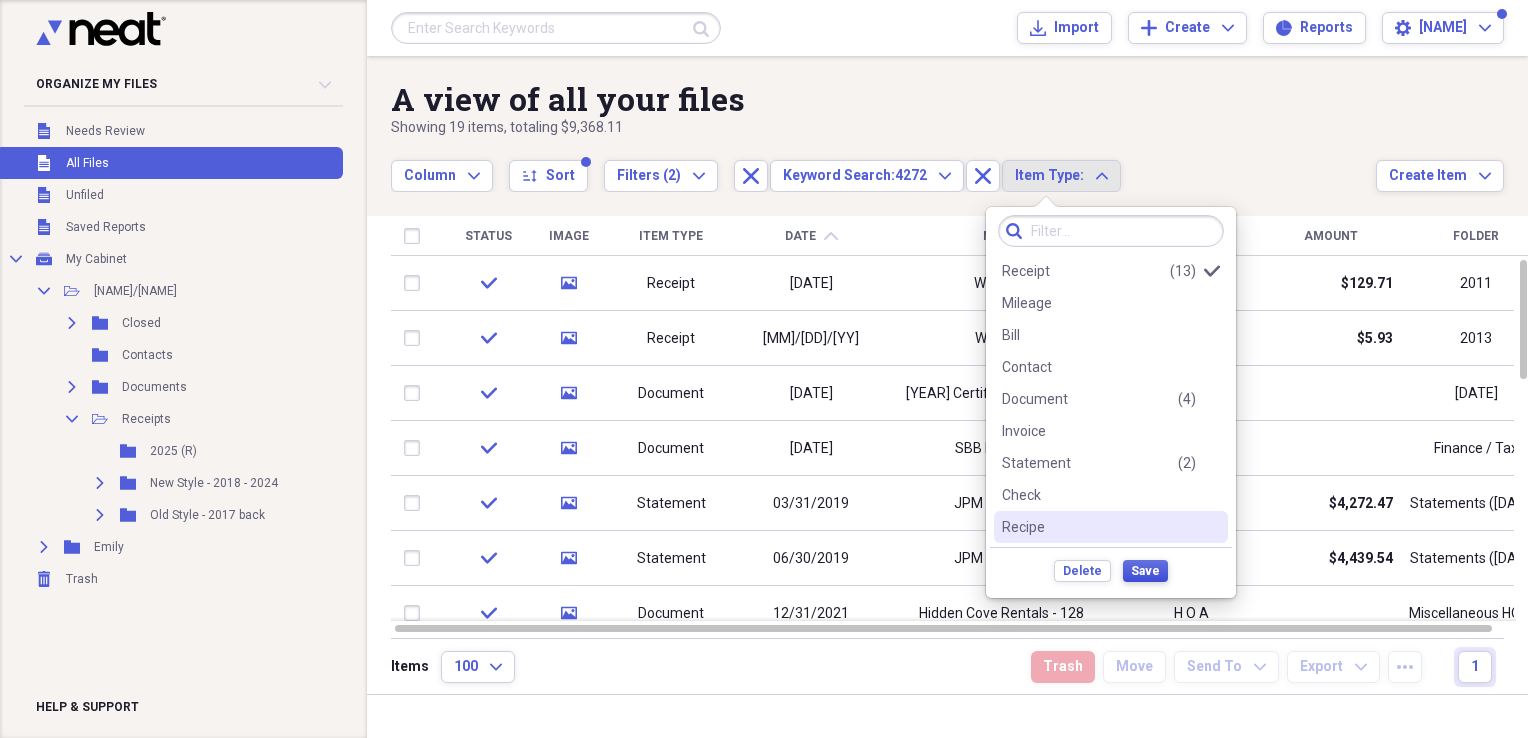 click on "Save" at bounding box center [1145, 571] 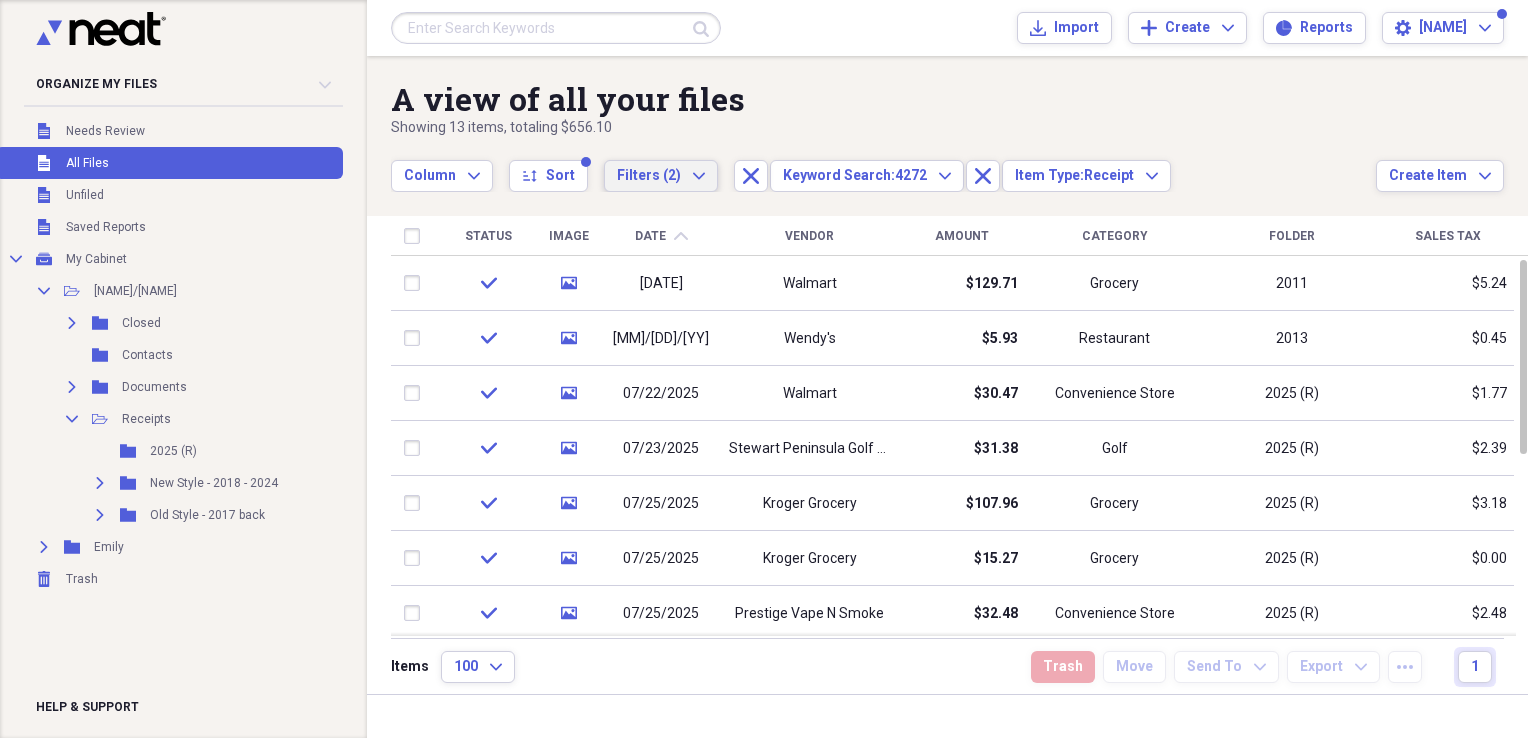 click on "Expand" 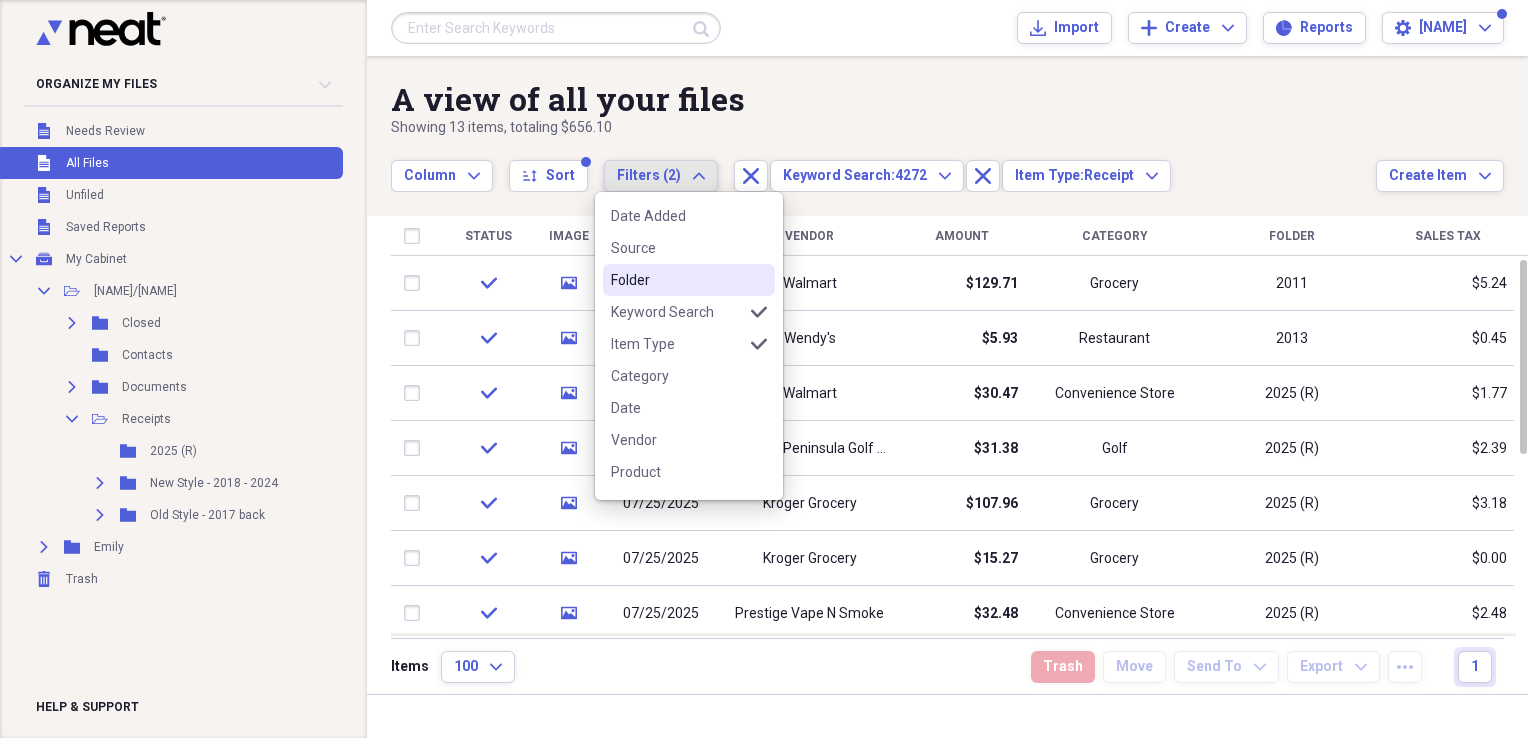 click on "Folder" at bounding box center (677, 280) 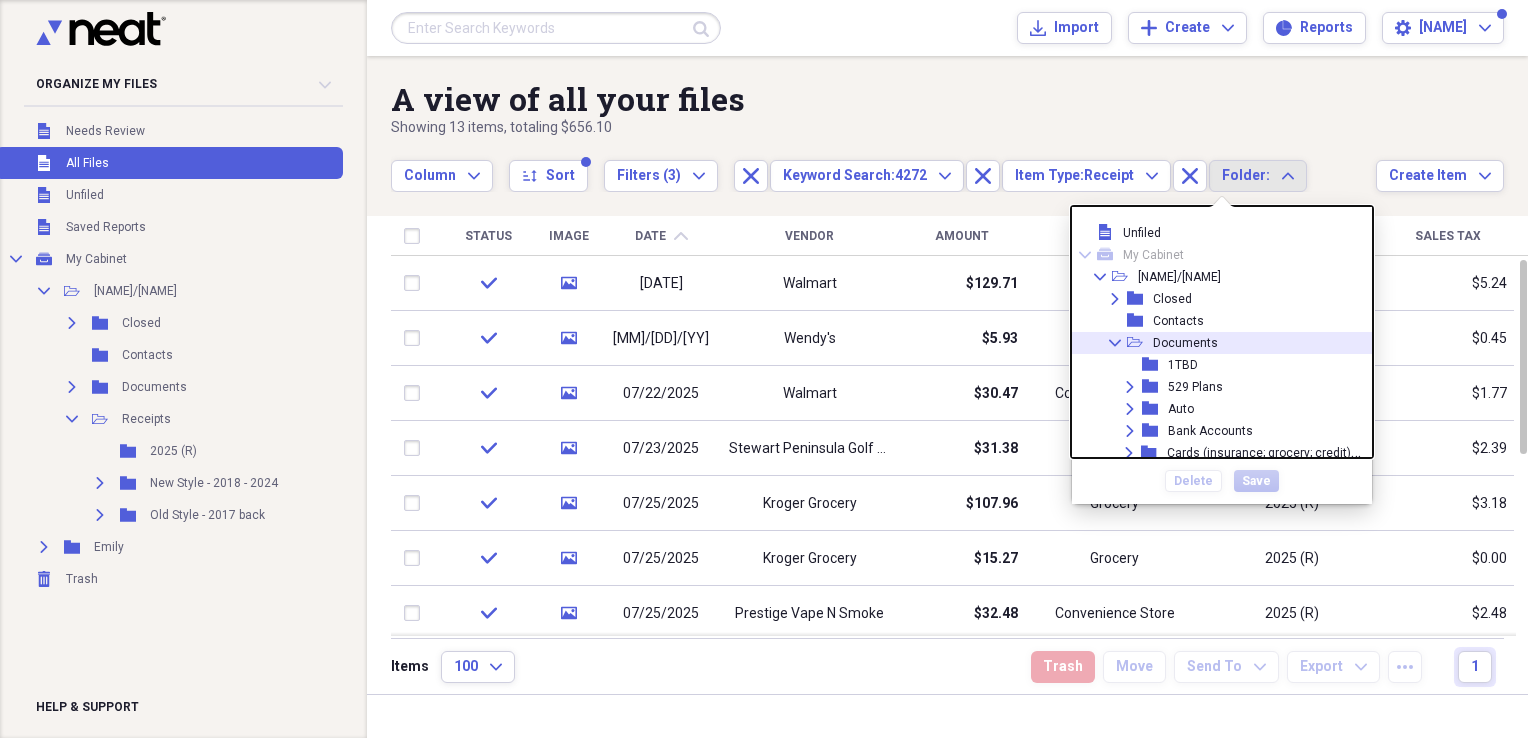 click 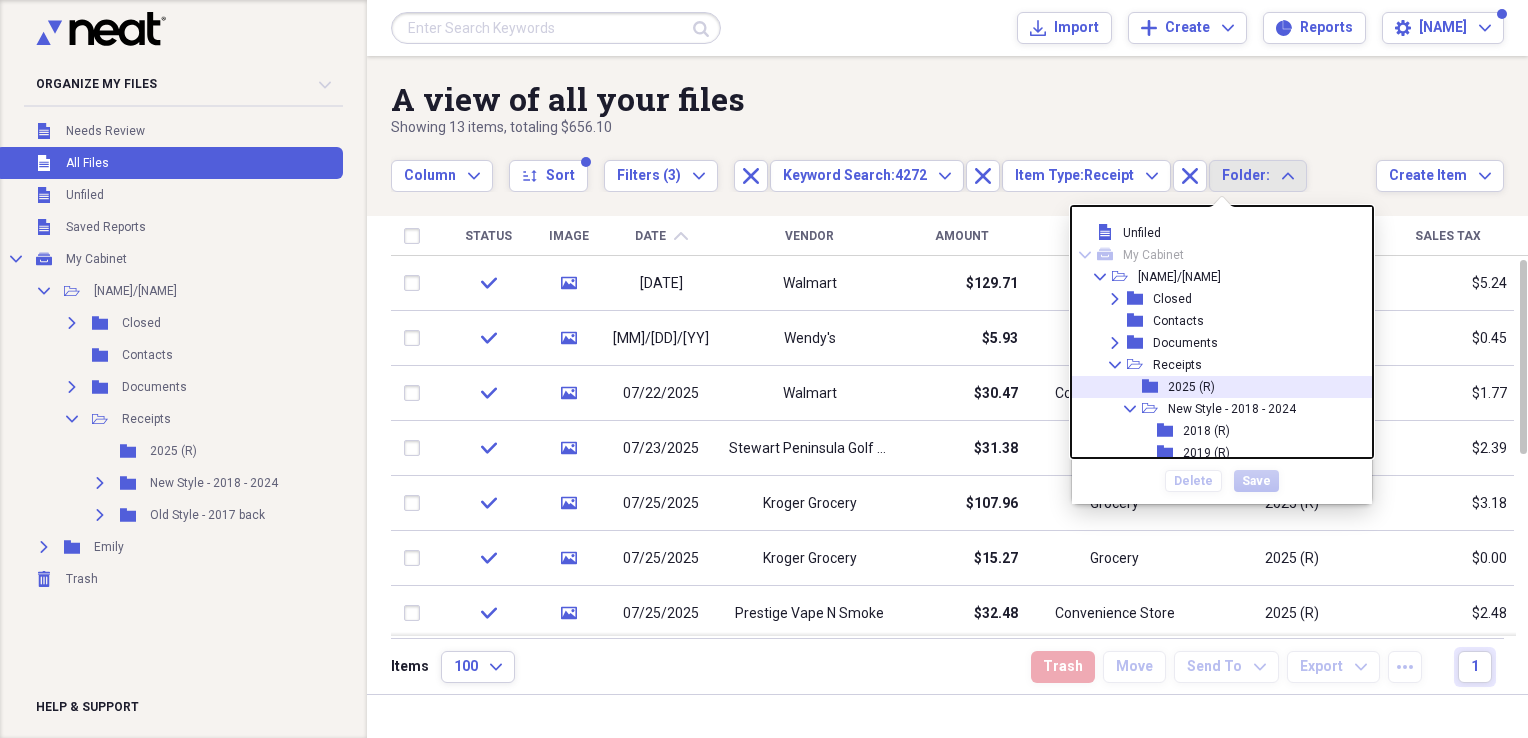 click on "2025 (R)" at bounding box center [1191, 387] 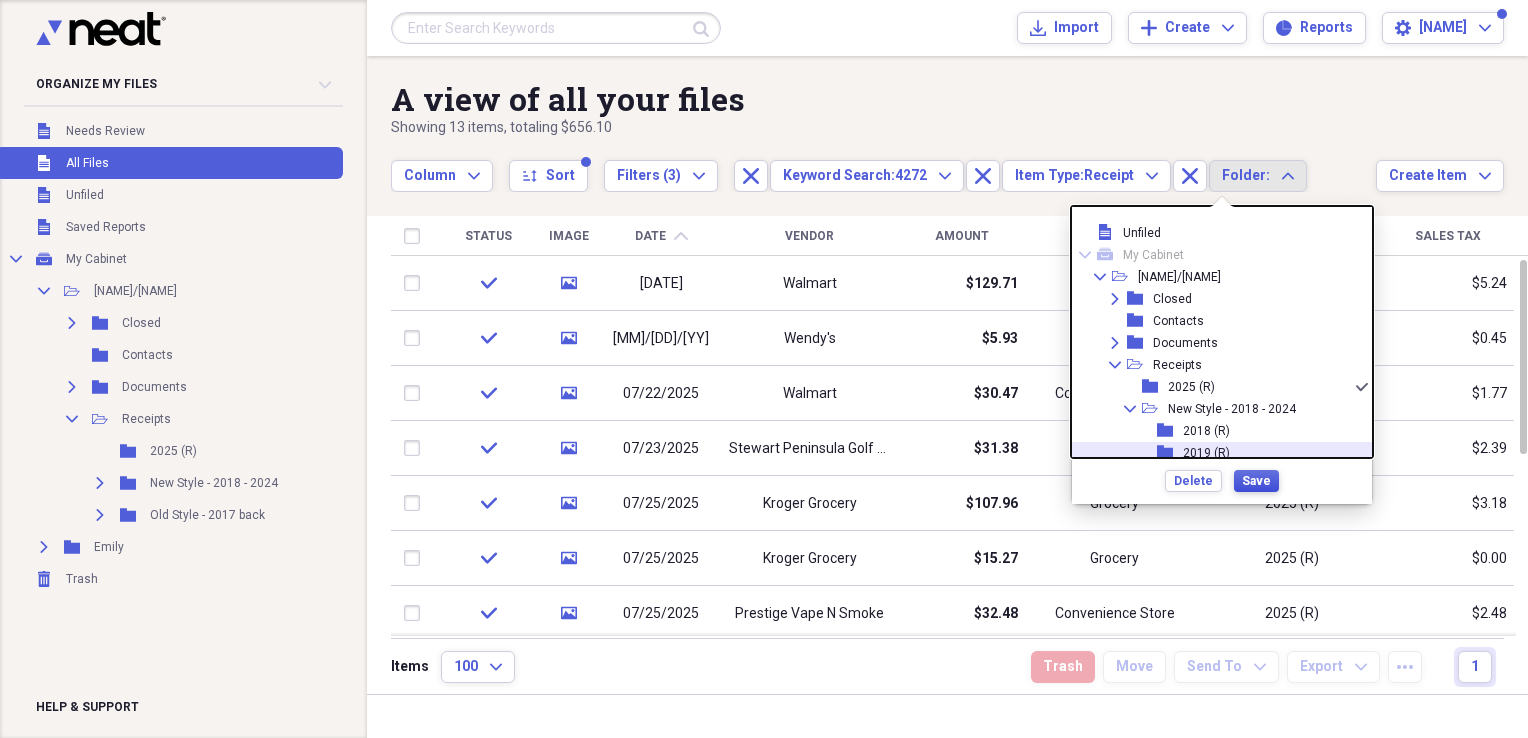 click on "Save" at bounding box center [1256, 481] 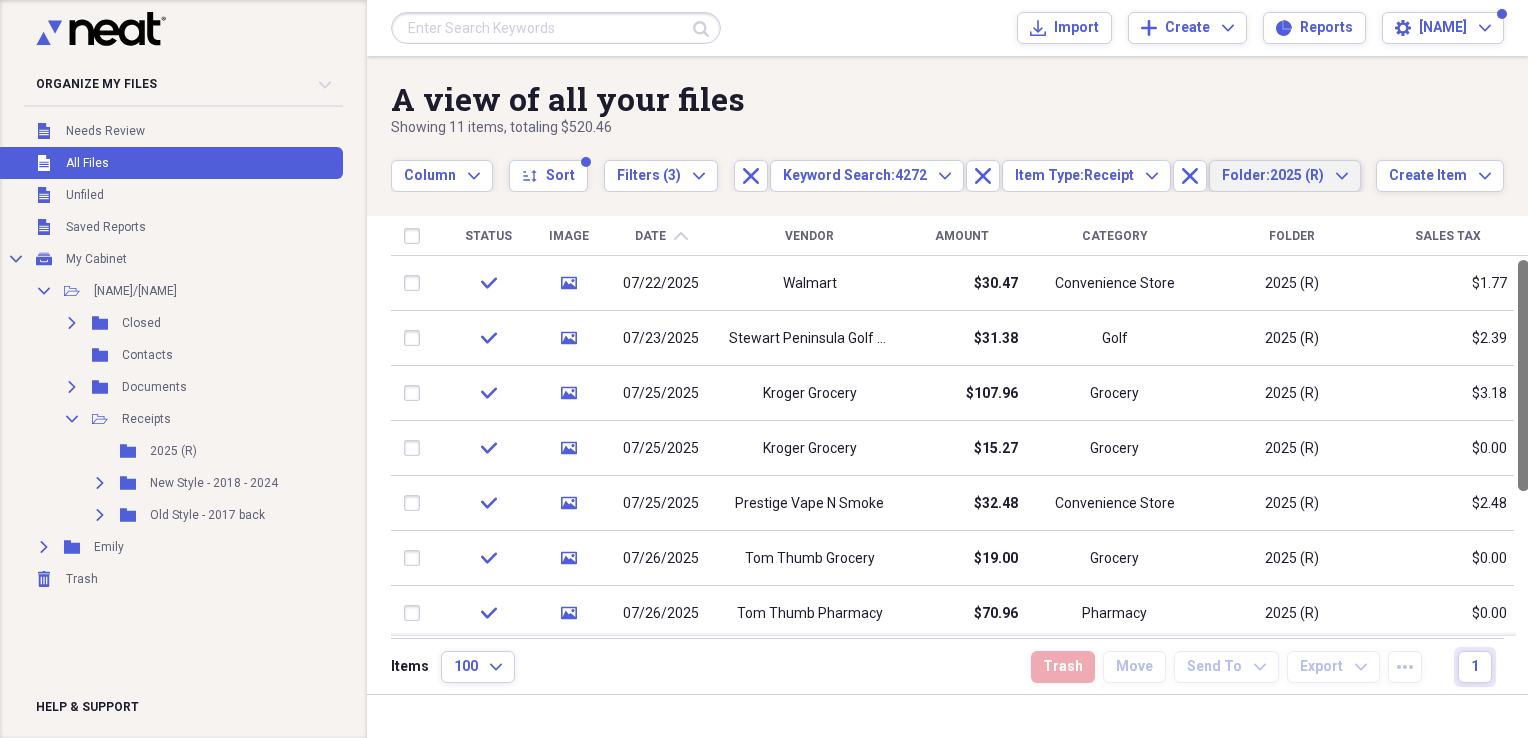 drag, startPoint x: 1517, startPoint y: 312, endPoint x: 1520, endPoint y: 282, distance: 30.149628 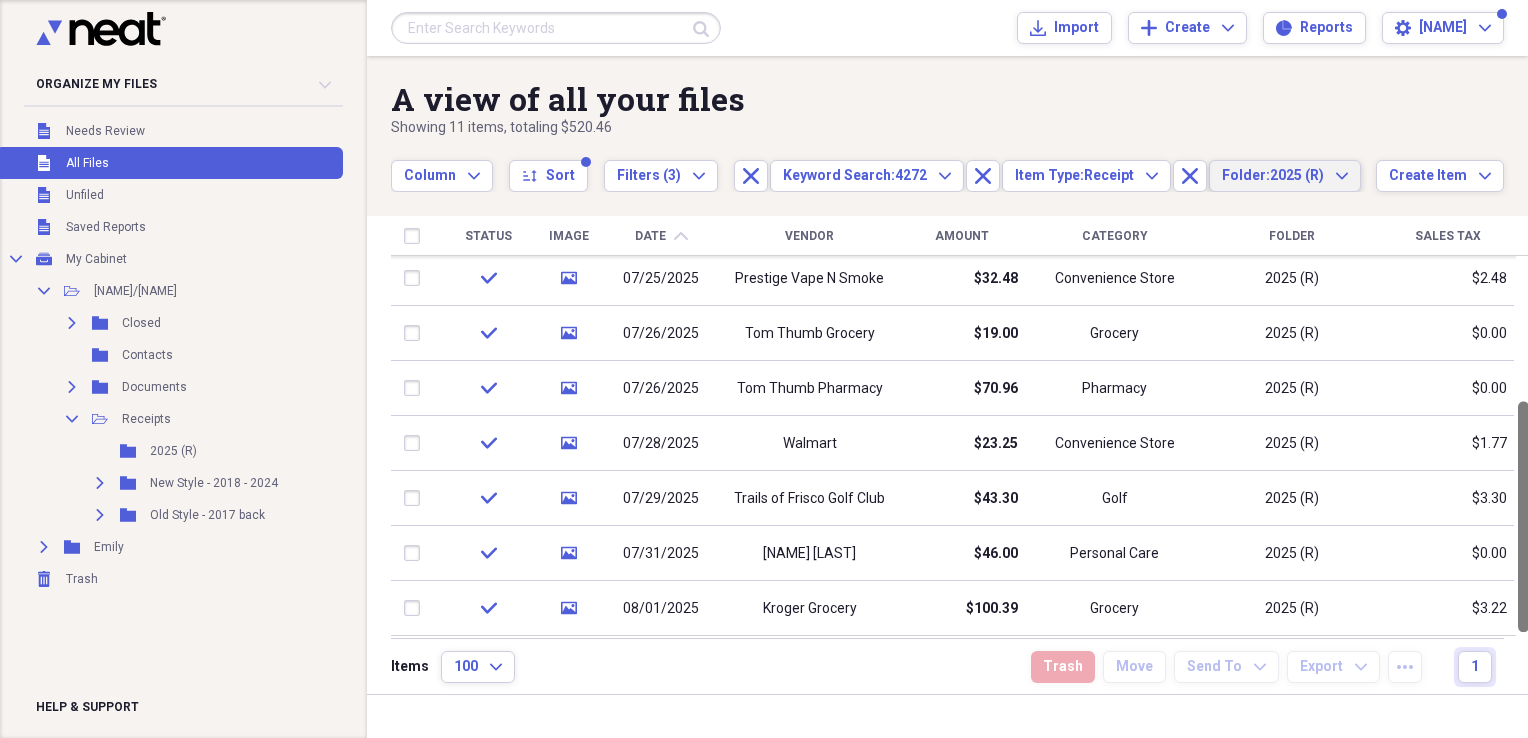 drag, startPoint x: 1517, startPoint y: 473, endPoint x: 1531, endPoint y: 625, distance: 152.64337 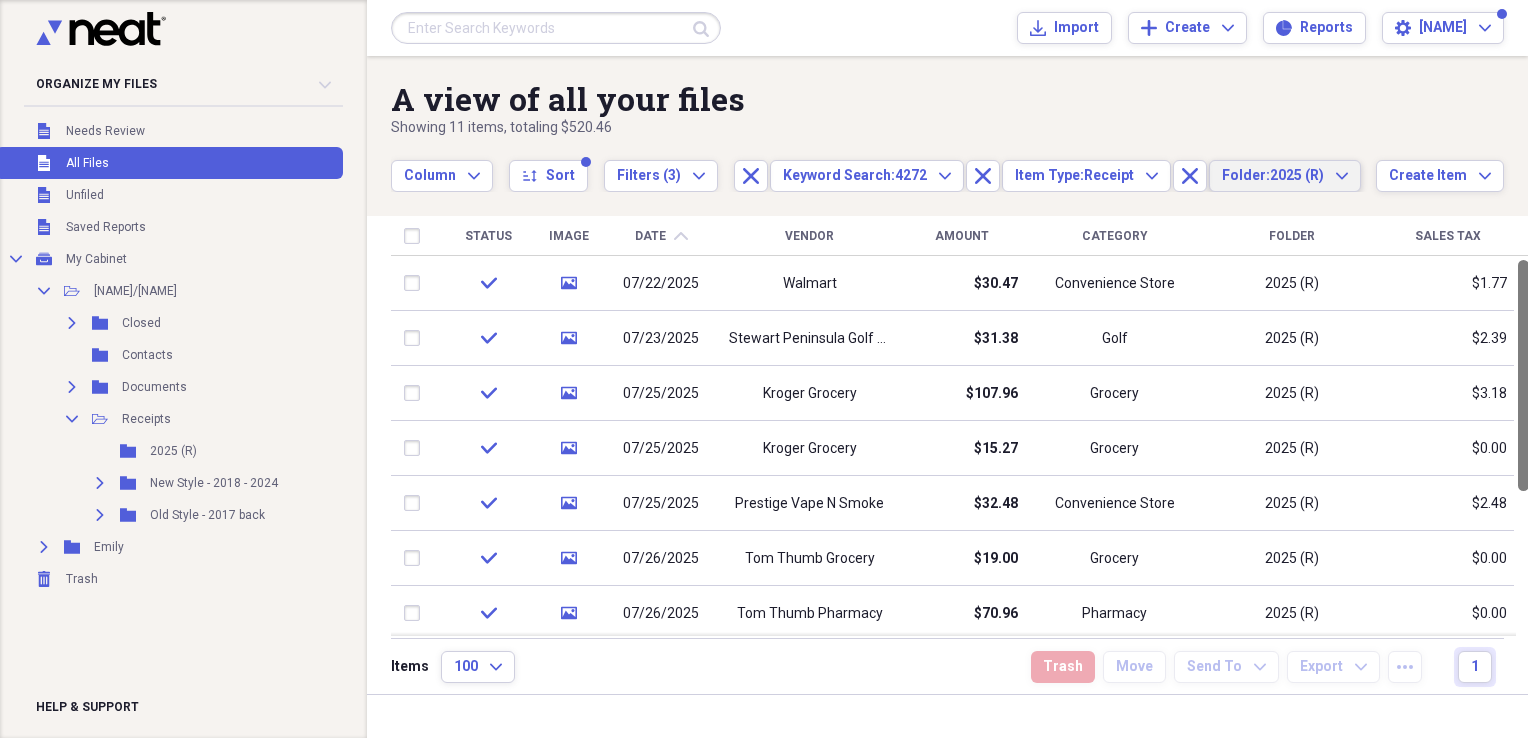 drag, startPoint x: 1522, startPoint y: 462, endPoint x: 1530, endPoint y: 267, distance: 195.16403 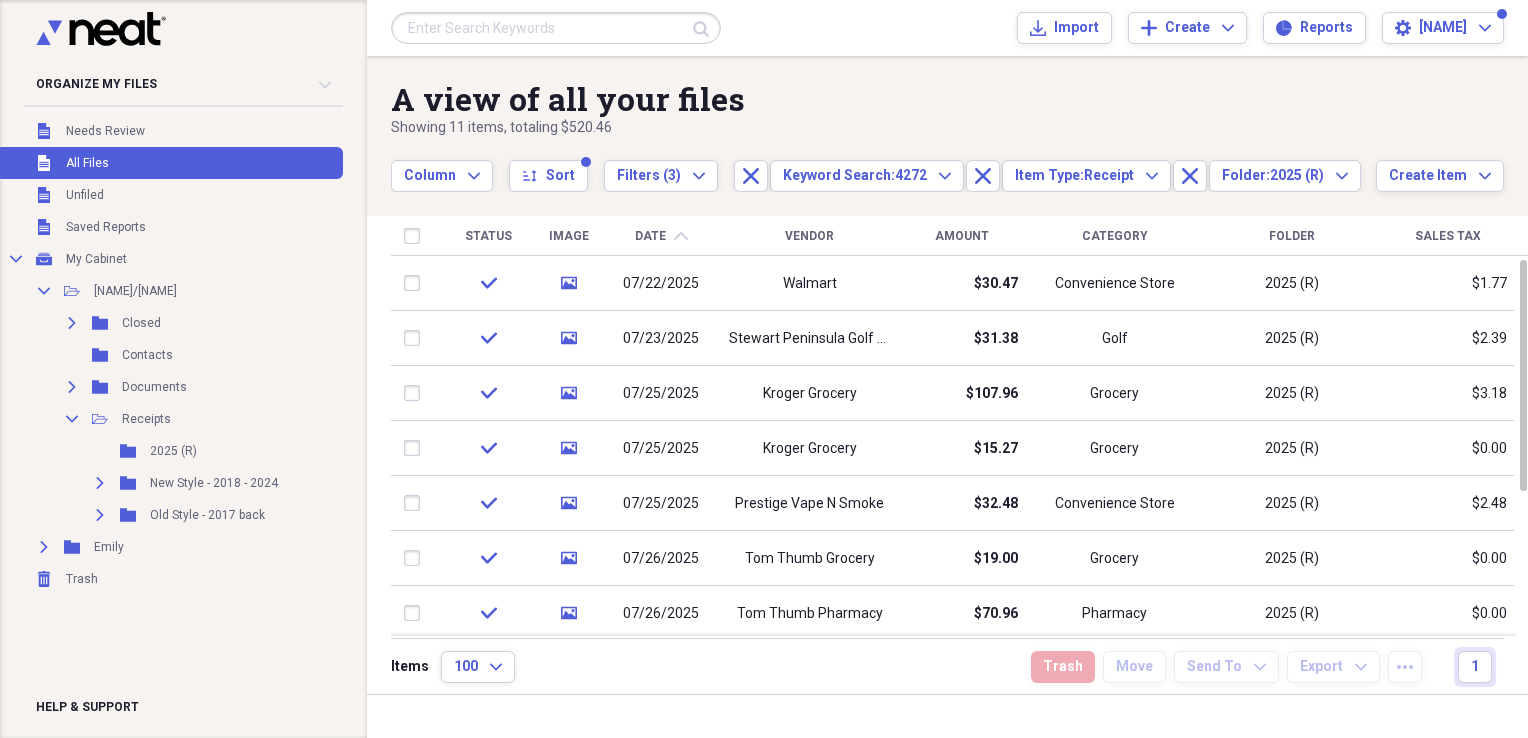 click on "Date" at bounding box center [650, 236] 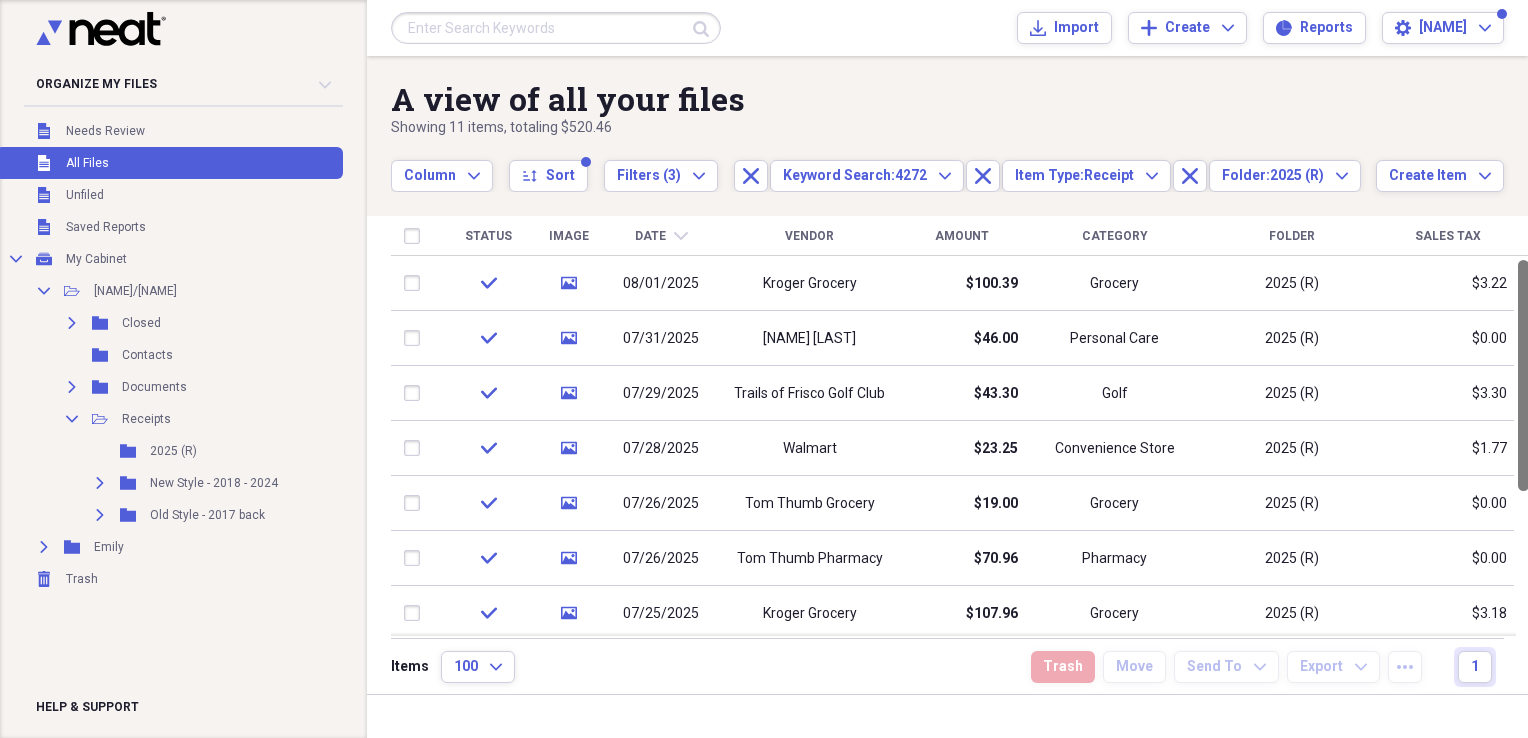 click at bounding box center (1523, 375) 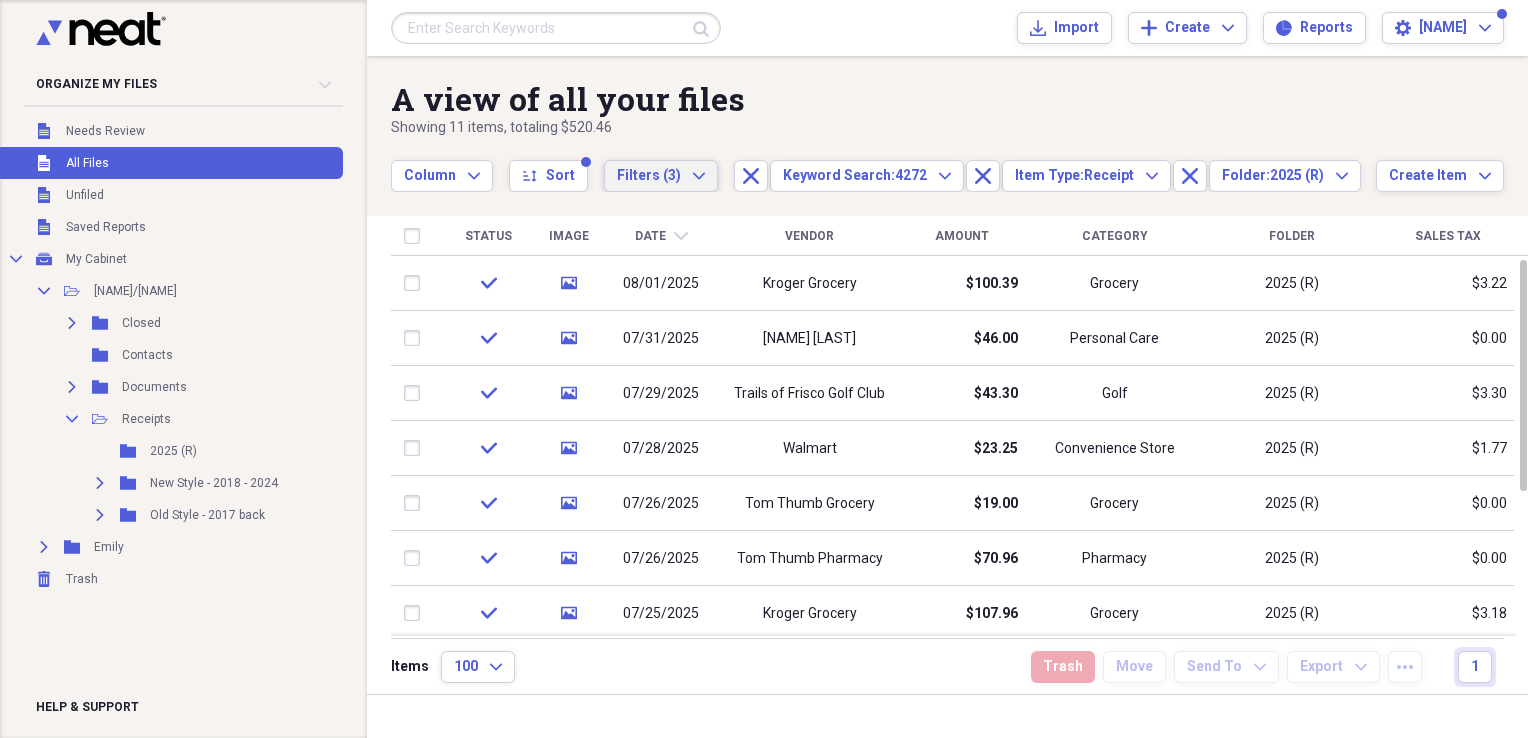 click on "Expand" 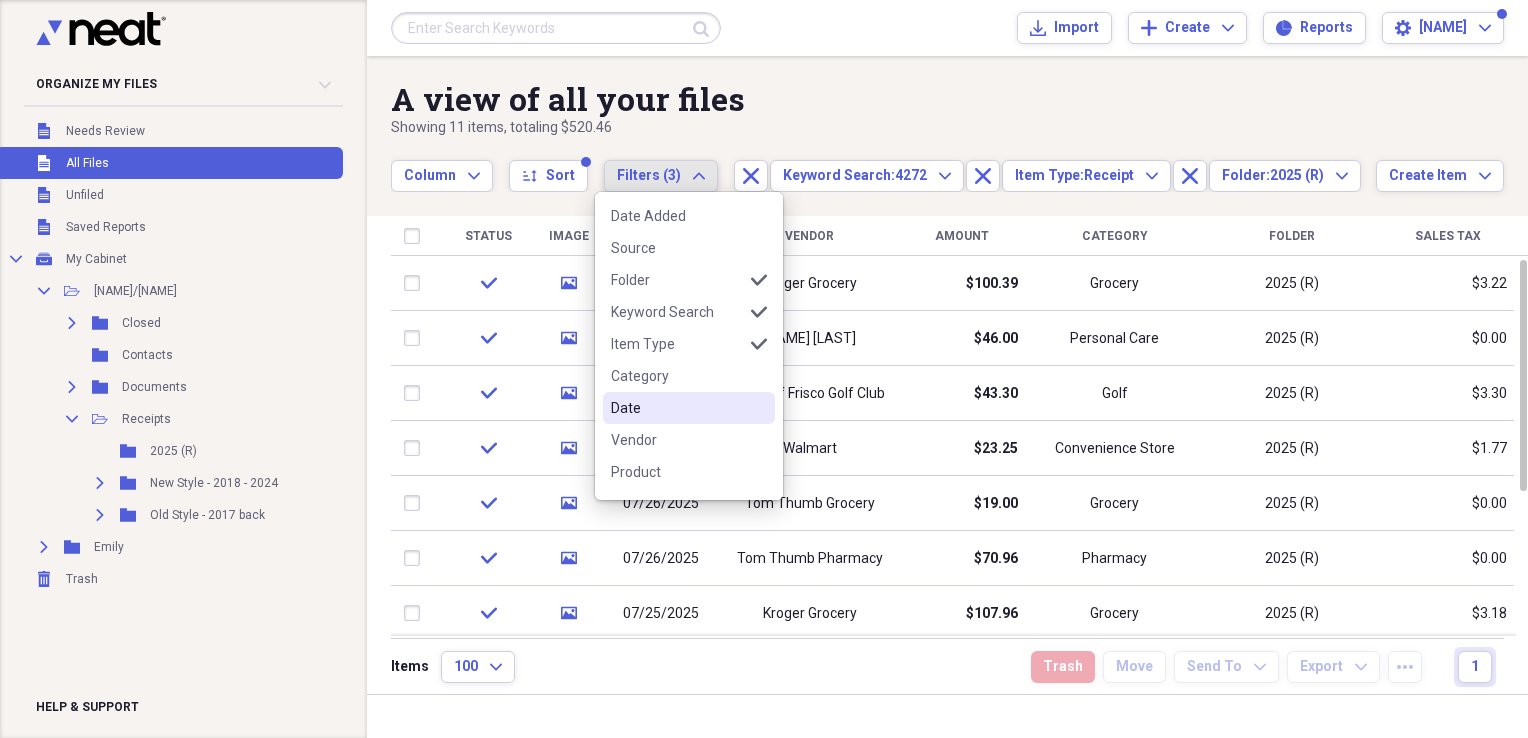 click on "Date" at bounding box center (677, 408) 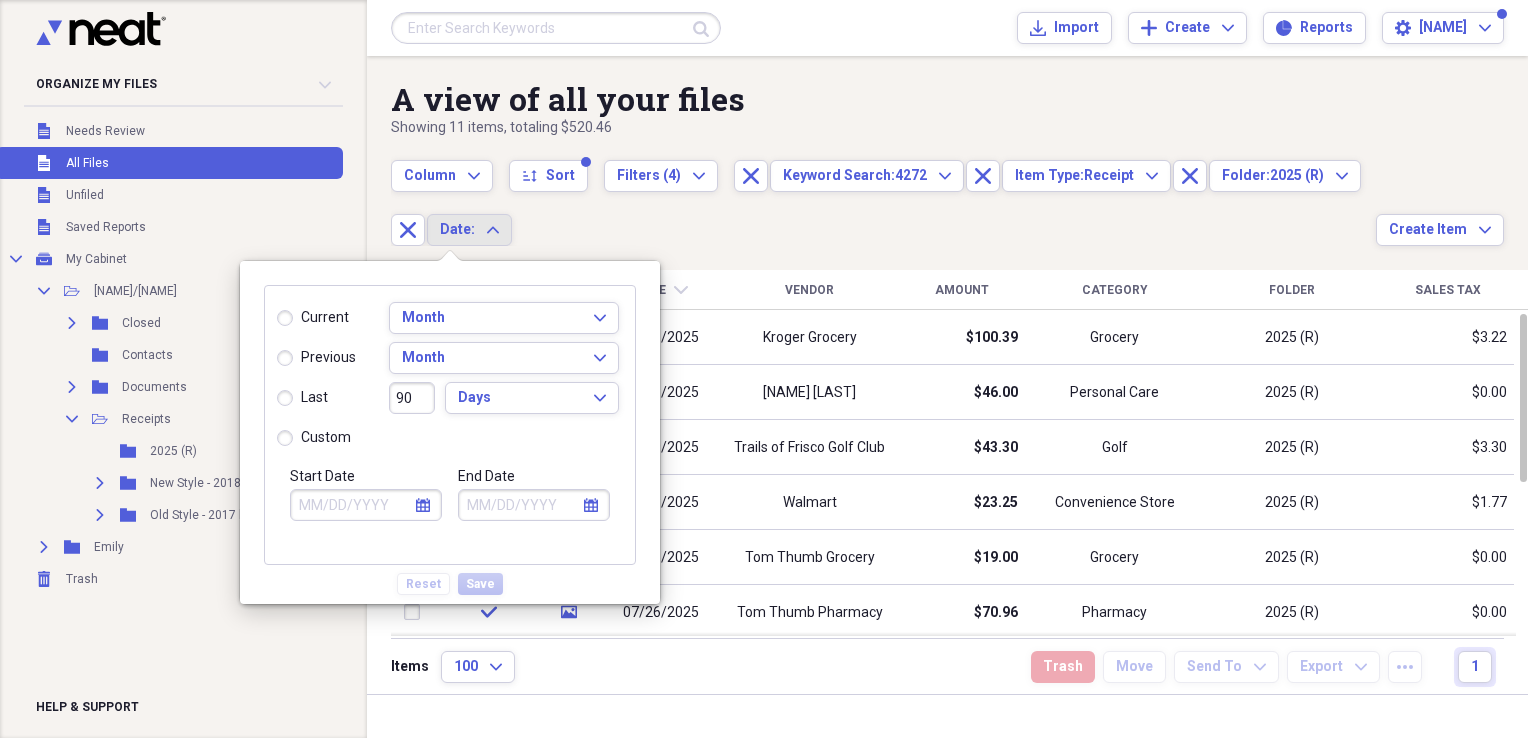 click on "custom" at bounding box center (314, 438) 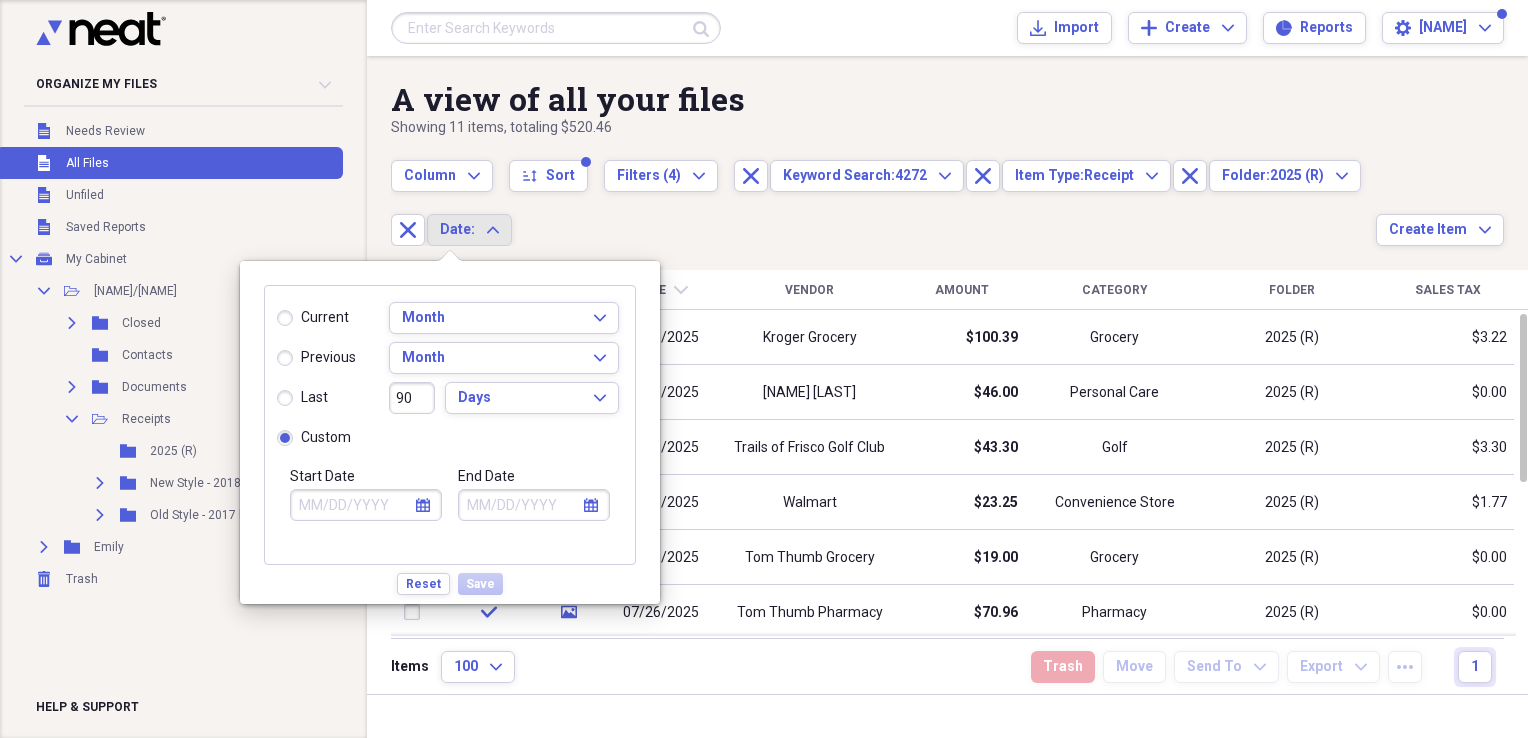 click 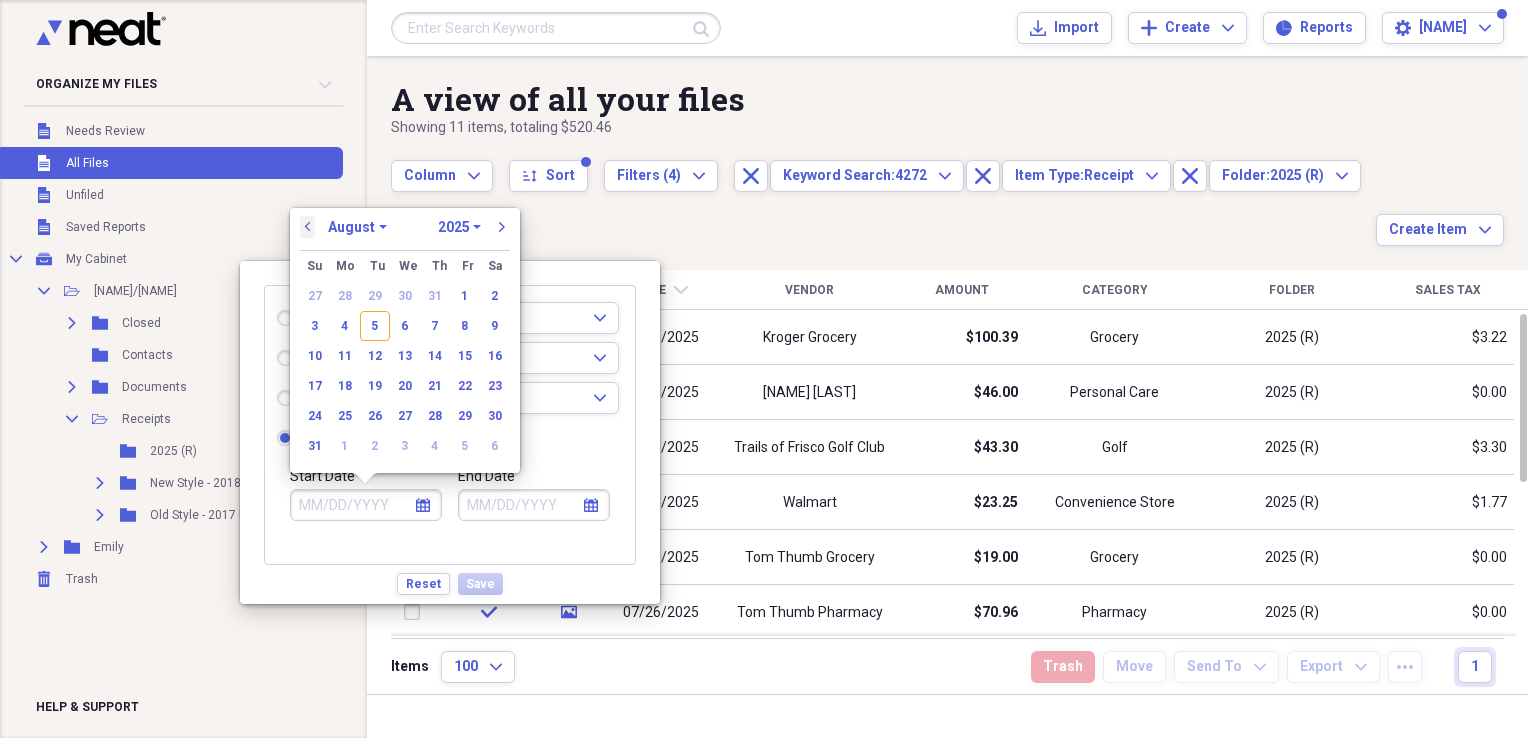click on "previous" at bounding box center (308, 227) 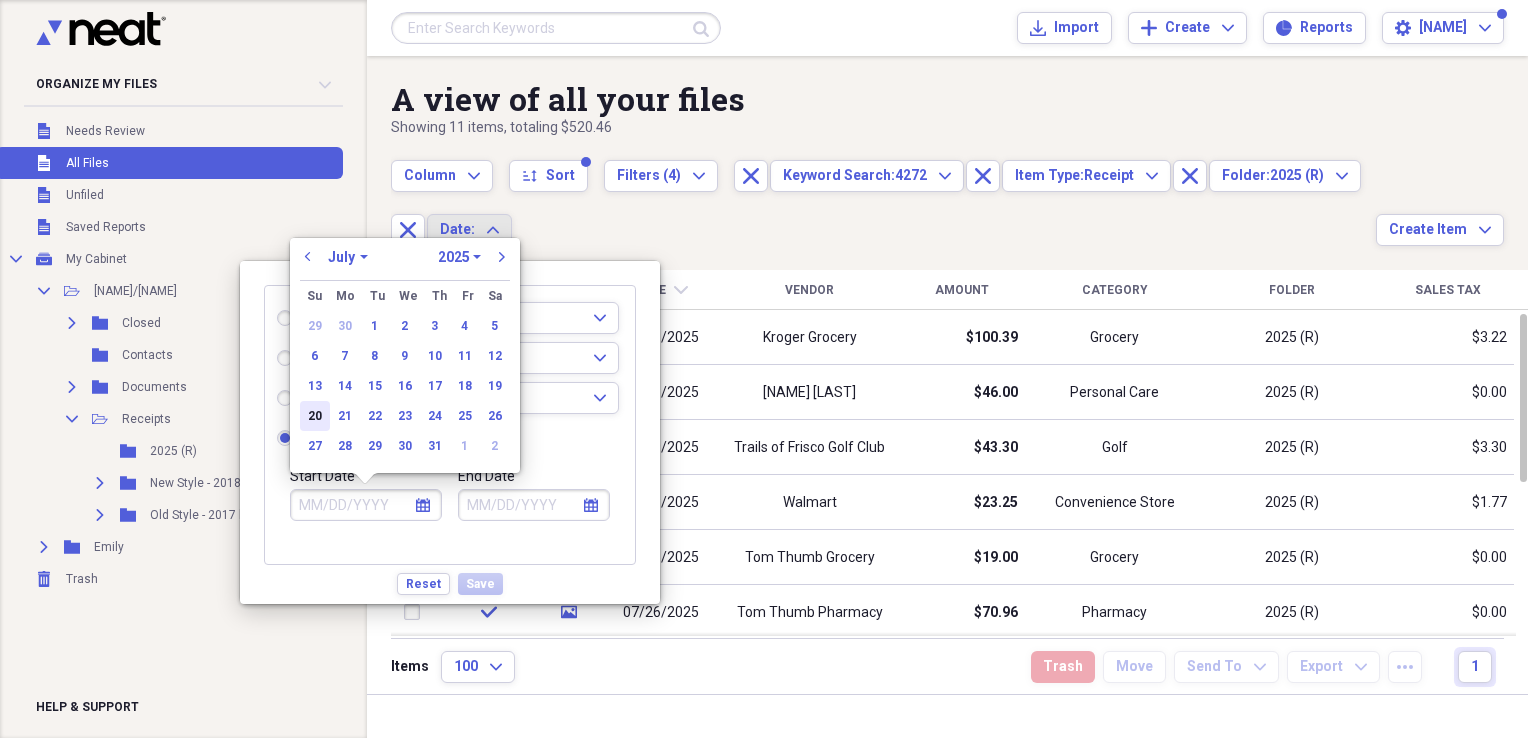 click on "20" at bounding box center [315, 416] 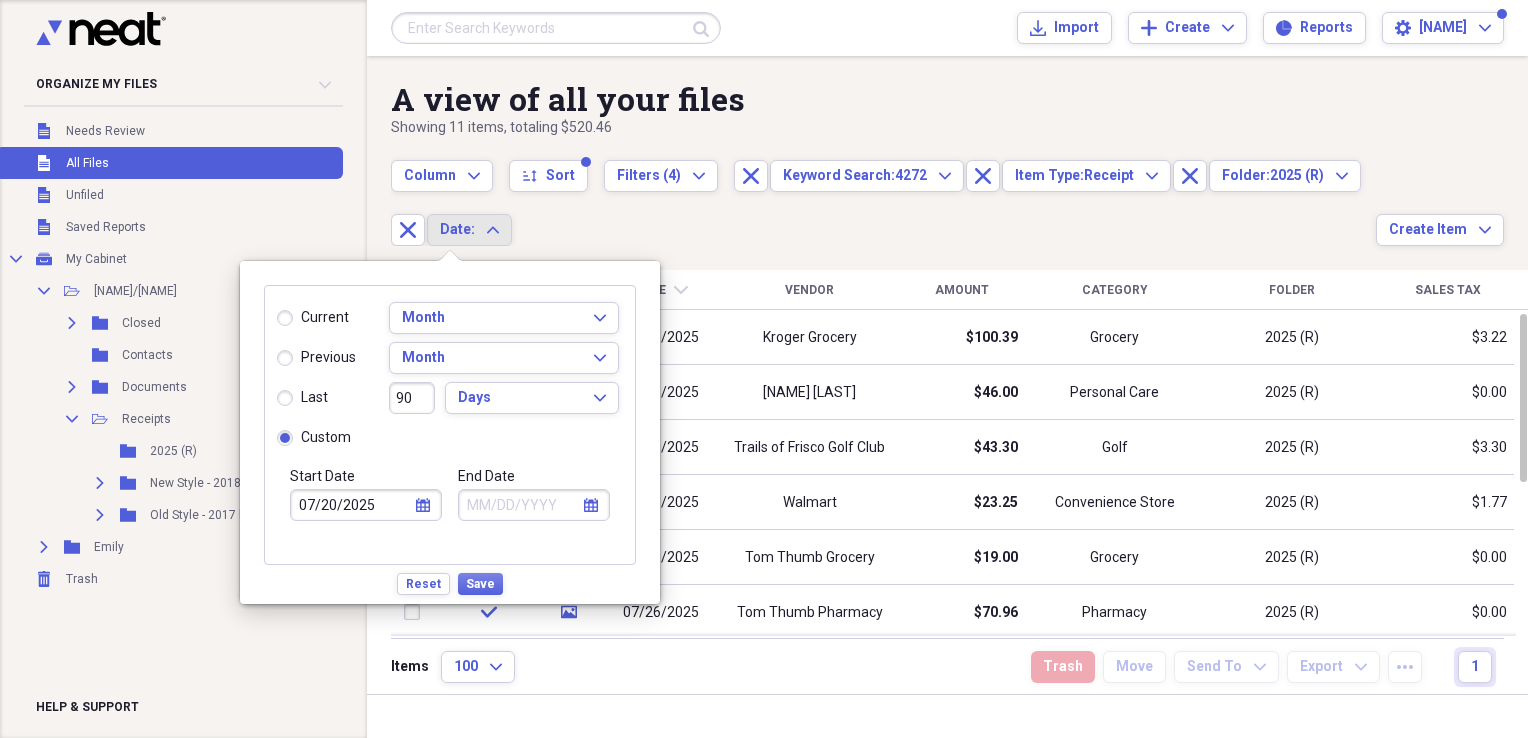 click on "calendar" 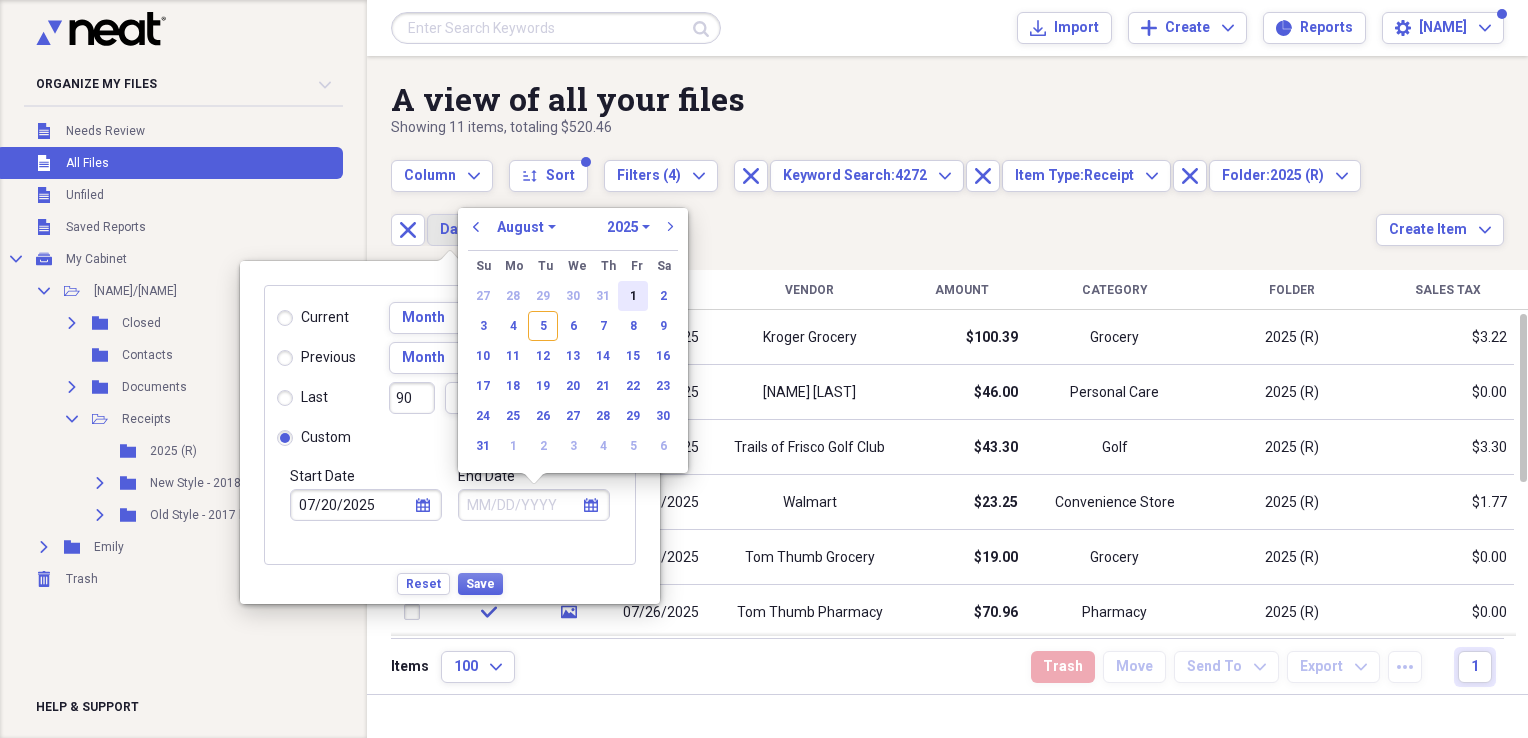 click on "1" at bounding box center (633, 296) 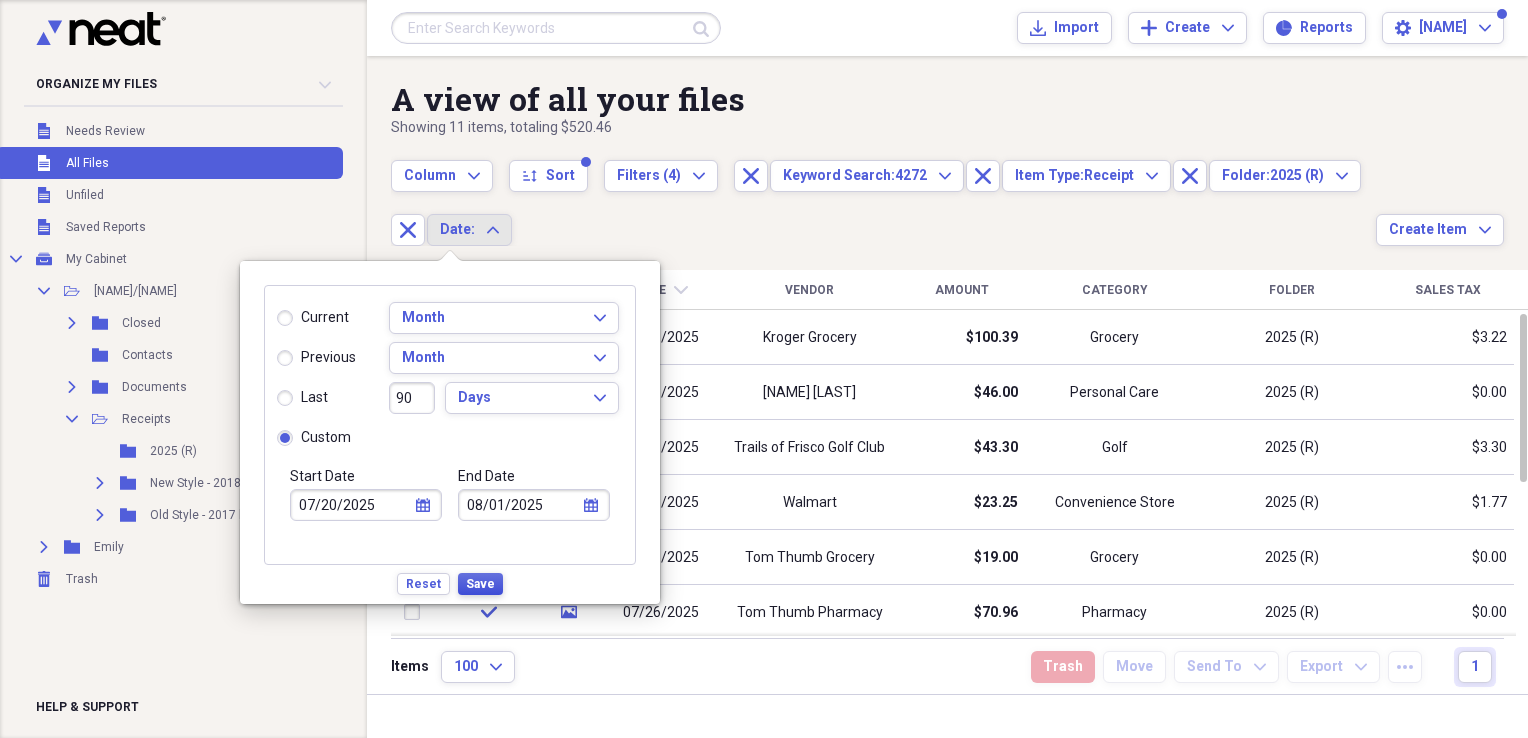 click on "Save" at bounding box center [480, 584] 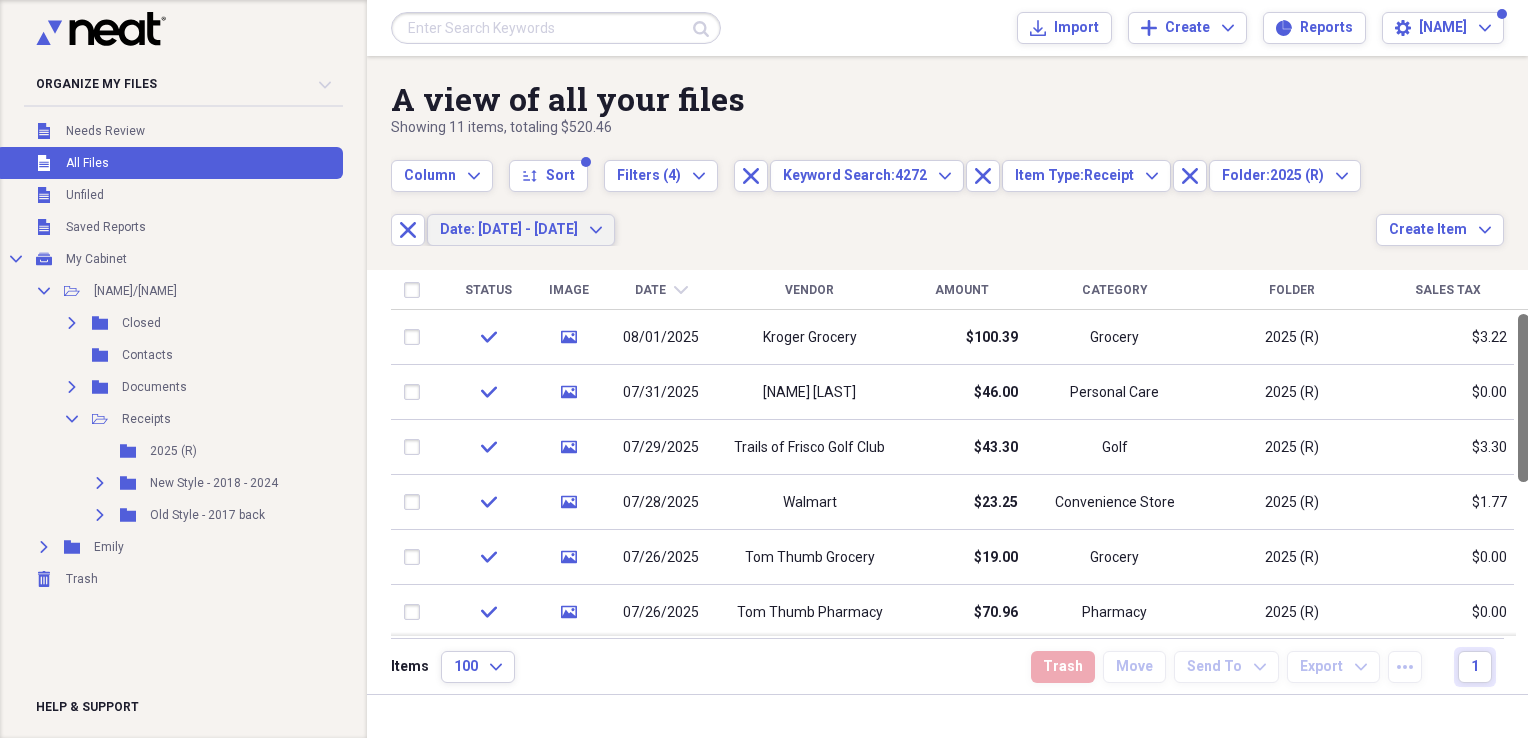 drag, startPoint x: 1518, startPoint y: 362, endPoint x: 1531, endPoint y: 318, distance: 45.88028 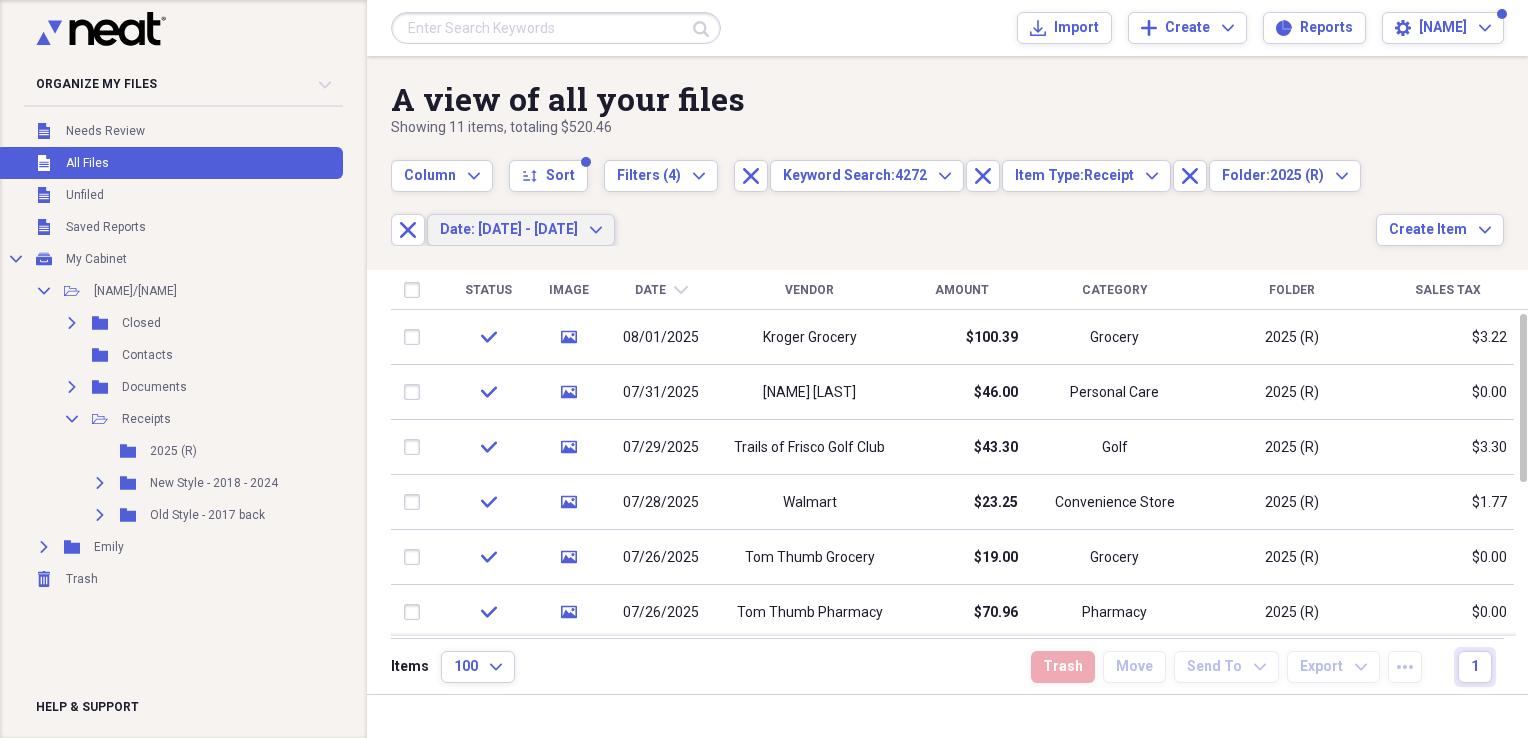 click on "Expand" 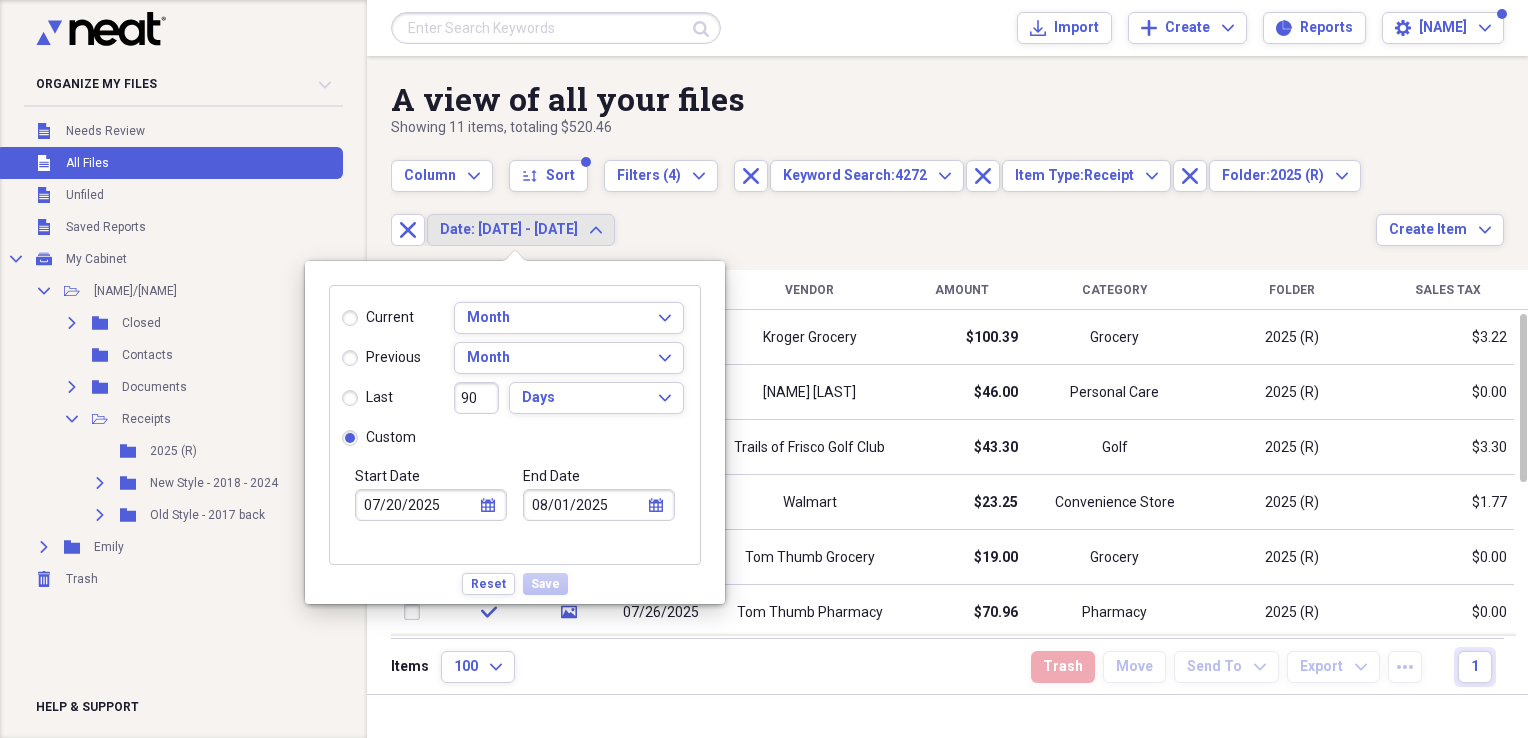 click 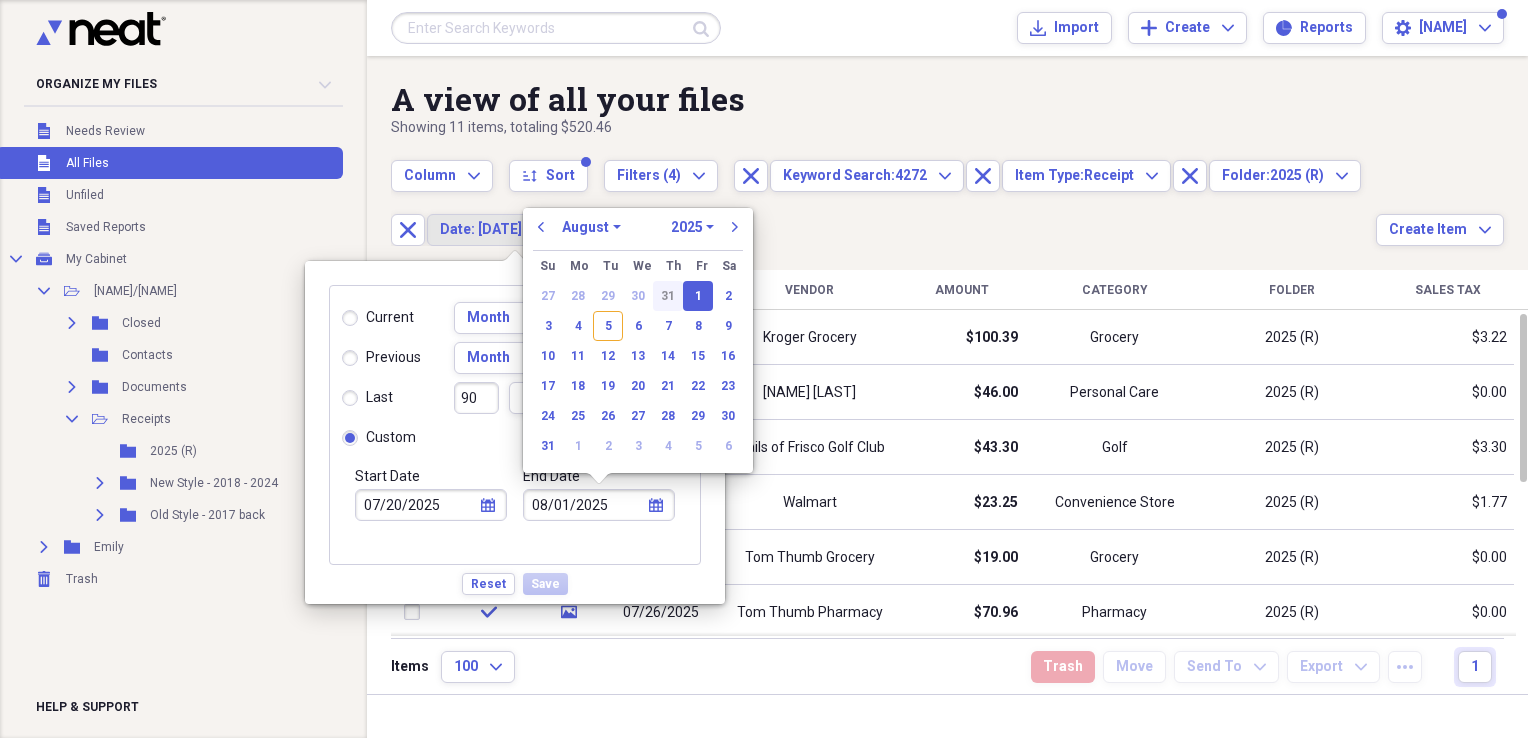 click on "31" at bounding box center [668, 296] 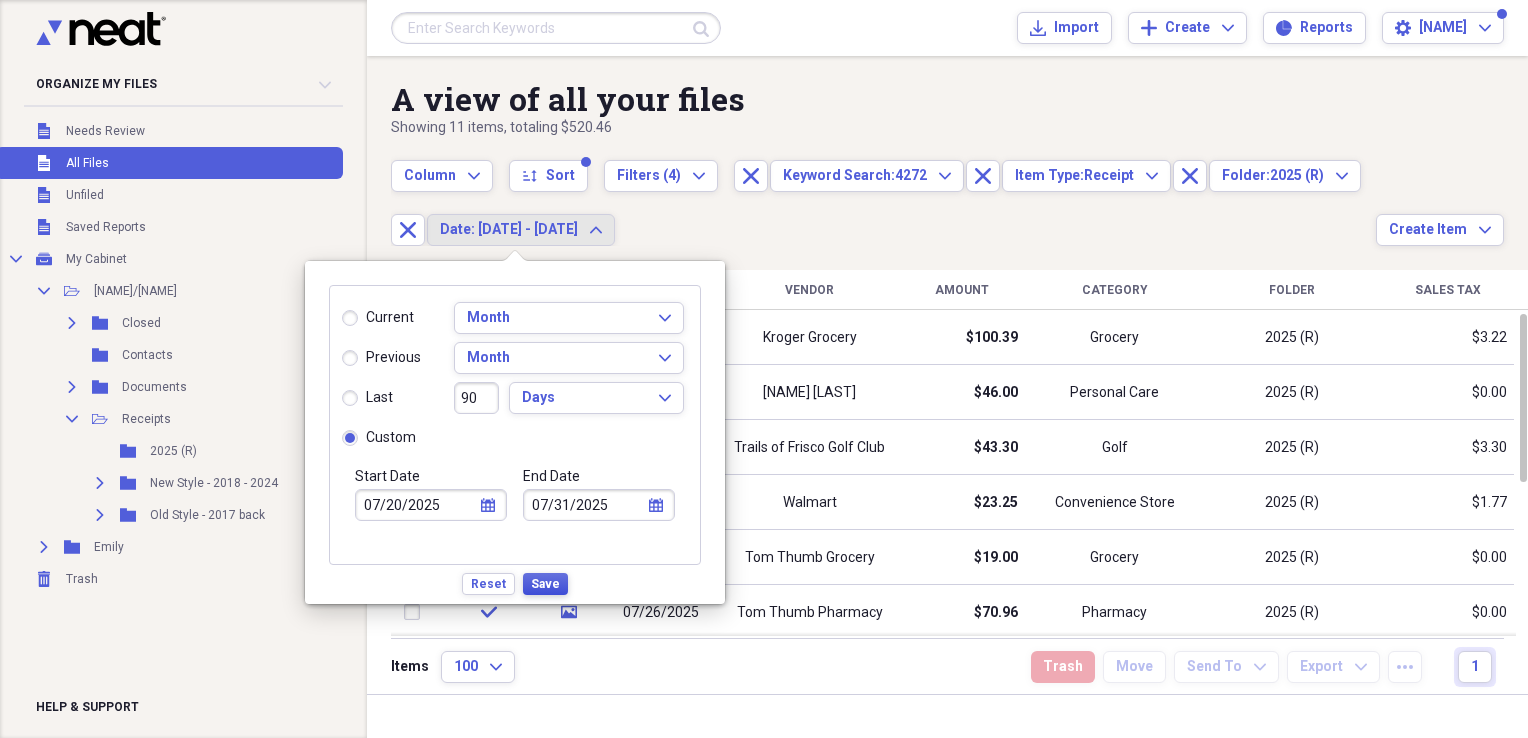 click on "Save" at bounding box center (545, 584) 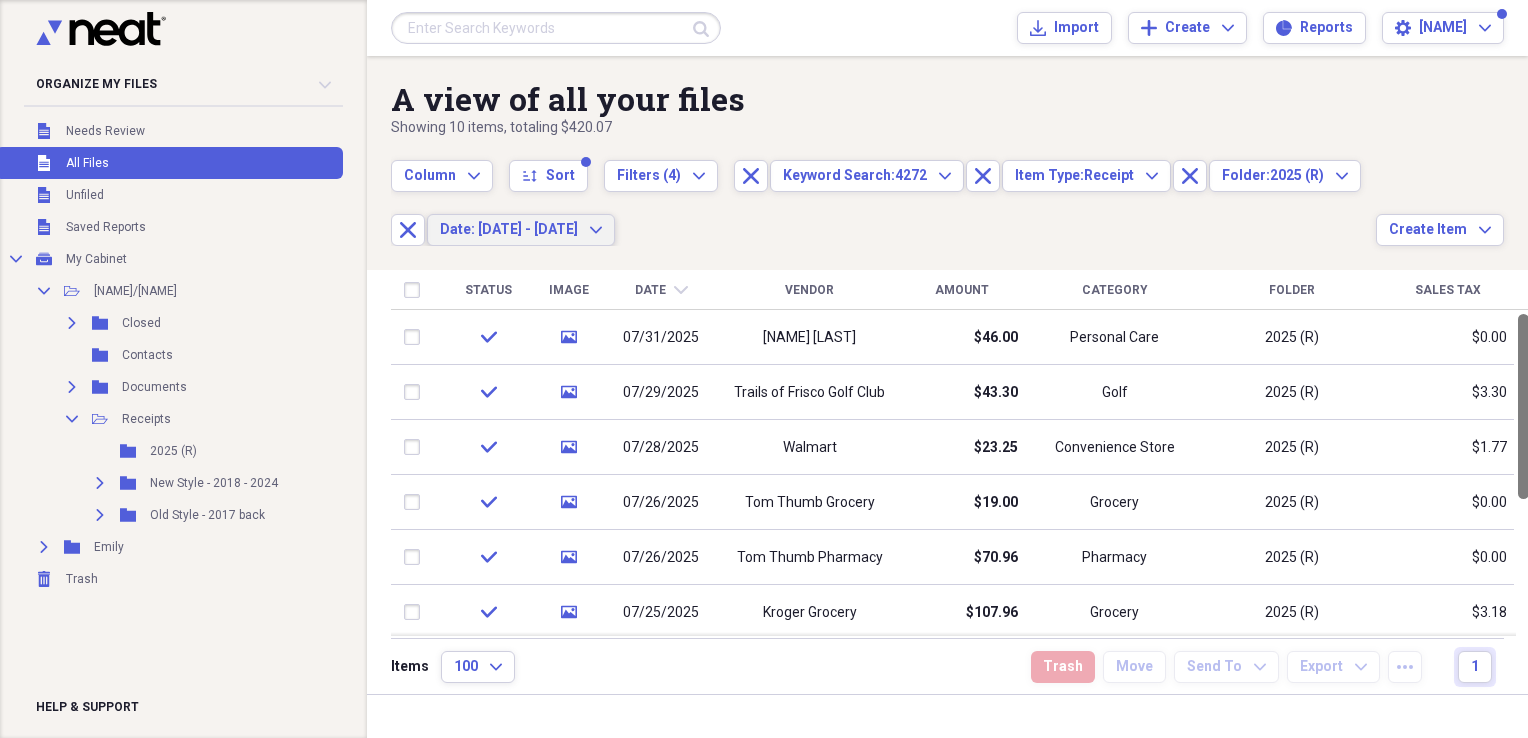 click at bounding box center [1523, 406] 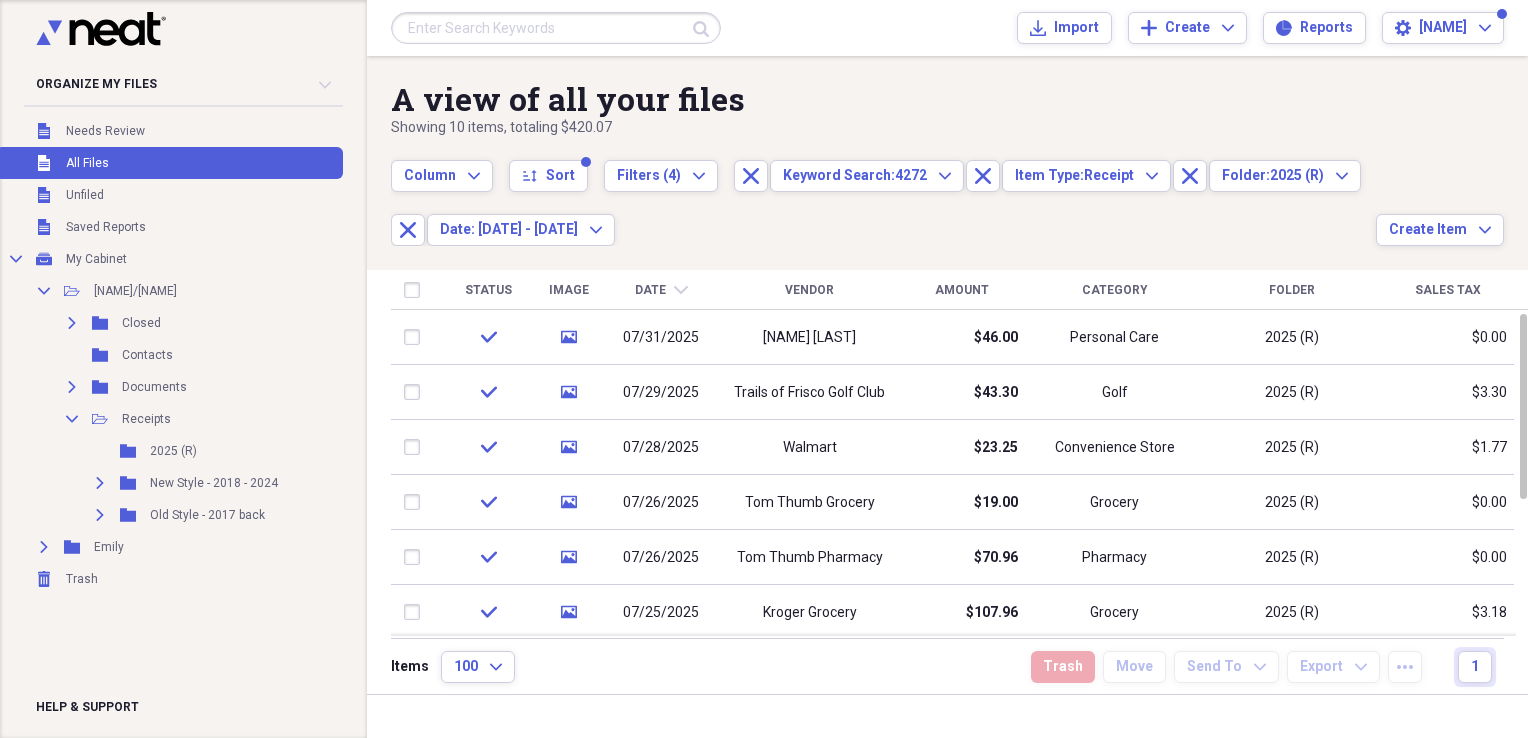click on "Date" at bounding box center (650, 290) 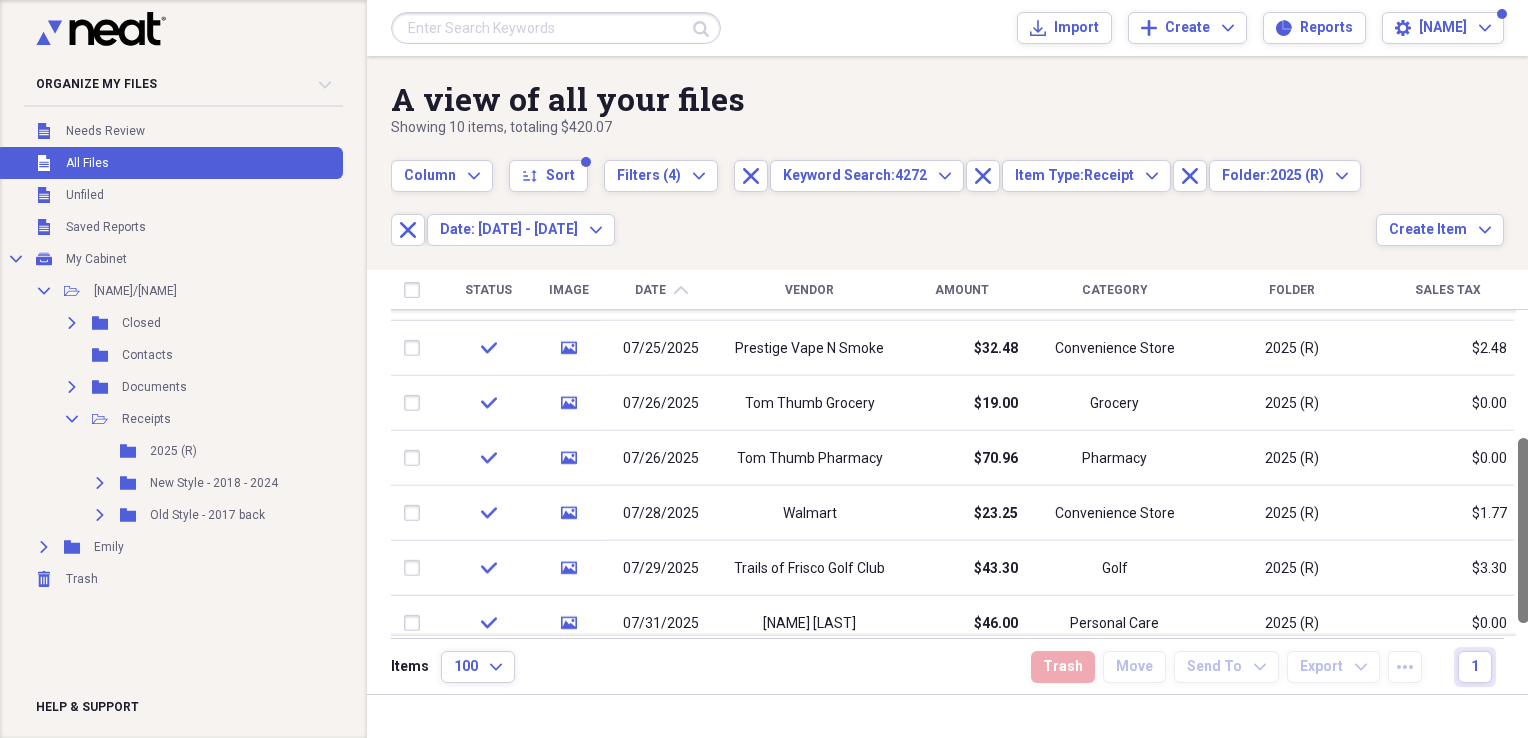 drag, startPoint x: 1518, startPoint y: 479, endPoint x: 1531, endPoint y: 594, distance: 115.73245 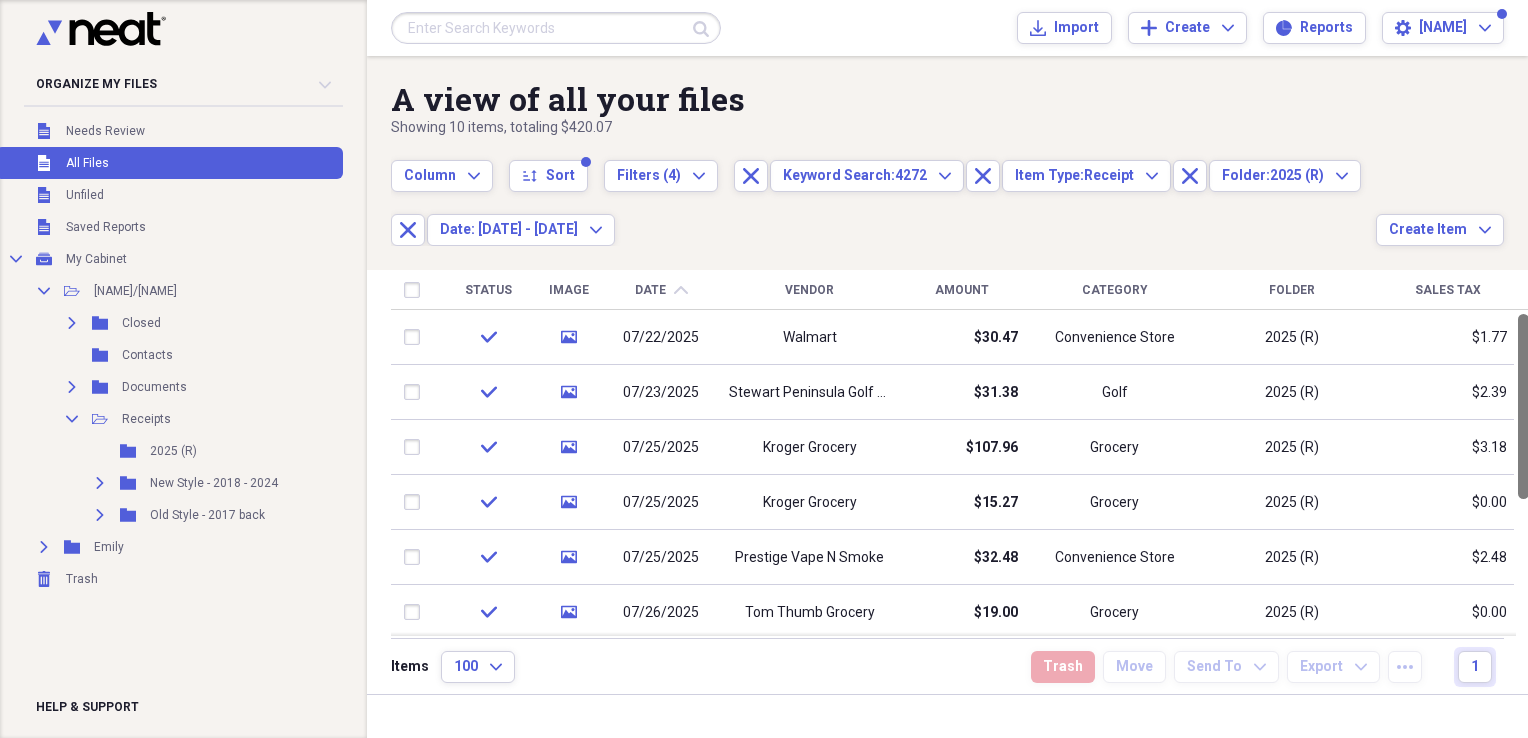 drag, startPoint x: 1522, startPoint y: 496, endPoint x: 1531, endPoint y: 215, distance: 281.1441 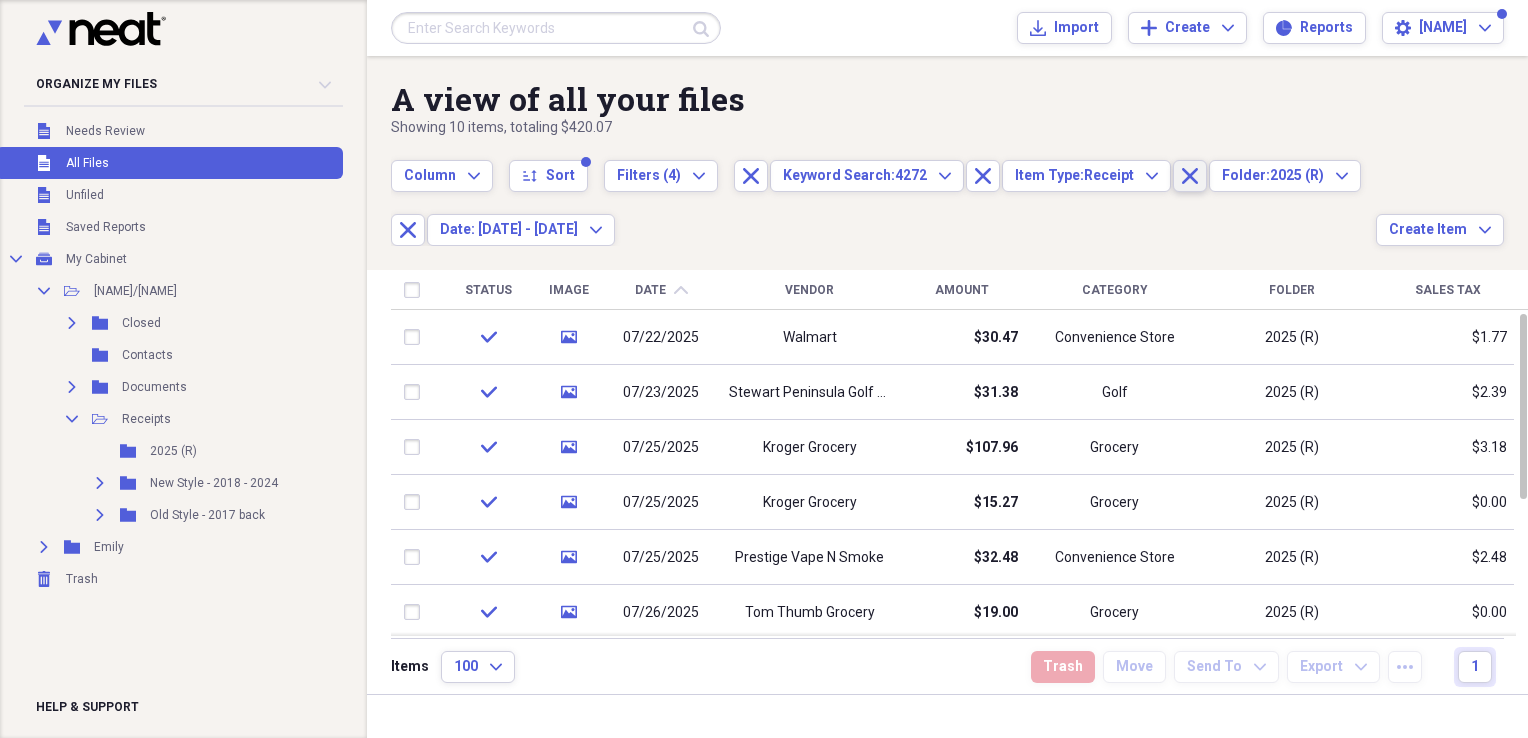 click on "Close" 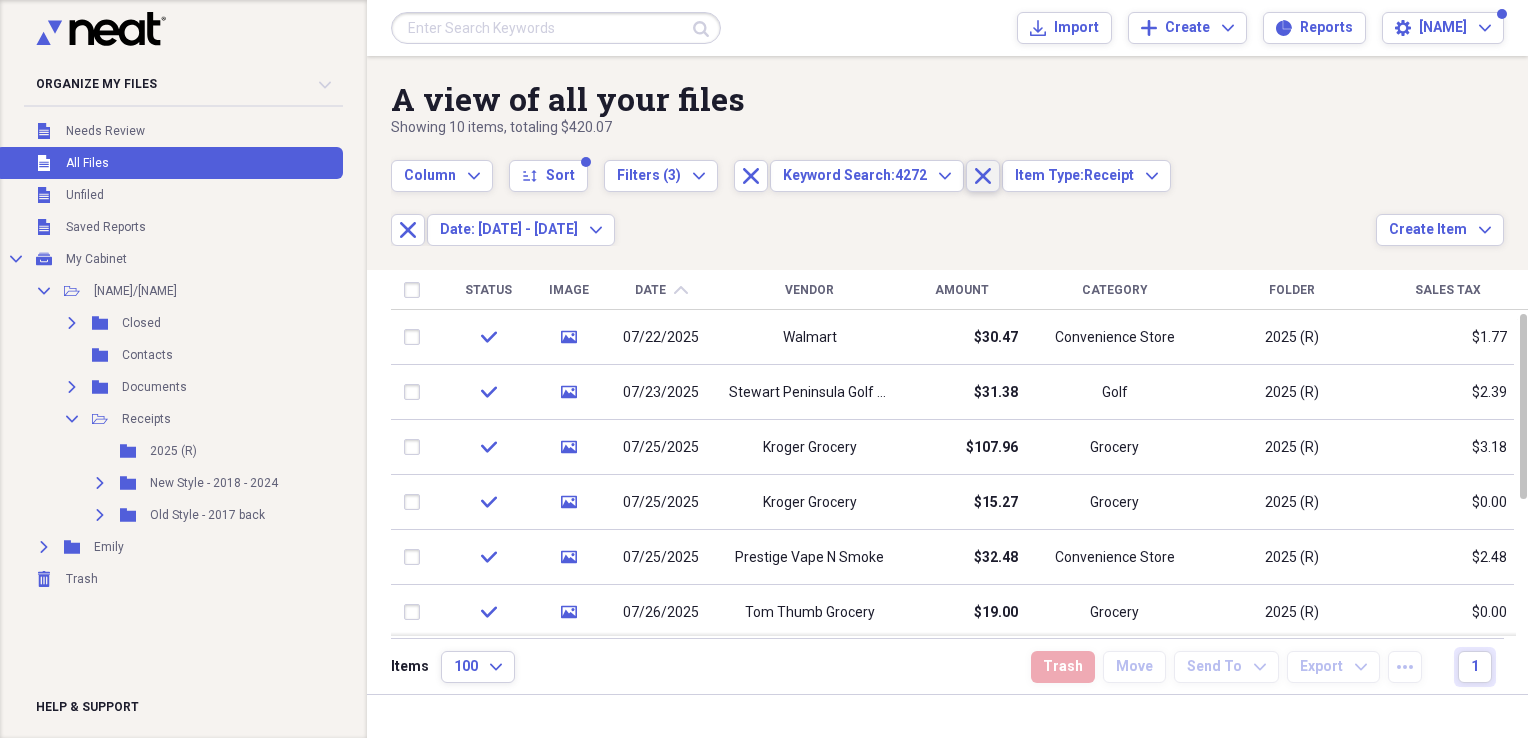 click 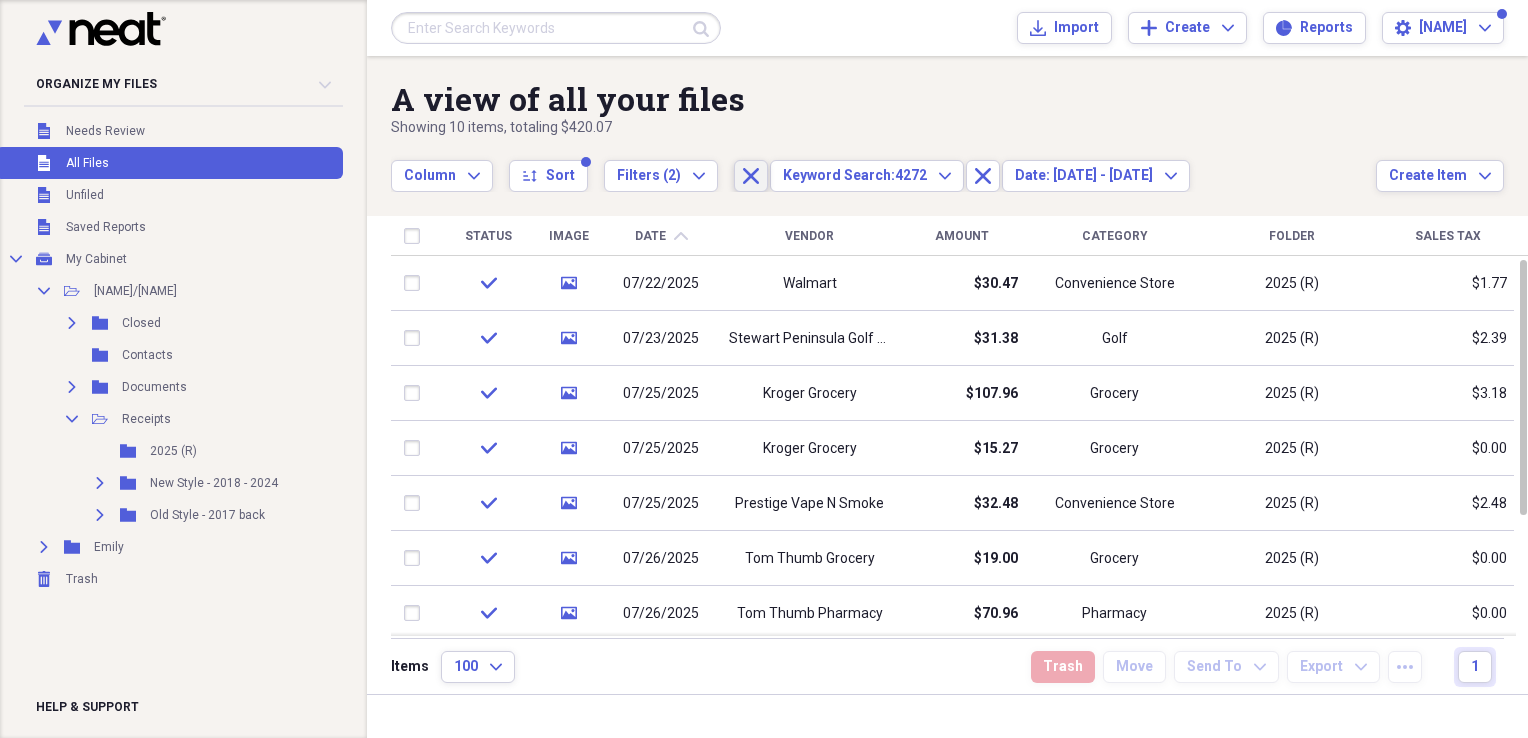 click on "Close" 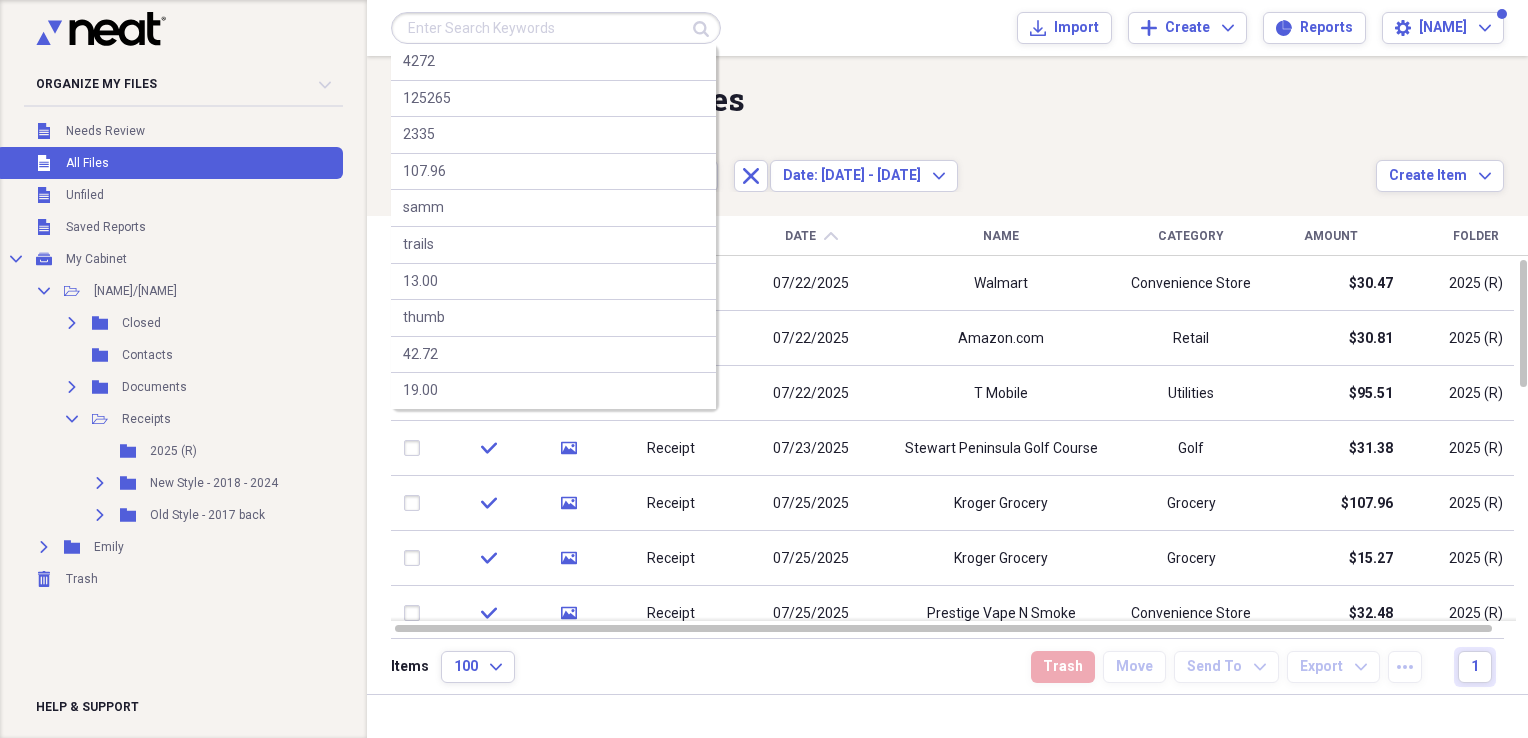 click at bounding box center (556, 28) 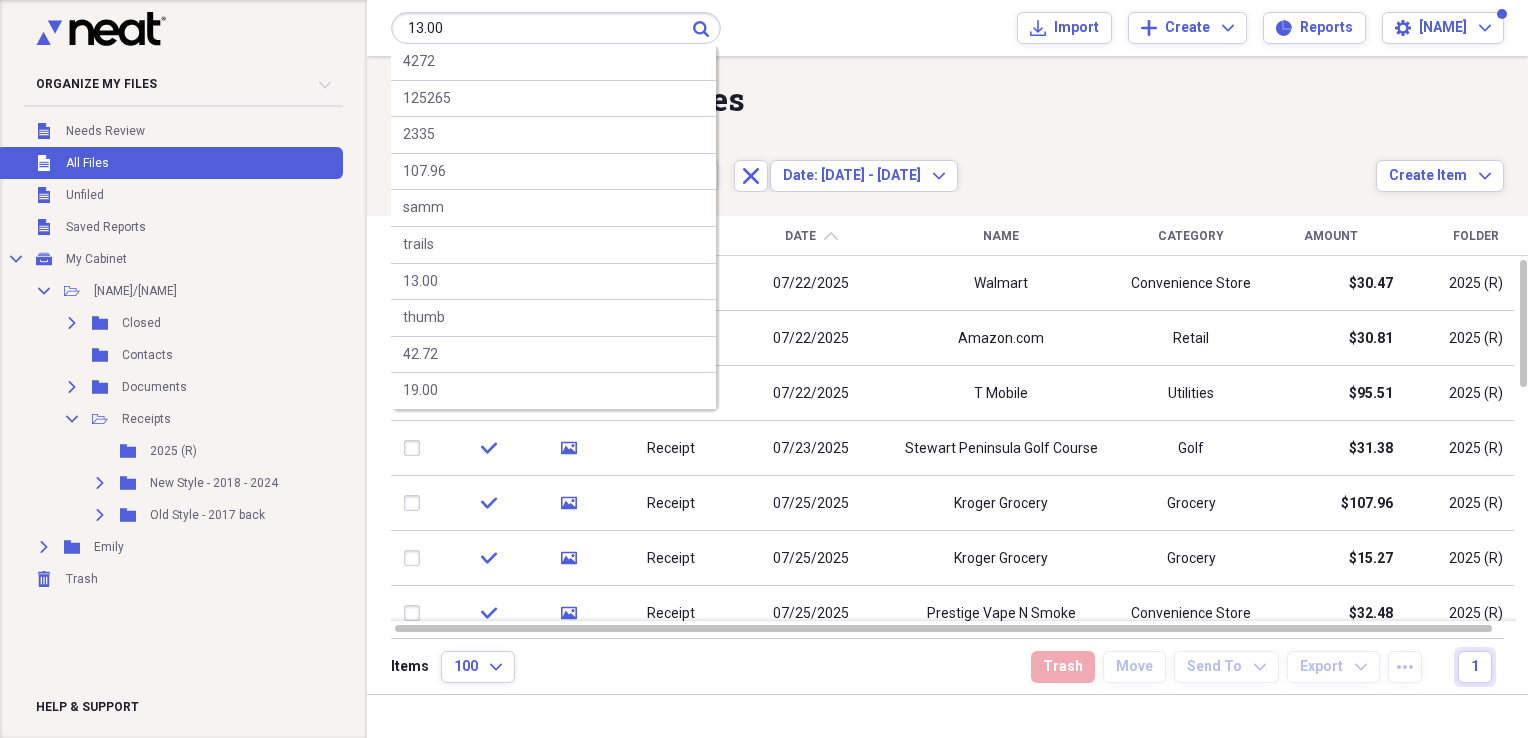 type on "13.00" 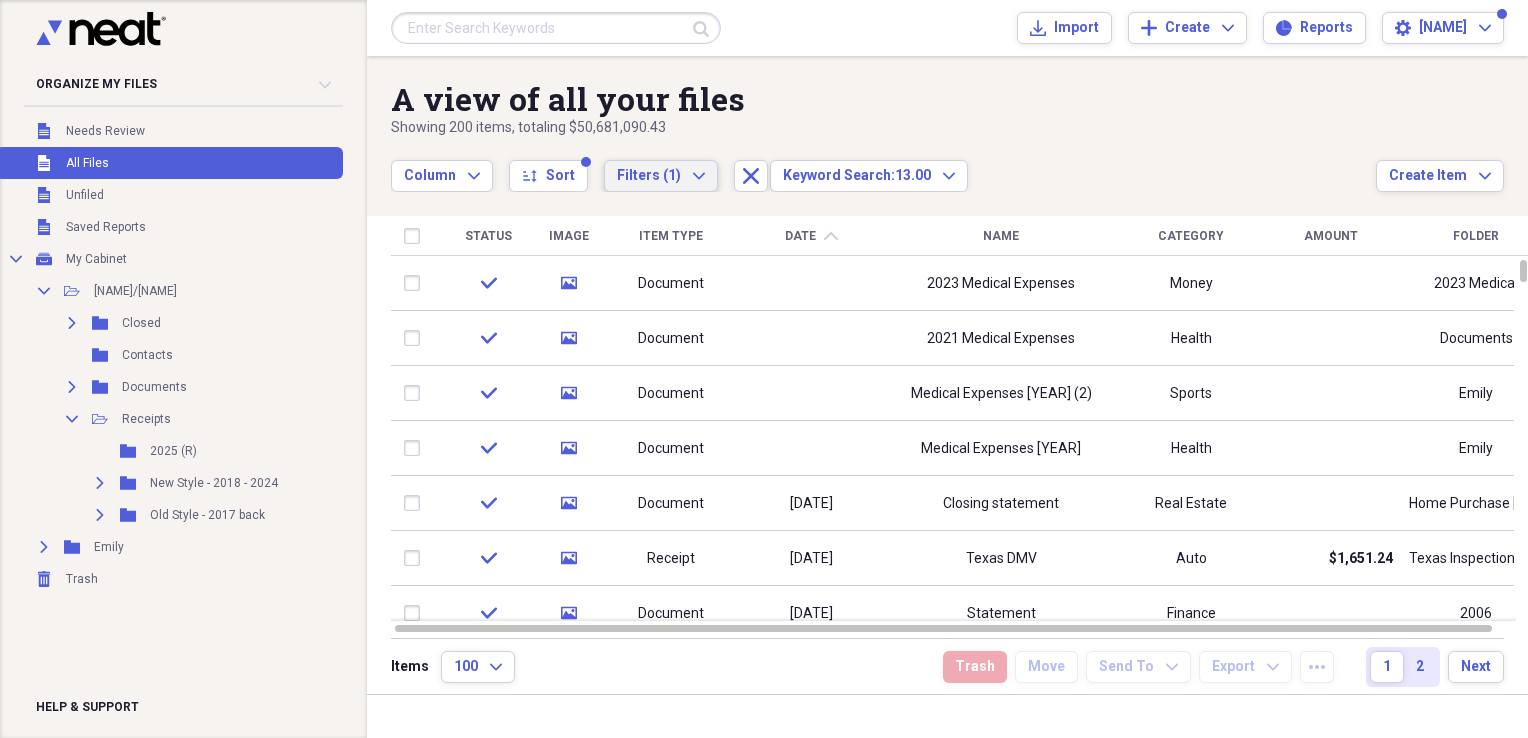 click on "Expand" 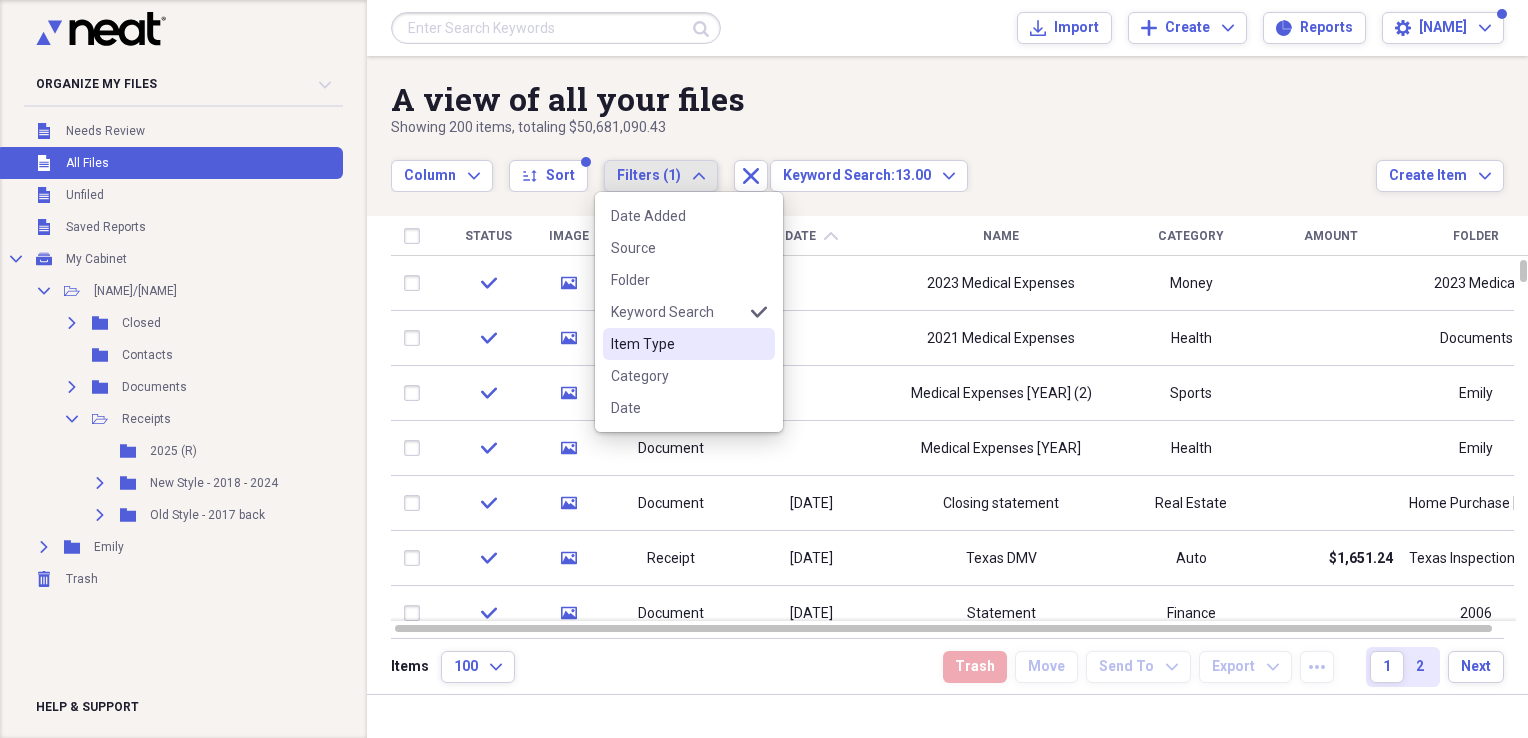 click on "Item Type" at bounding box center (677, 344) 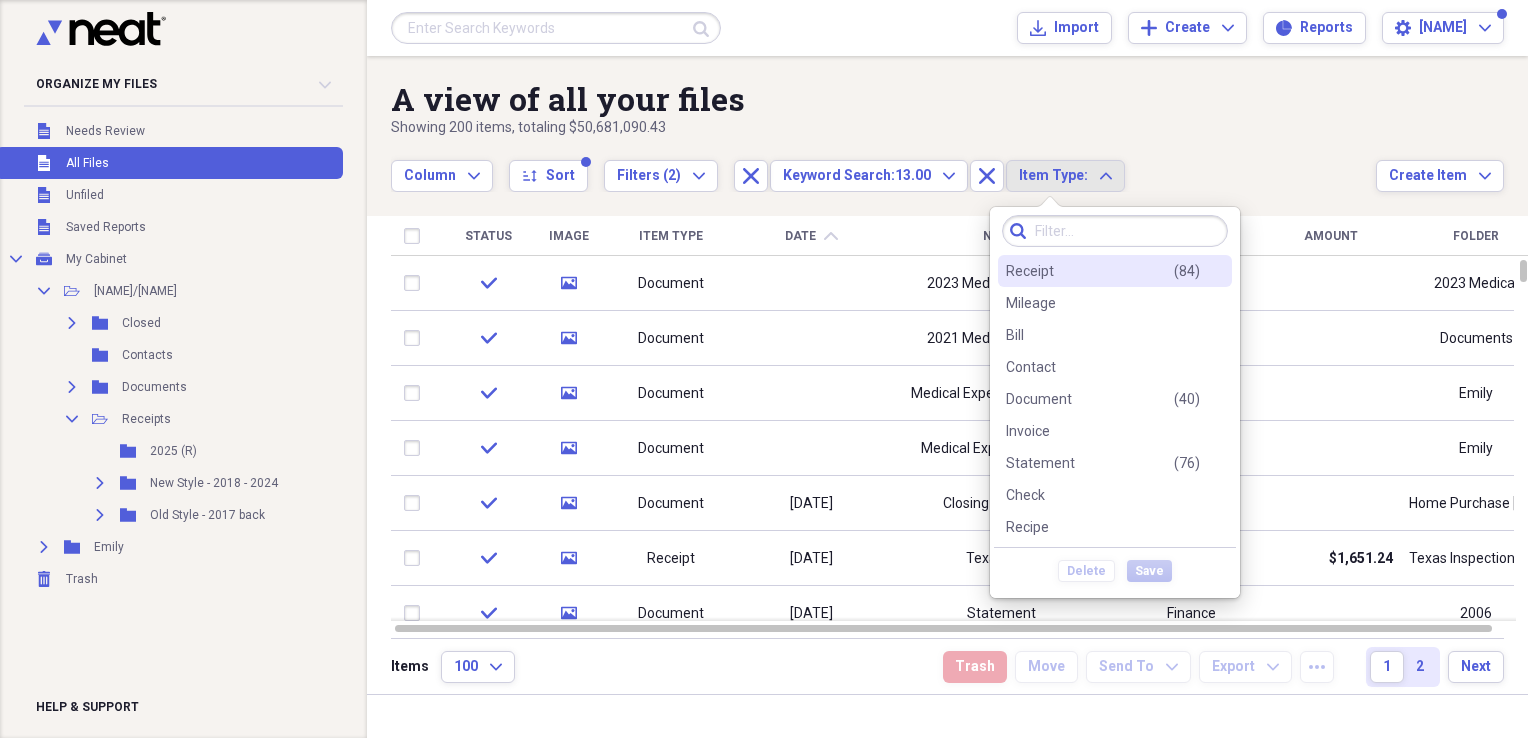 click on "Receipt" at bounding box center [1030, 271] 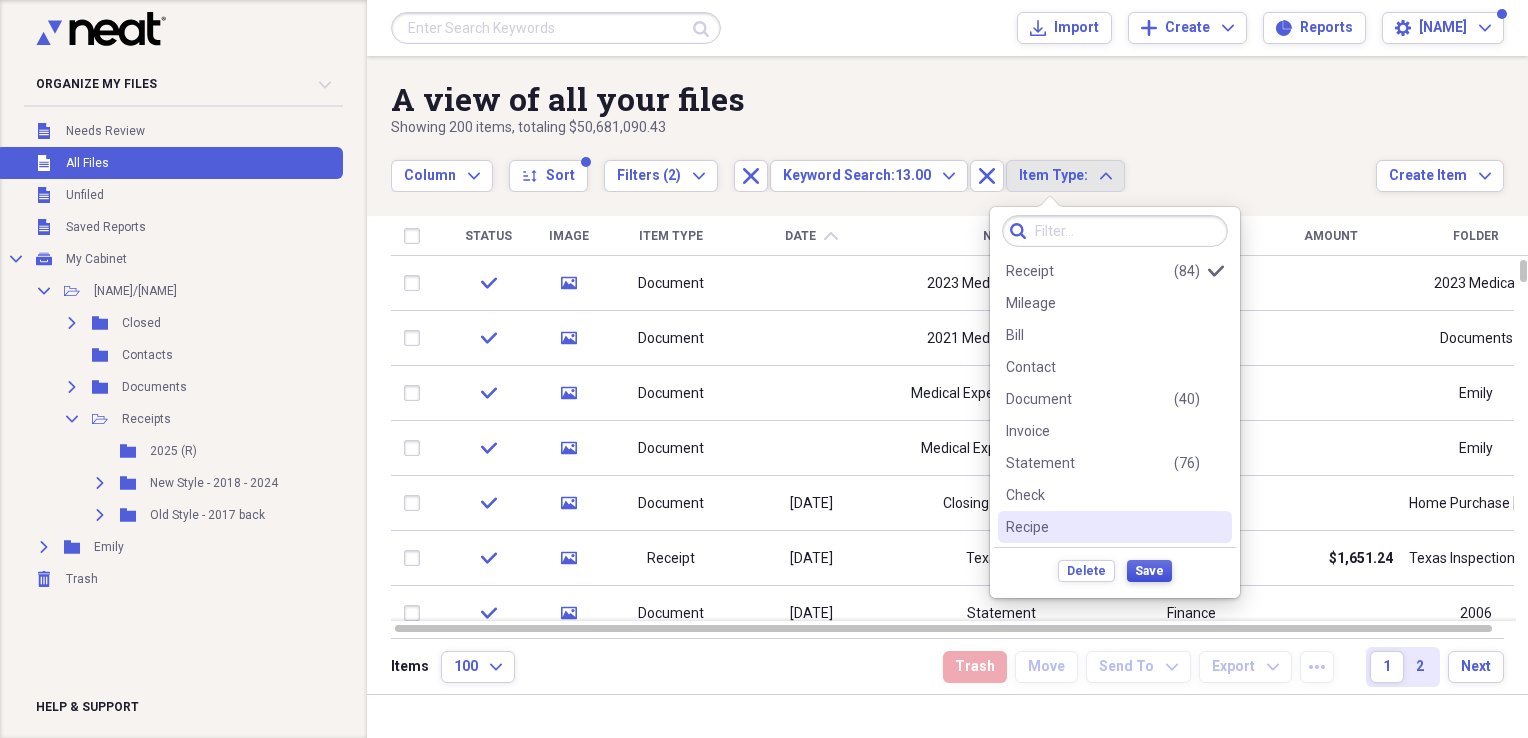 click on "Save" at bounding box center (1149, 571) 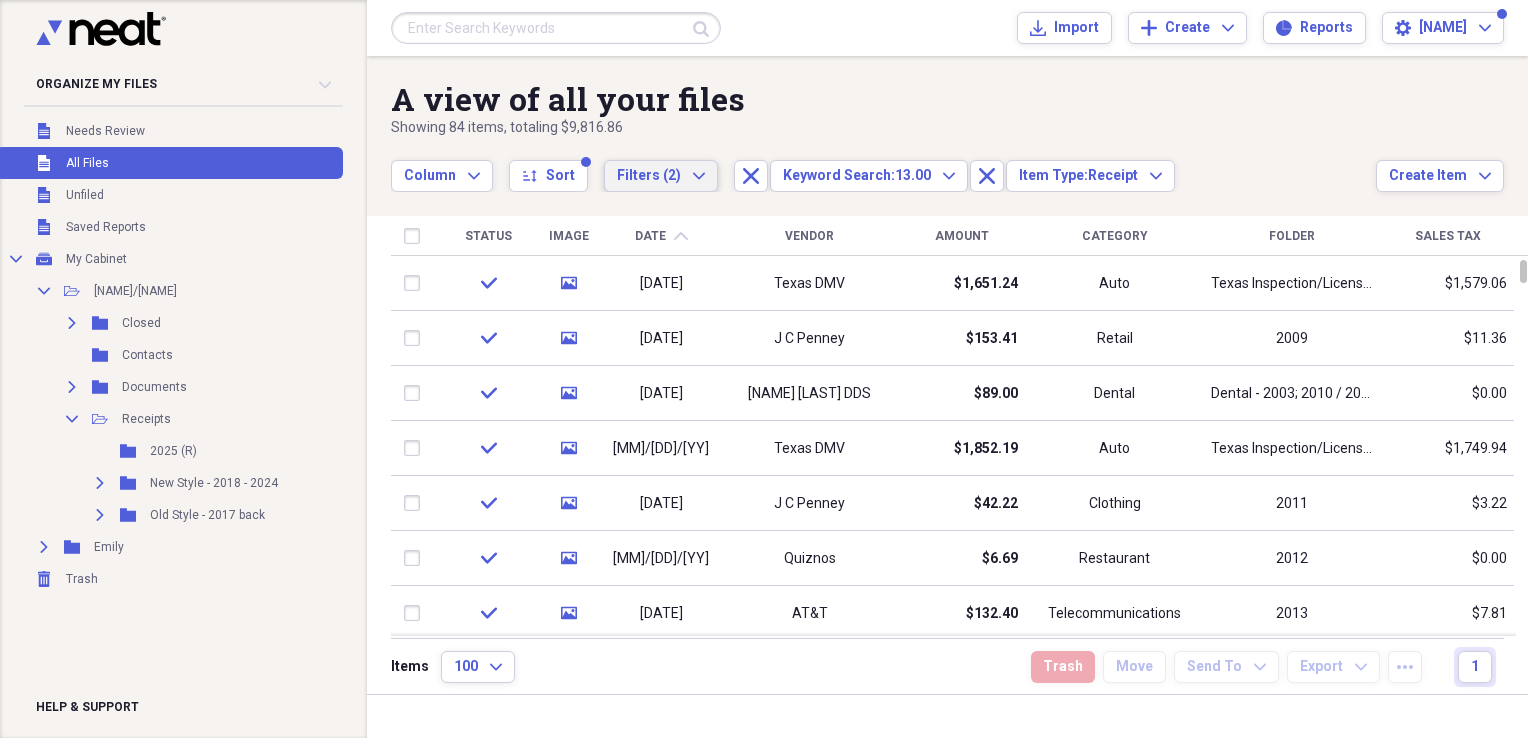 click on "Expand" 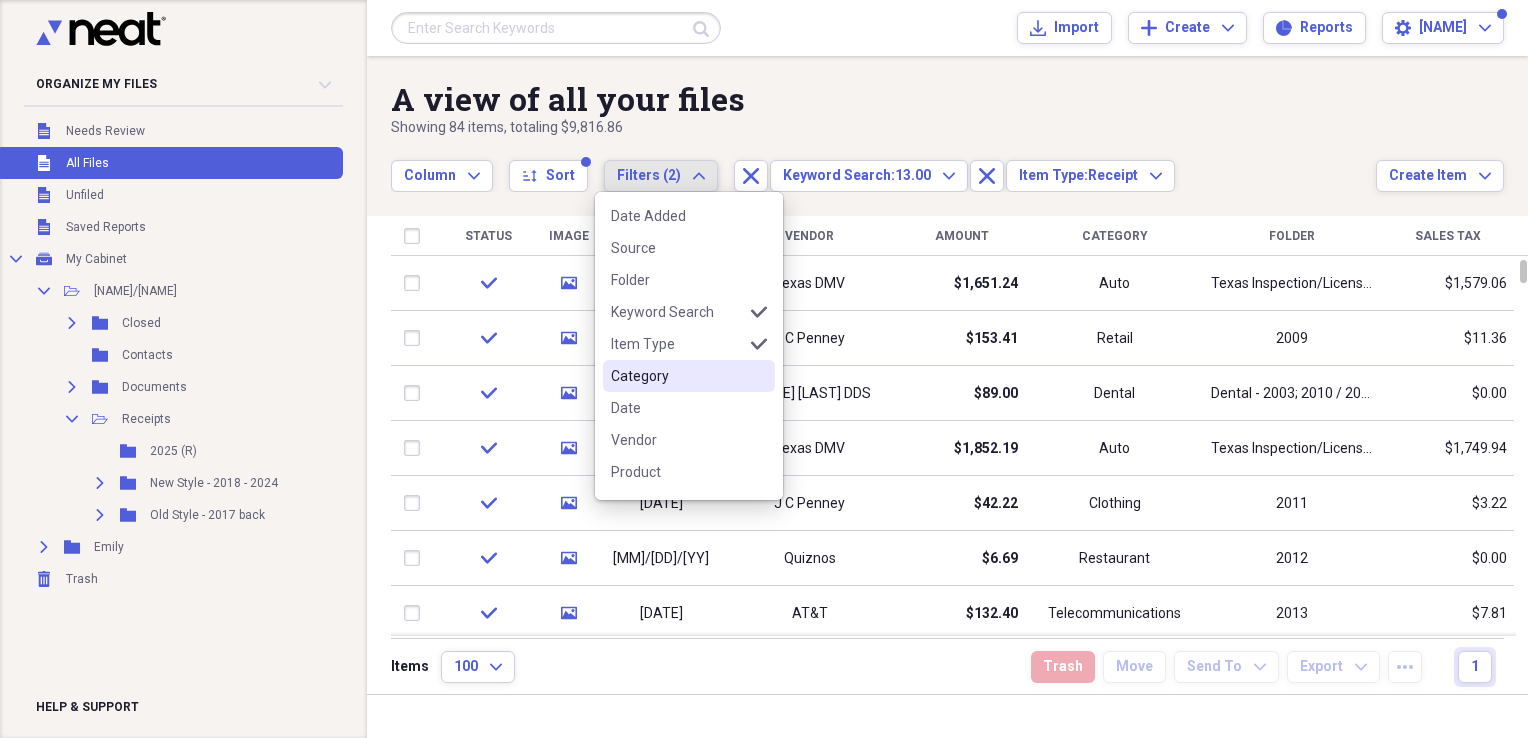 click on "Category" at bounding box center [677, 376] 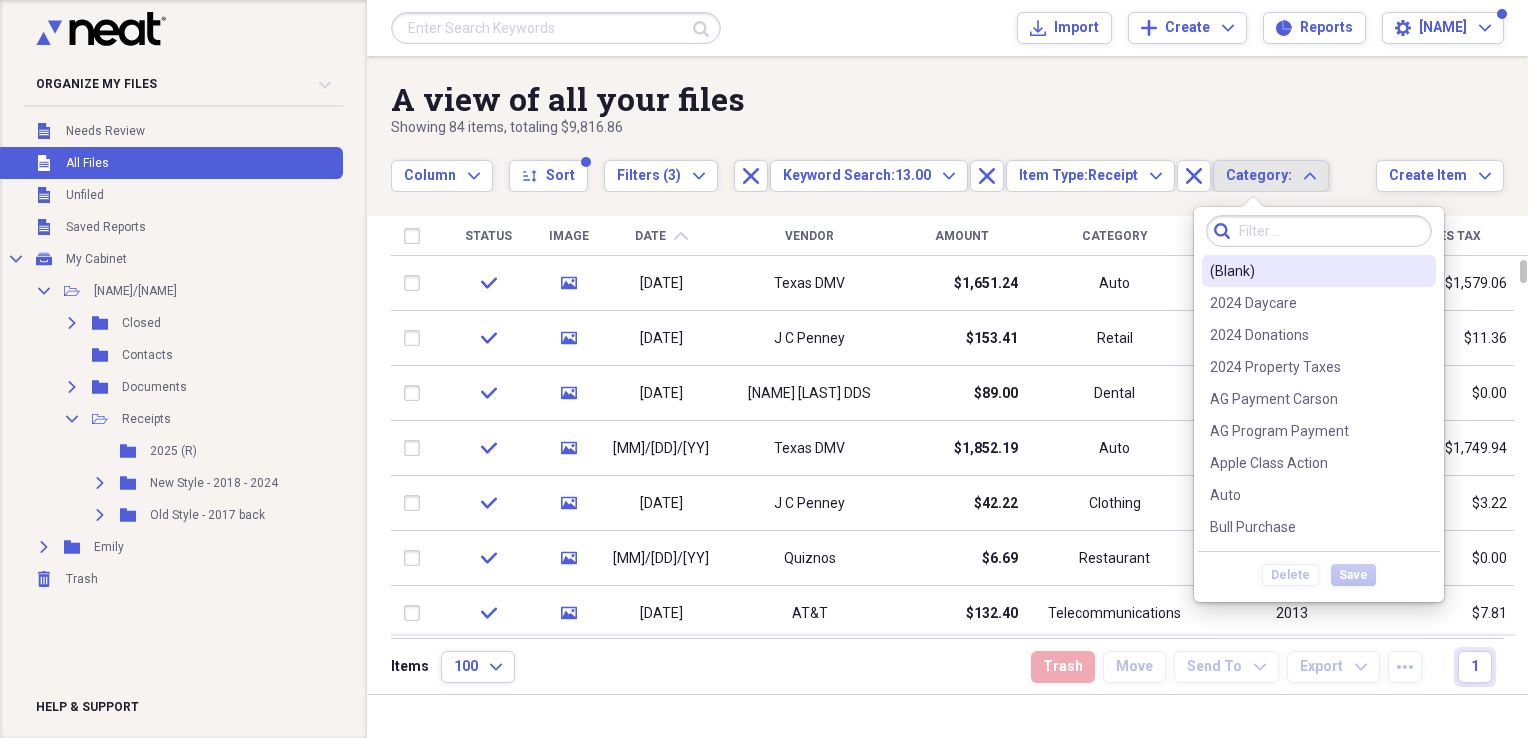 click on "A view of all your files" at bounding box center [883, 99] 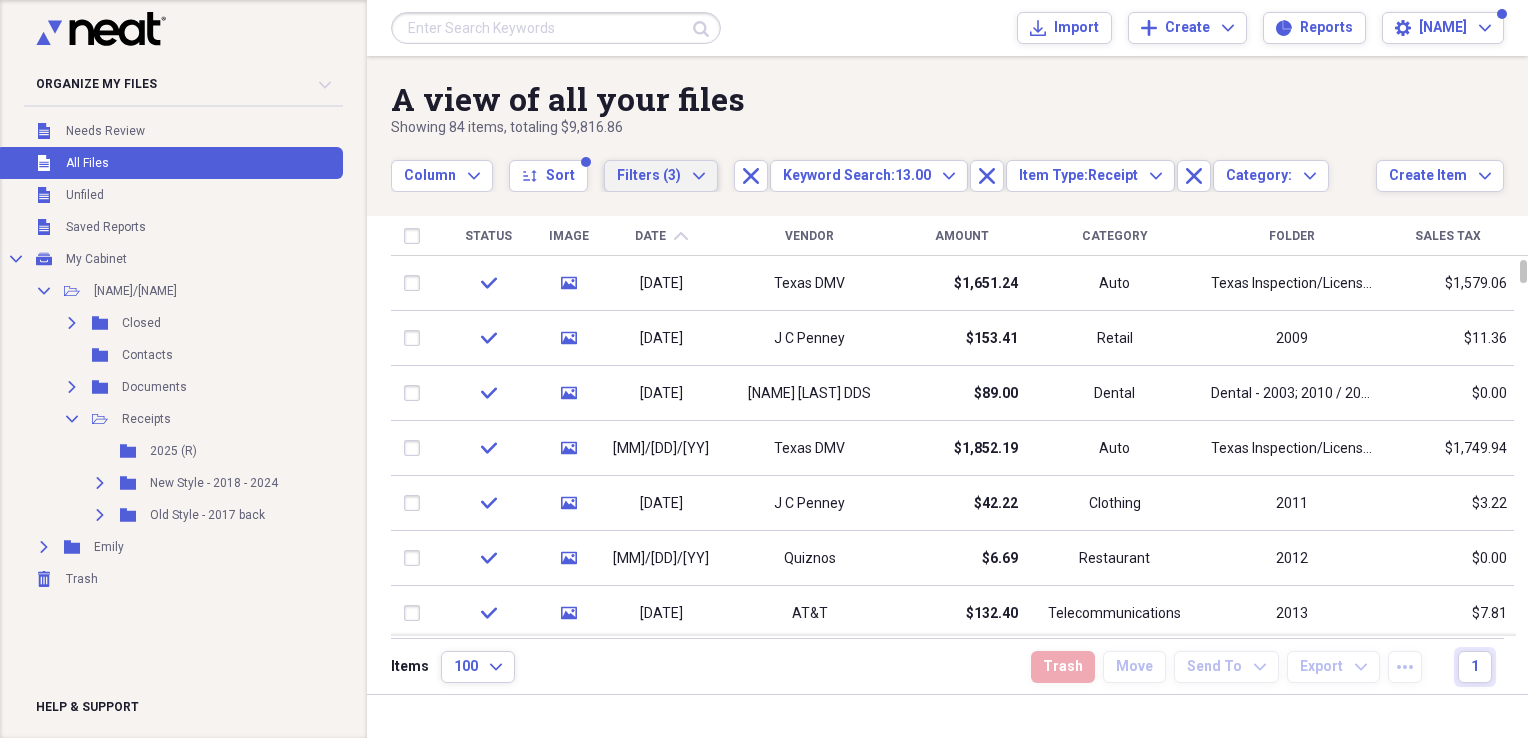 click on "Expand" 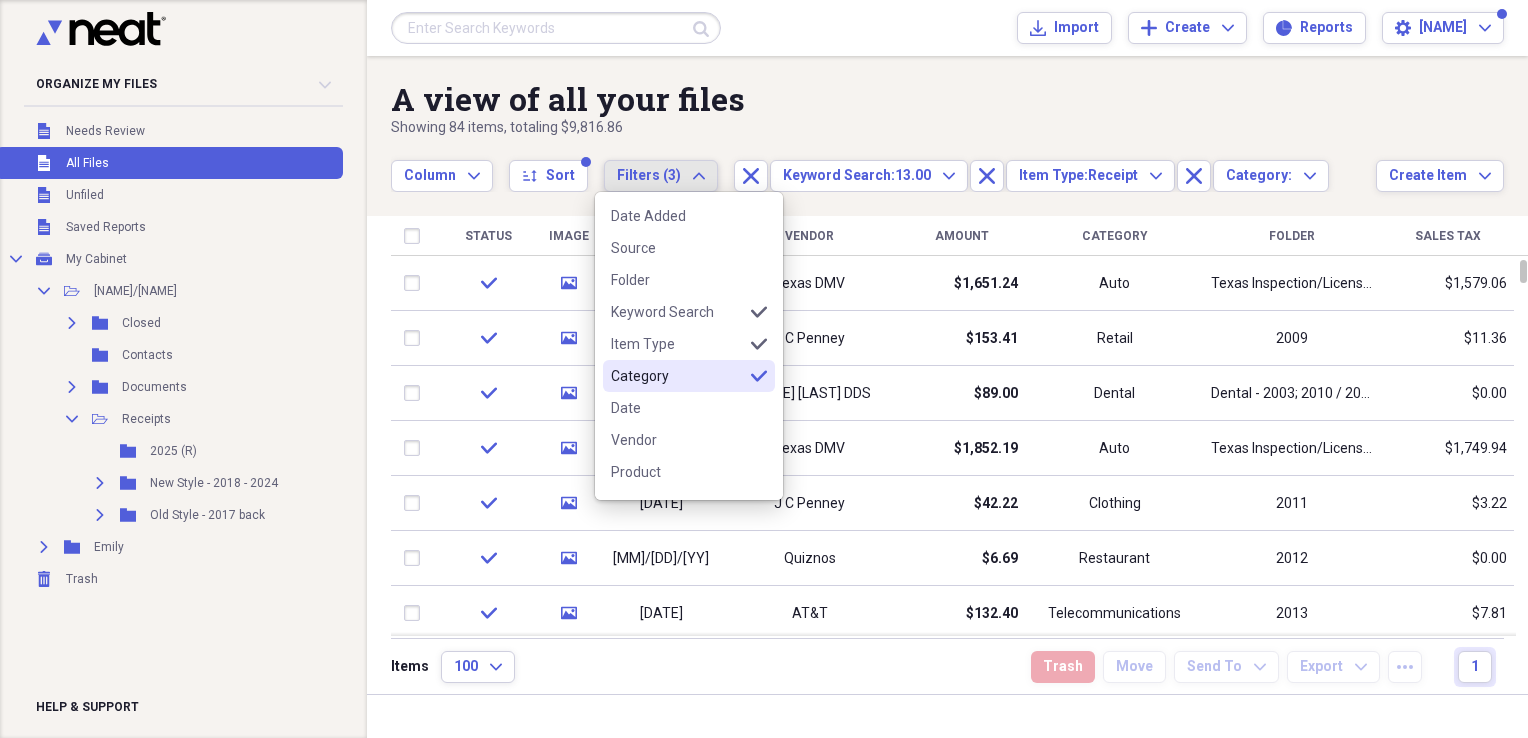 click on "Category" at bounding box center (677, 376) 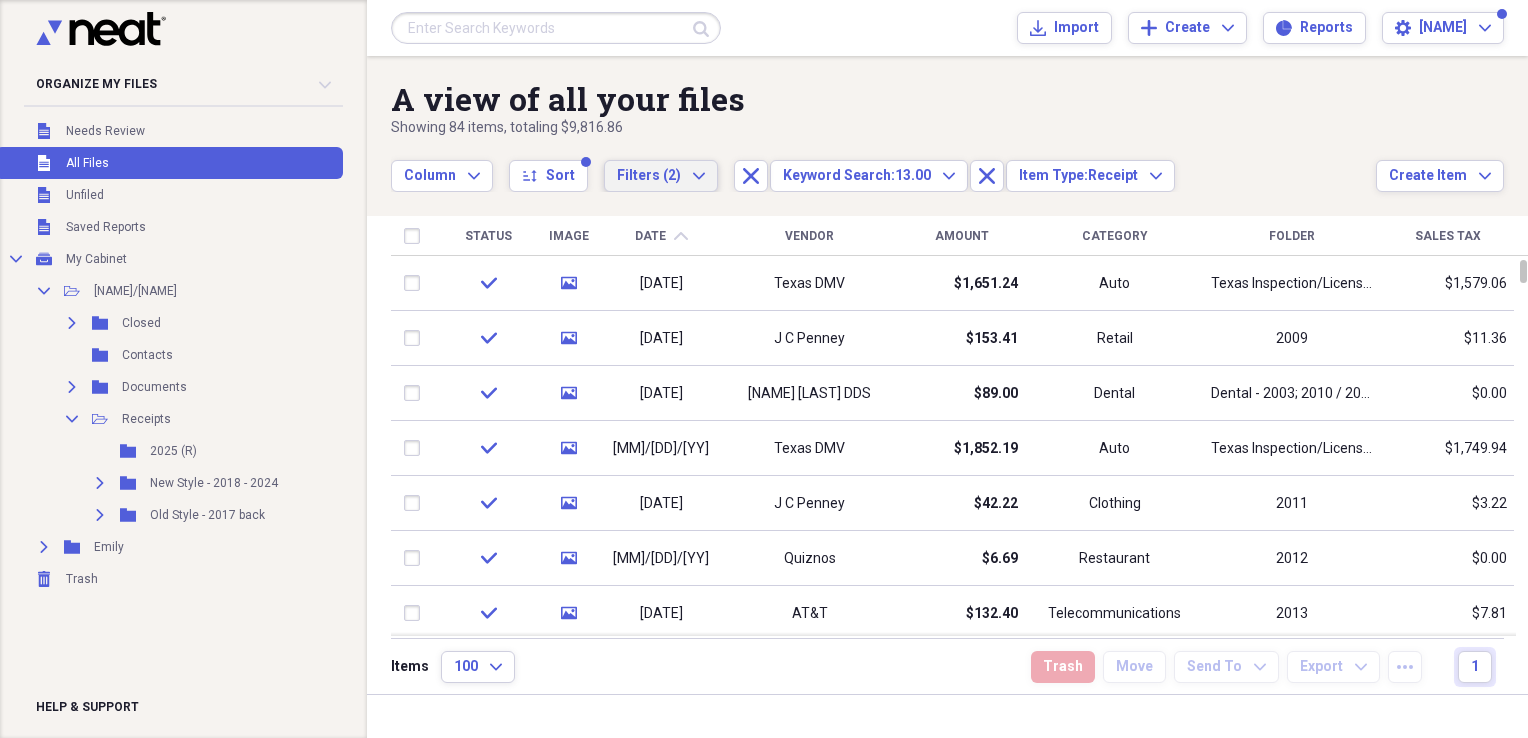 click on "Expand" 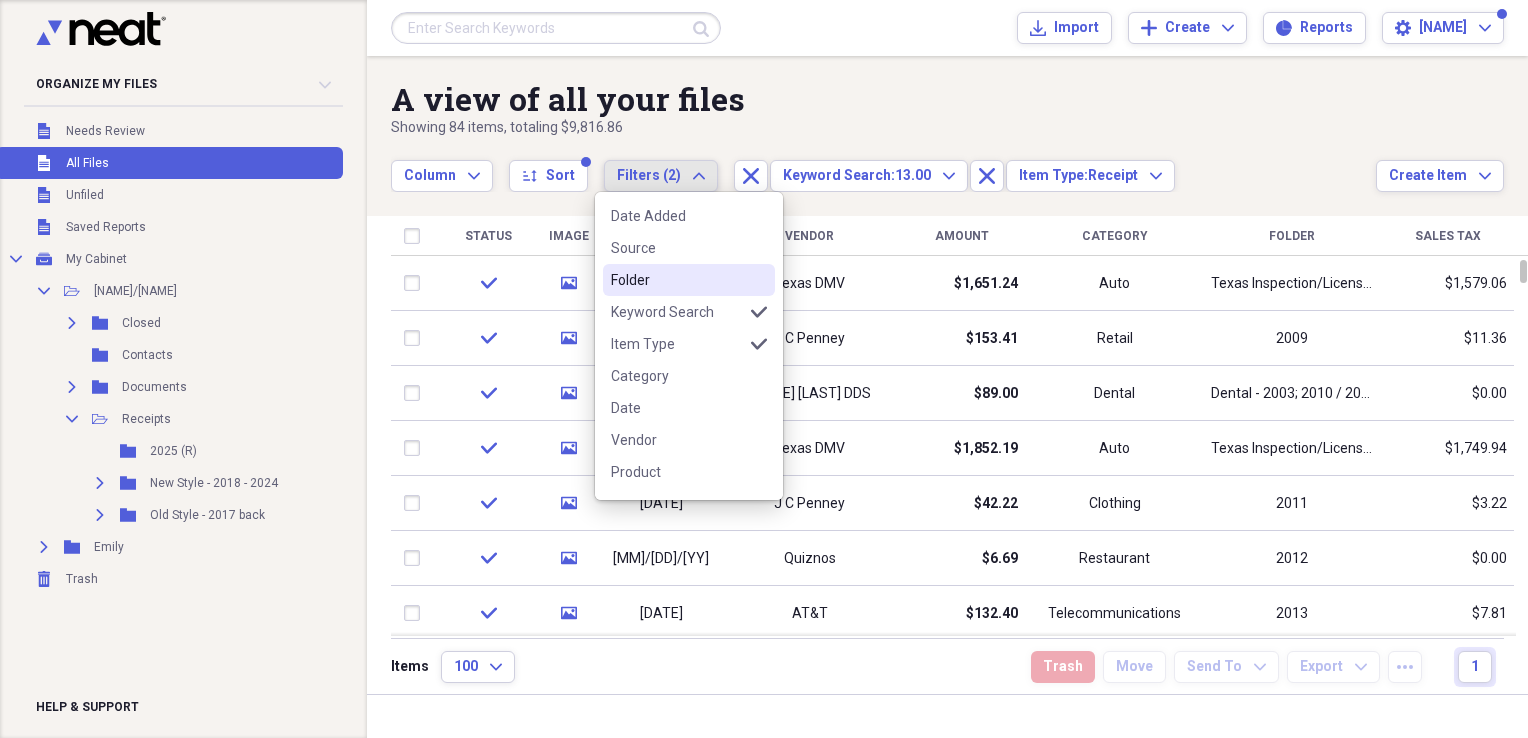 click on "Folder" at bounding box center [677, 280] 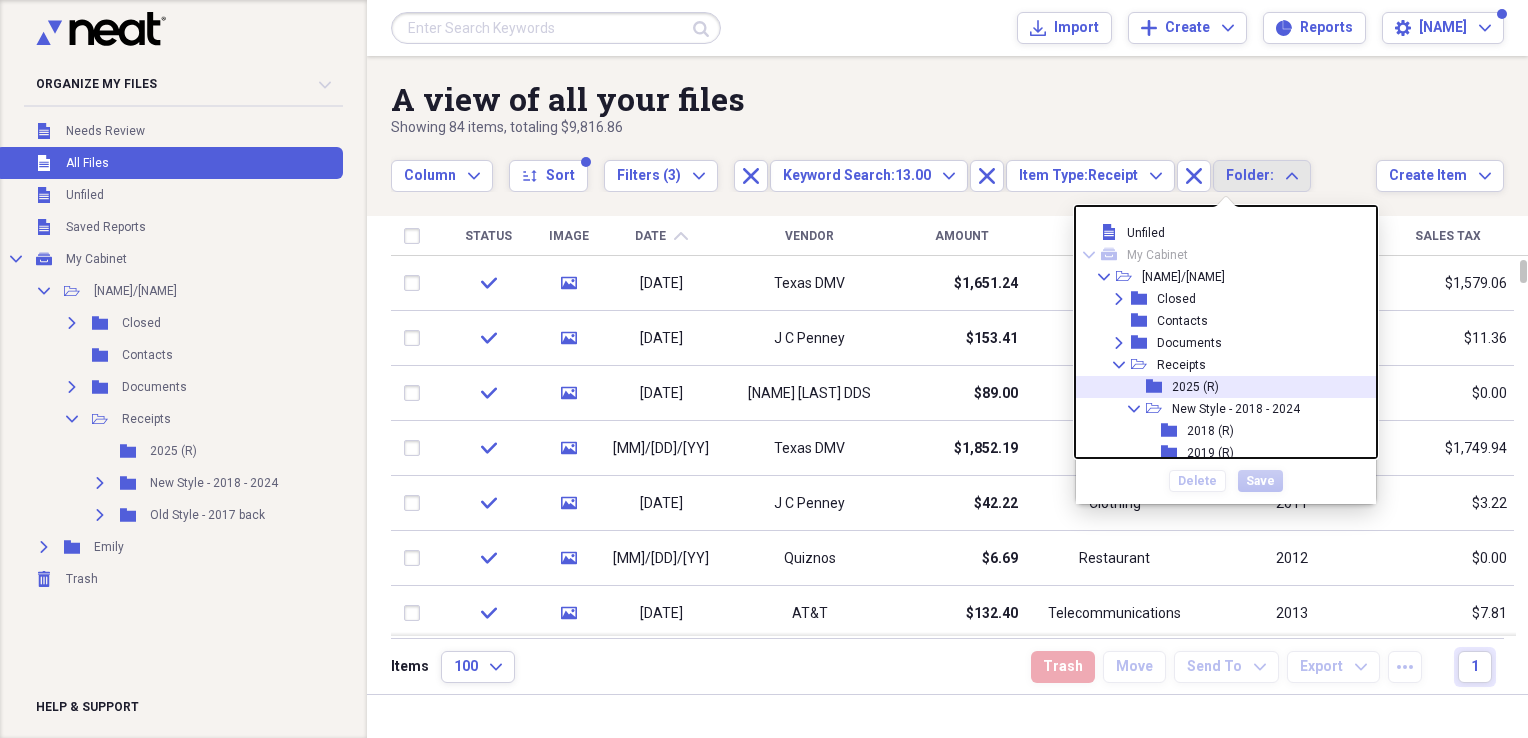 click on "2025 (R)" at bounding box center (1195, 387) 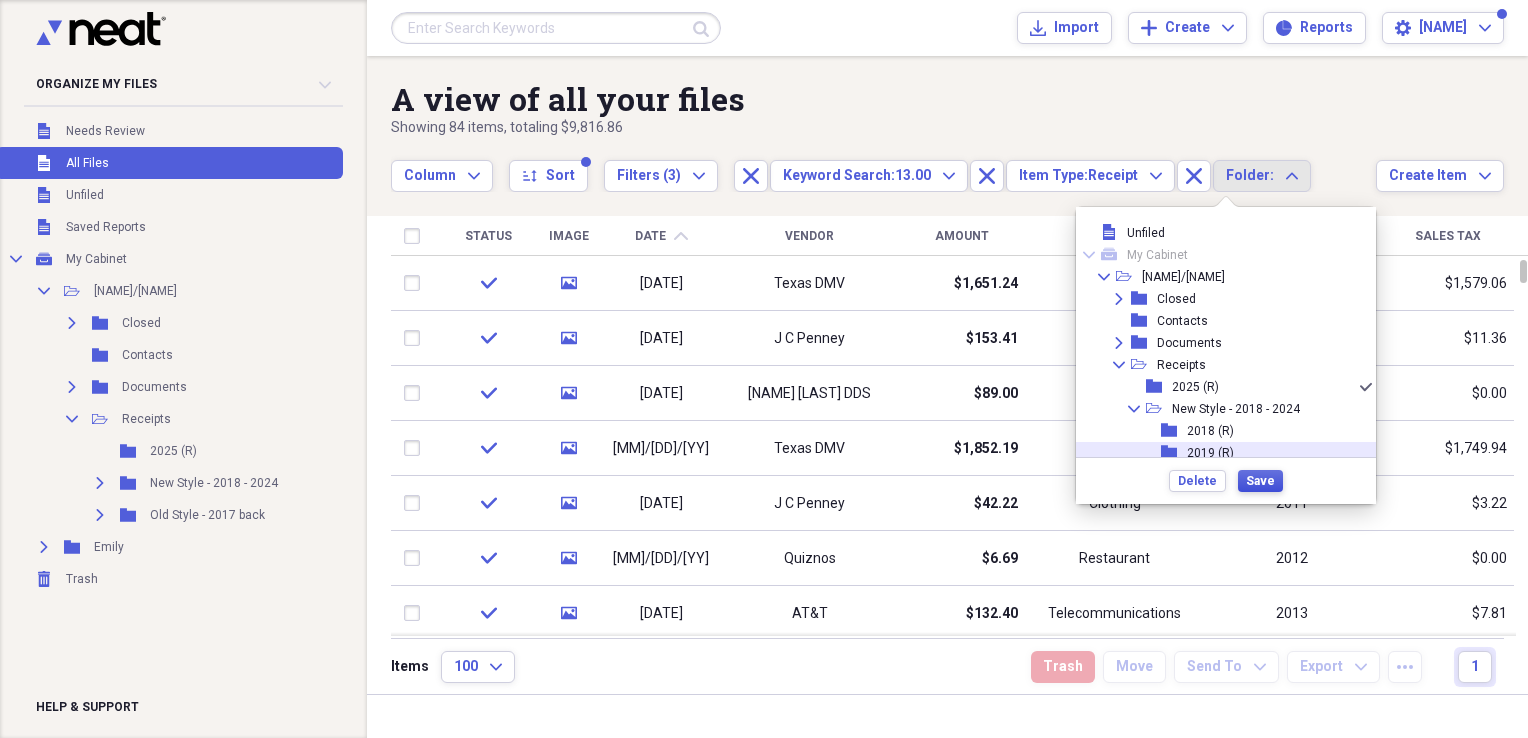 click on "Save" at bounding box center (1260, 481) 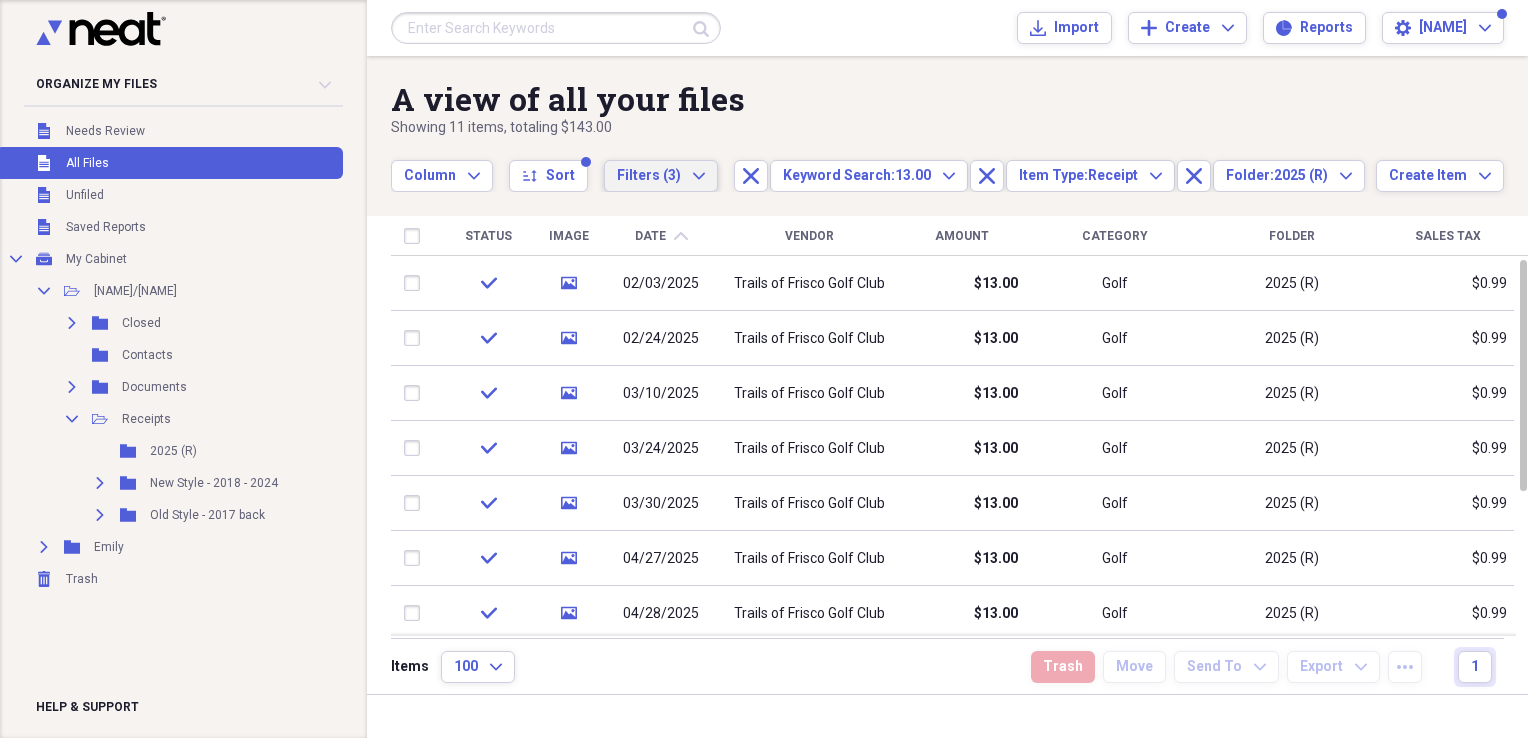 click on "Expand" 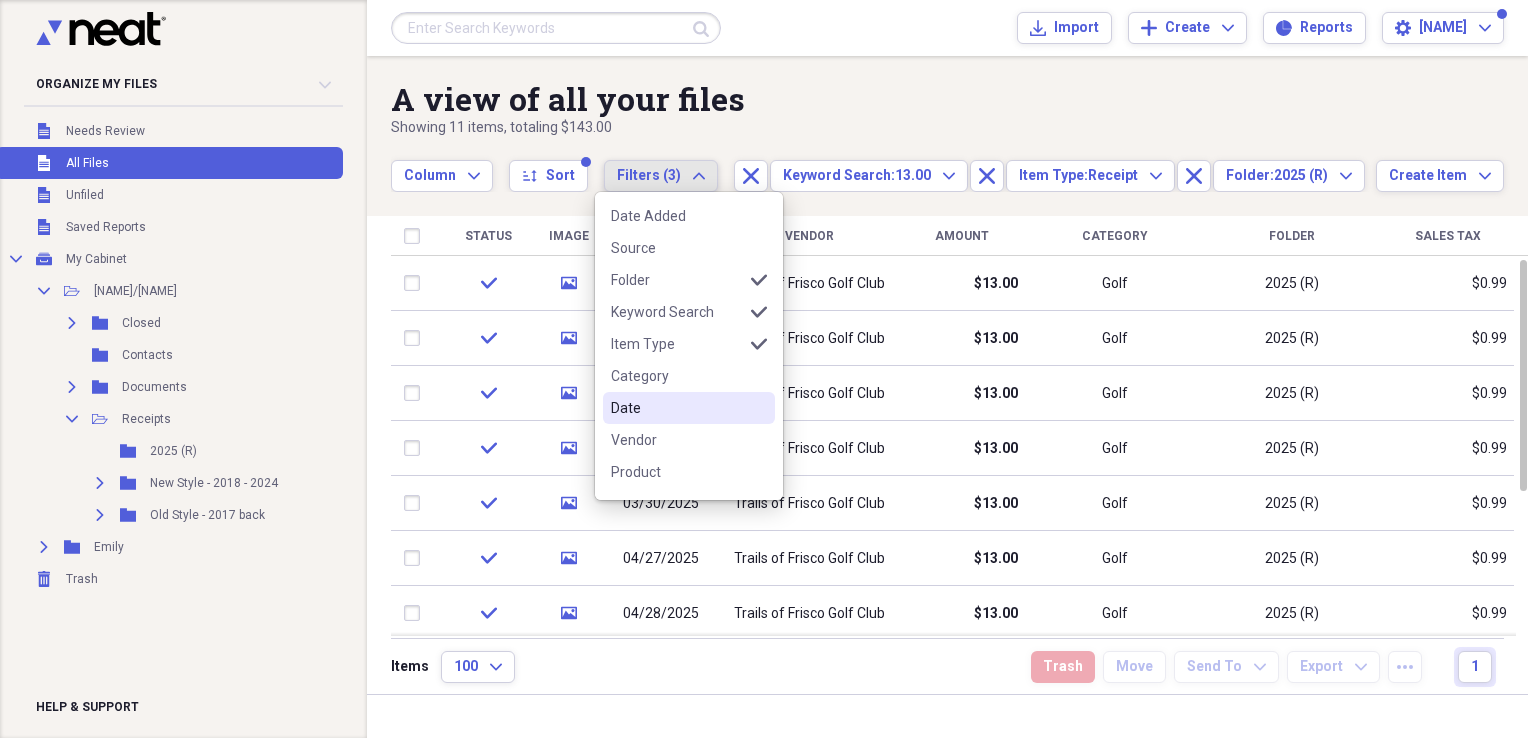click on "Date" at bounding box center (677, 408) 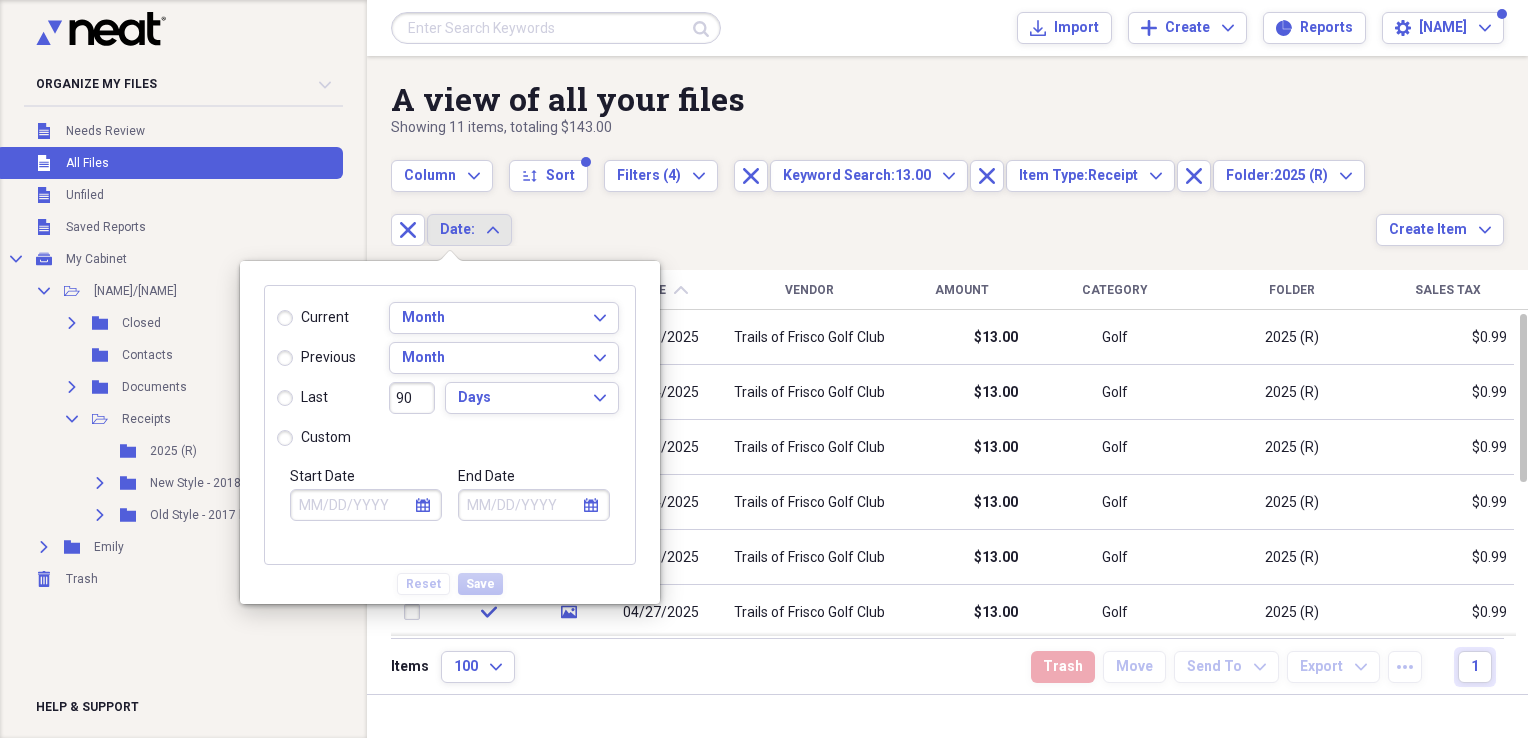 click on "custom" at bounding box center (314, 438) 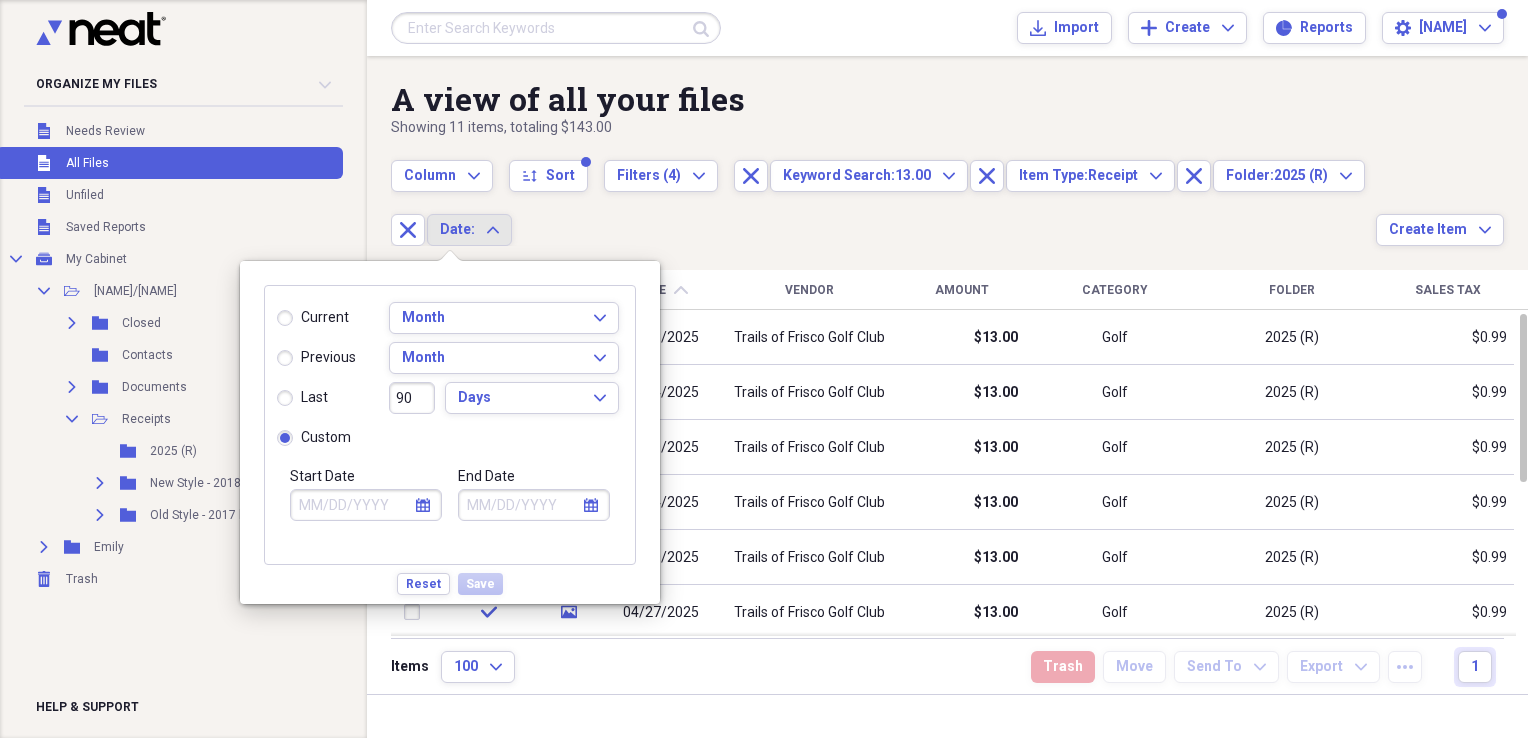 click on "calendar" 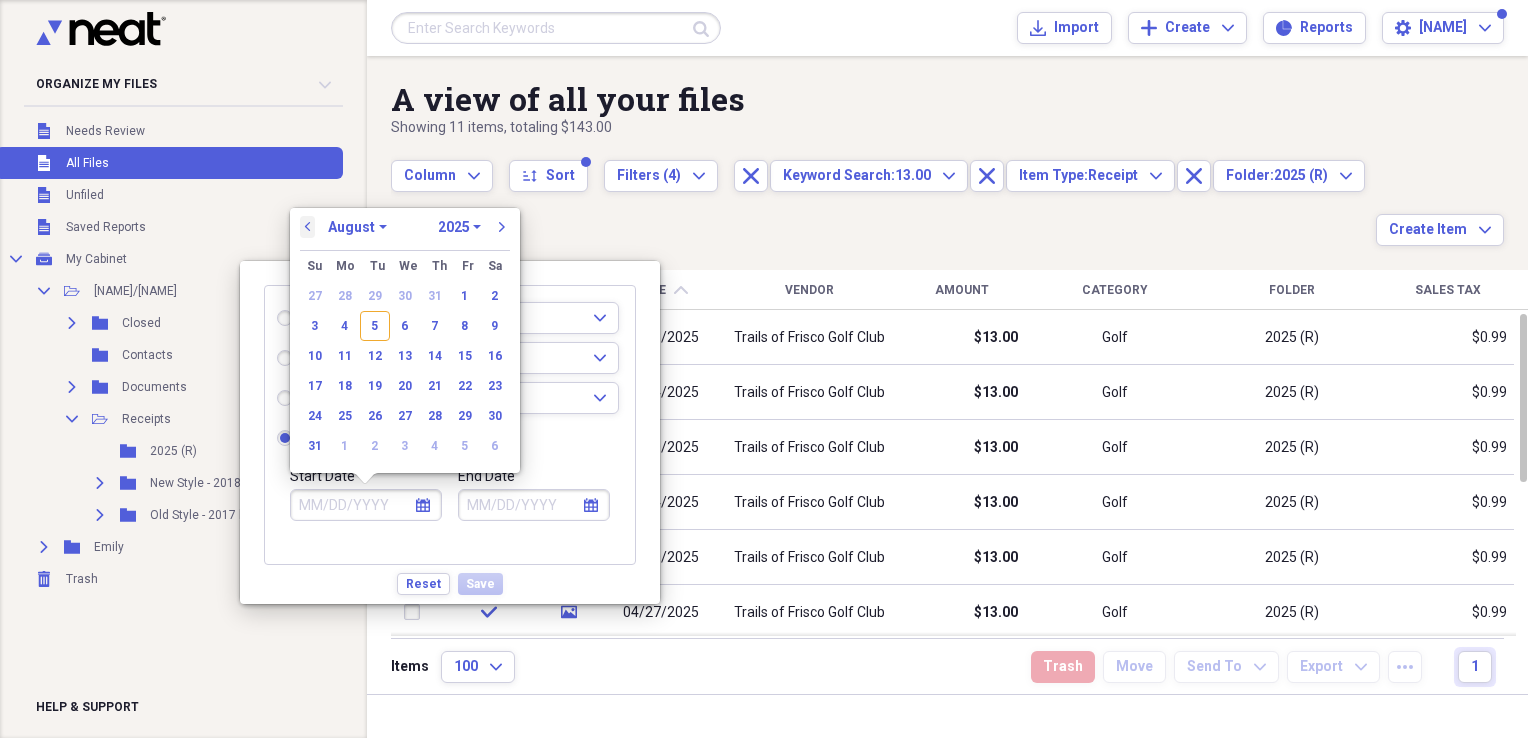 click on "previous" at bounding box center (308, 227) 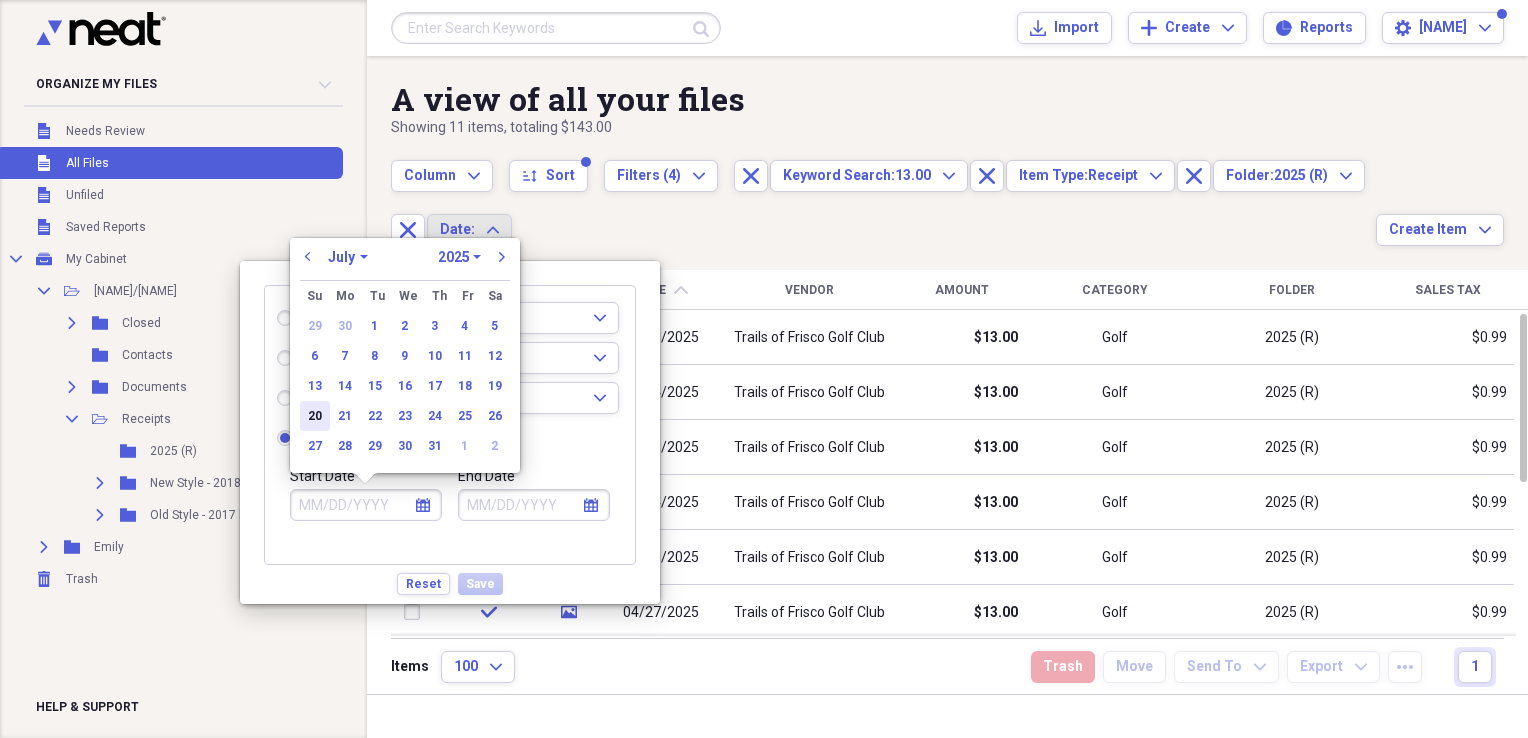 click on "20" at bounding box center [315, 416] 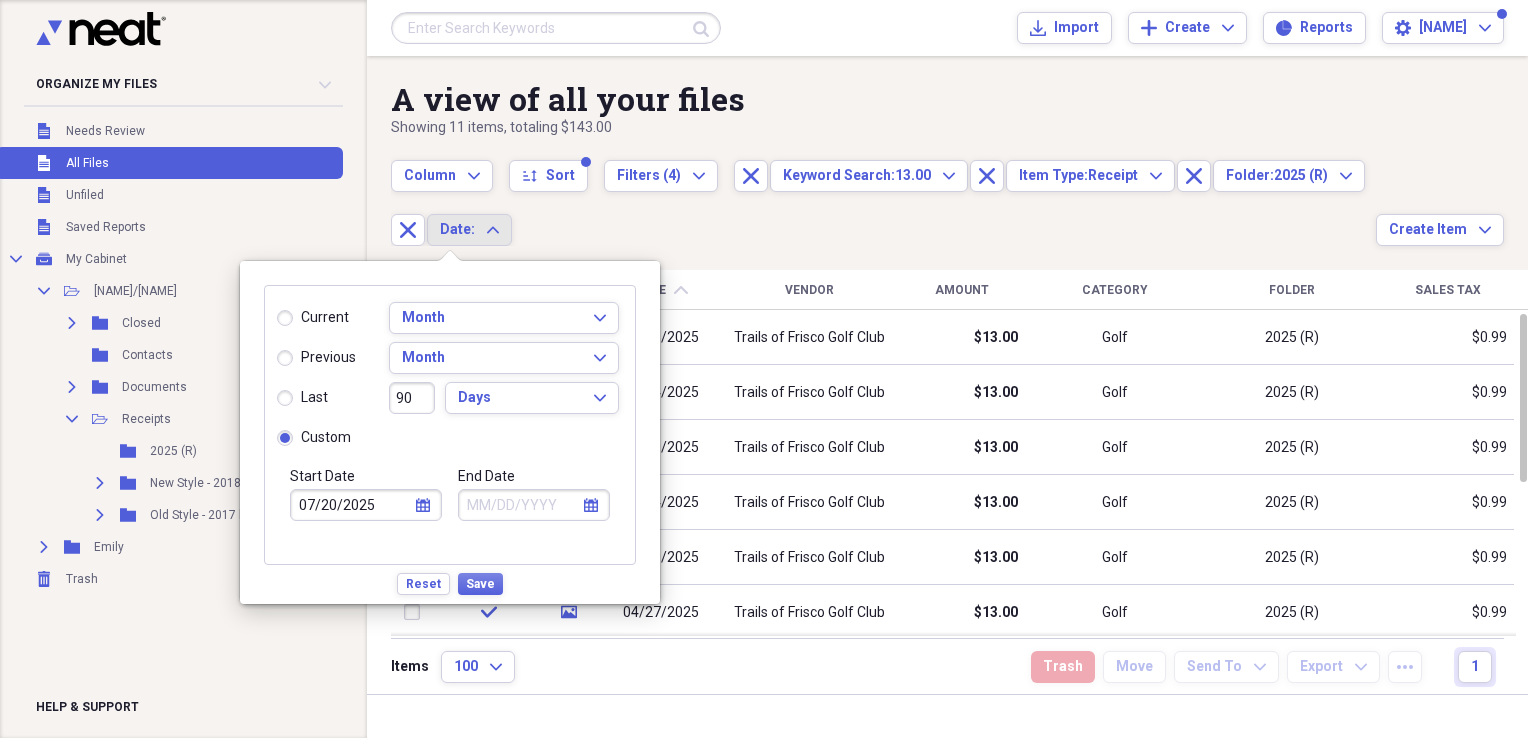click 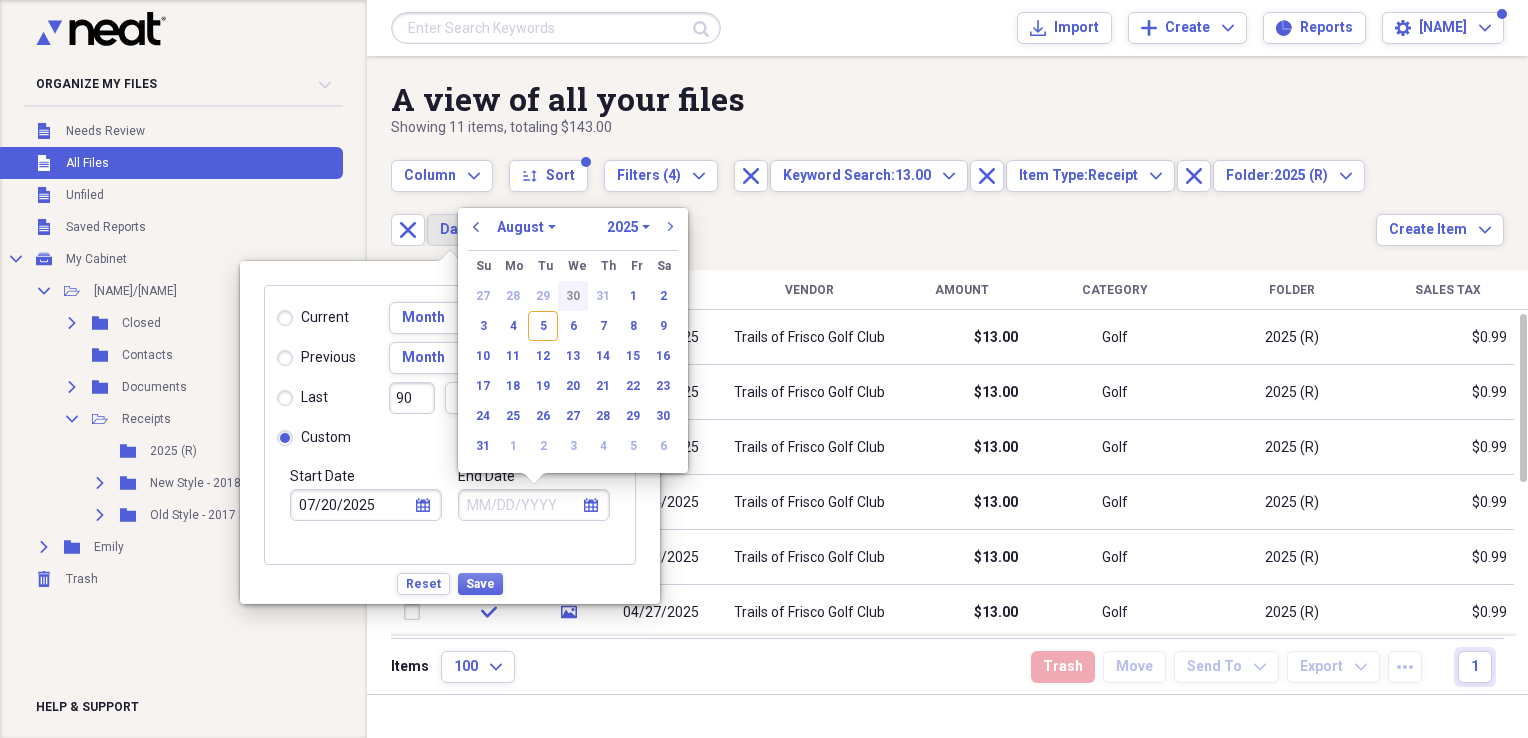 click on "30" at bounding box center (573, 296) 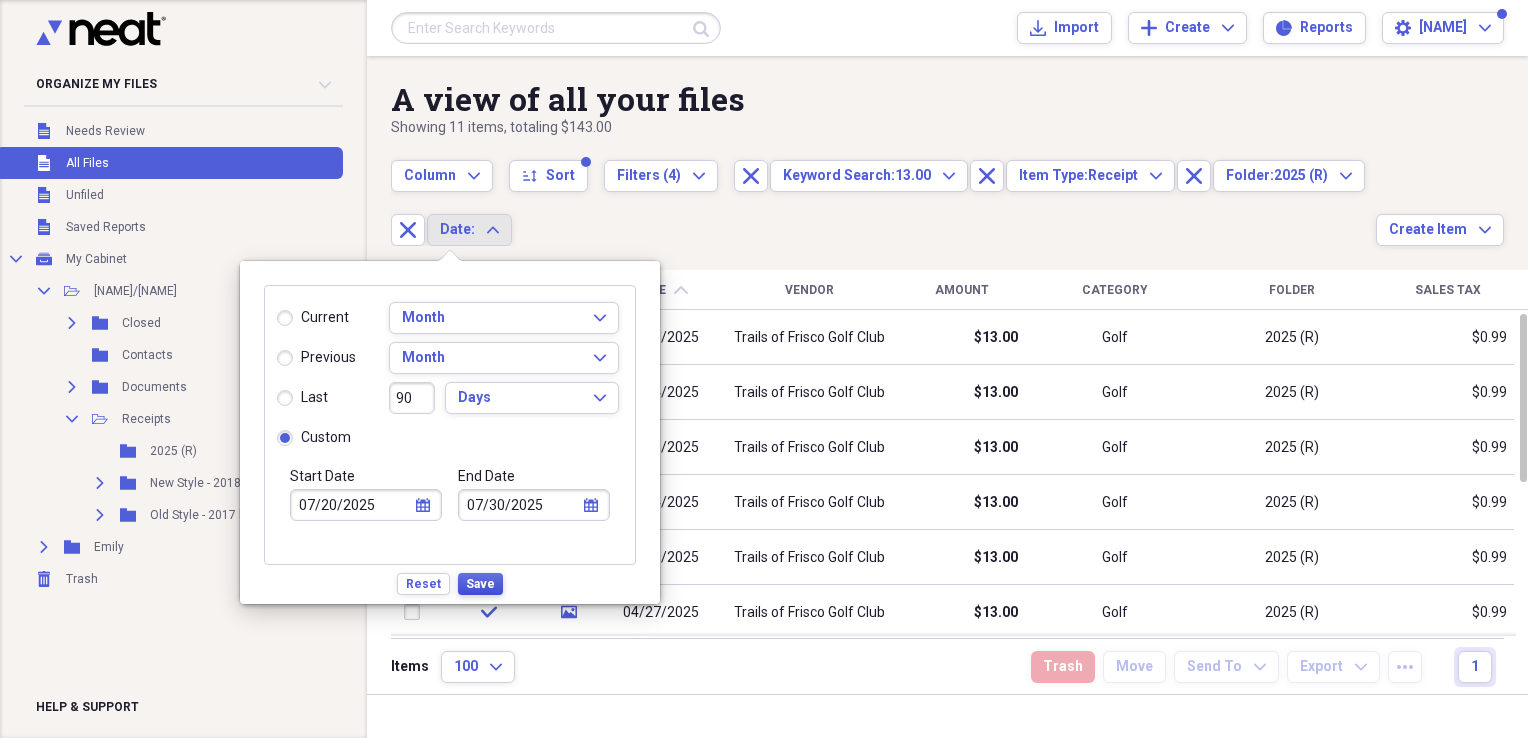 click on "Save" at bounding box center [480, 584] 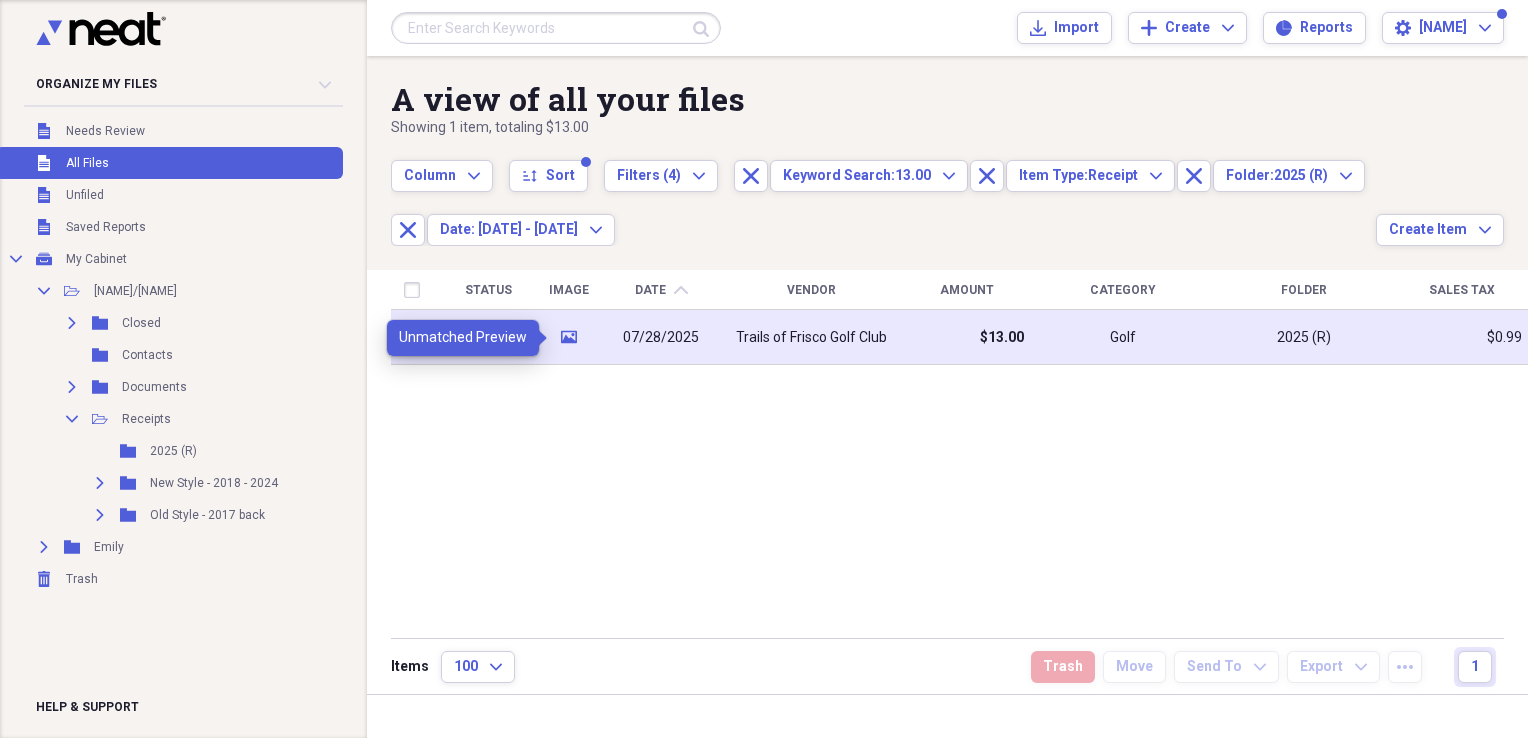 click on "media" 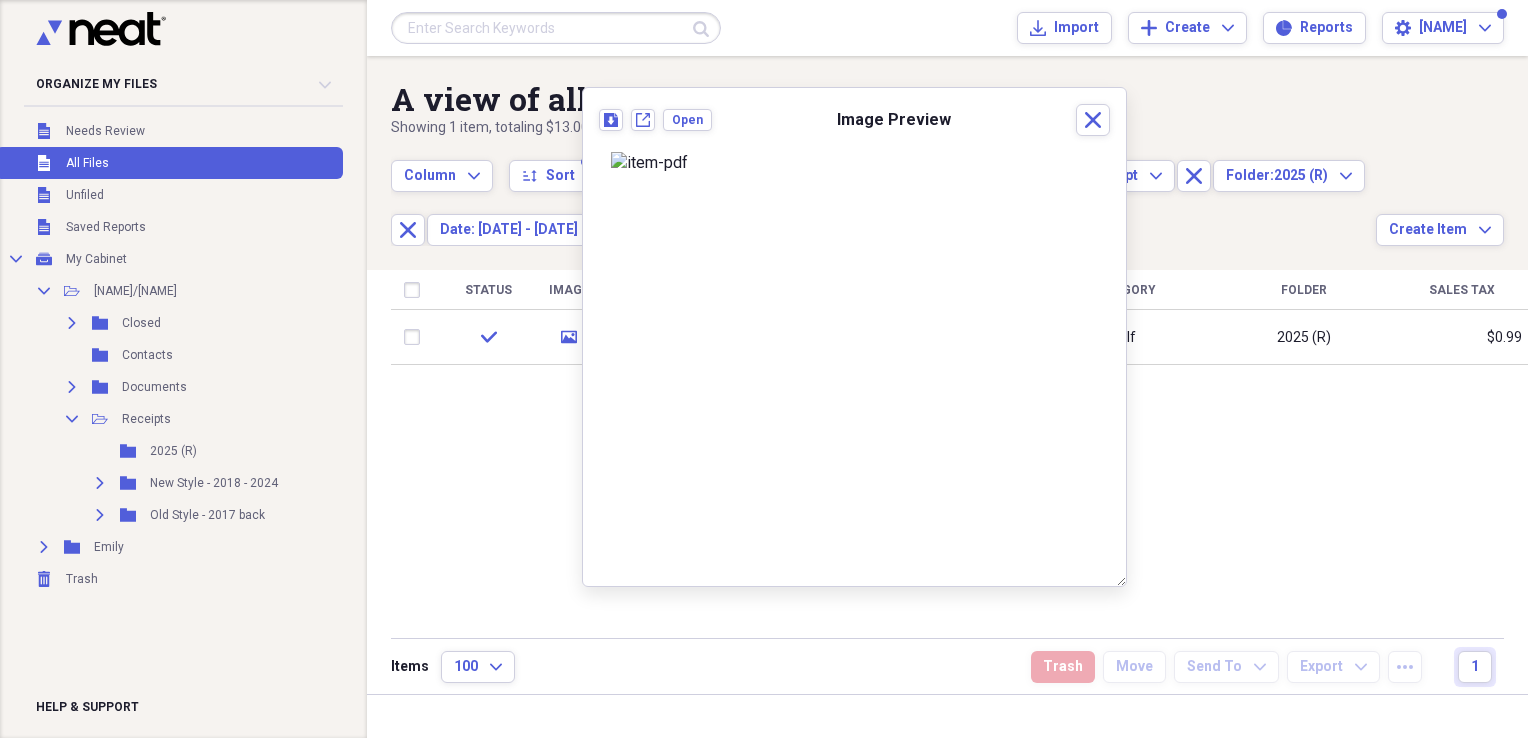 scroll, scrollTop: 0, scrollLeft: 0, axis: both 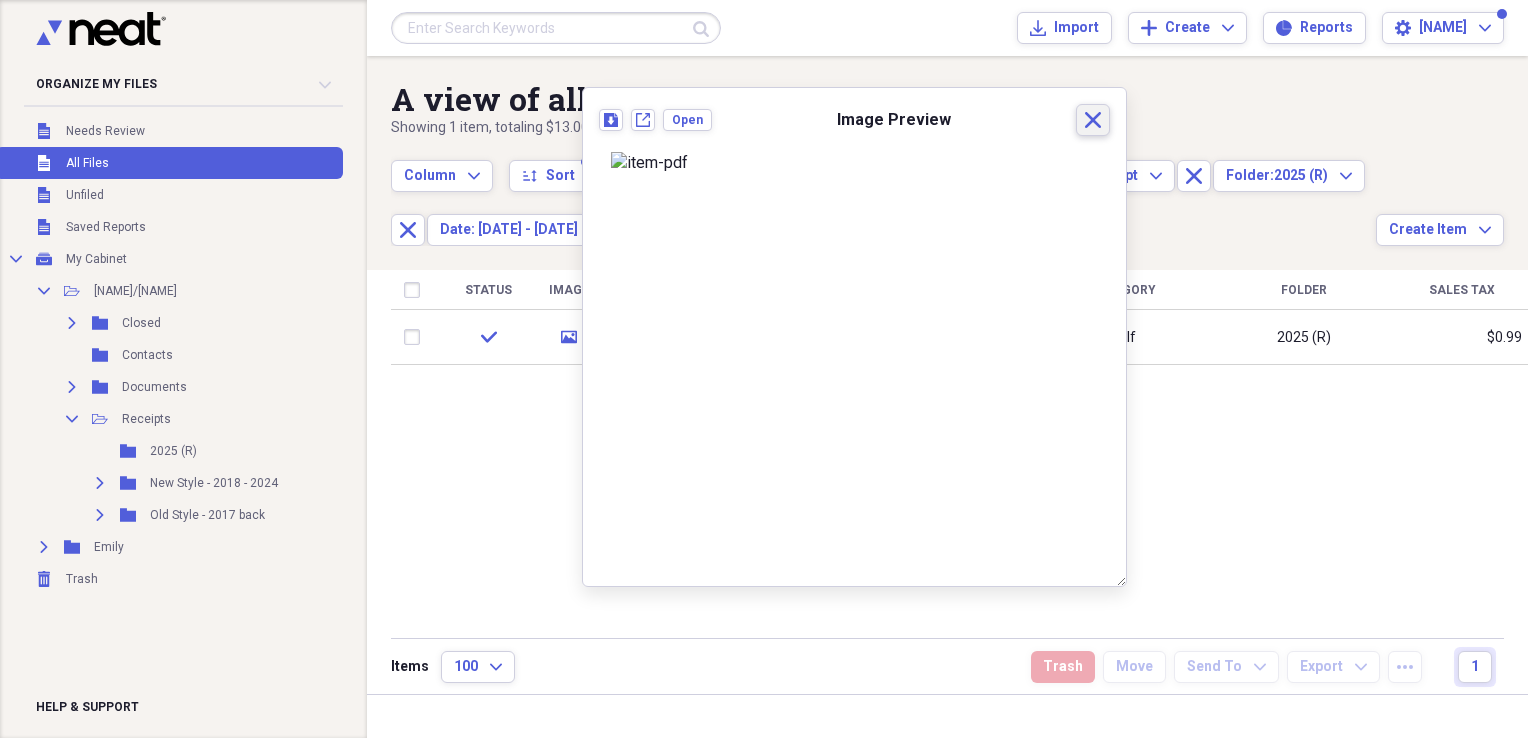 click on "Close" at bounding box center [1093, 120] 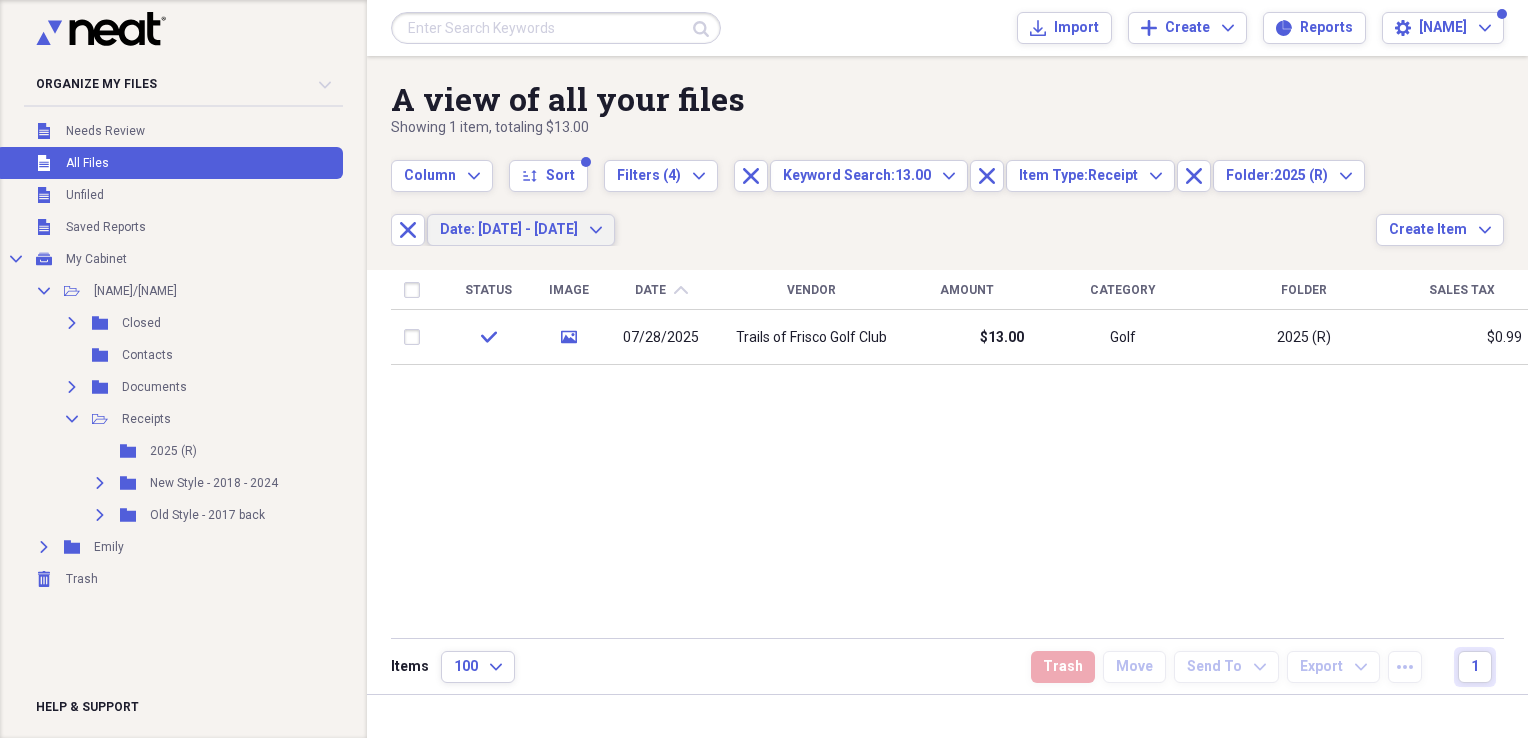 click on "Expand" 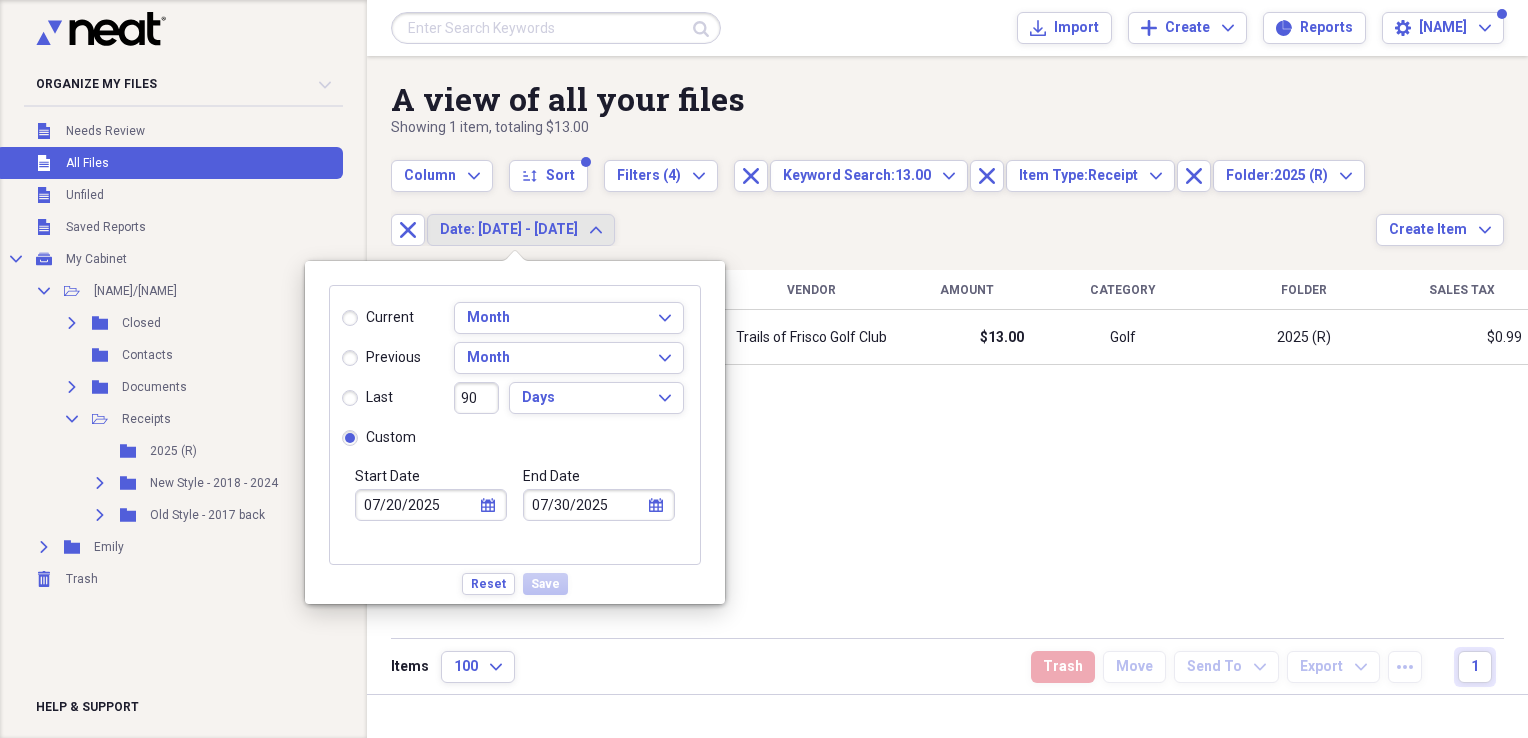 click 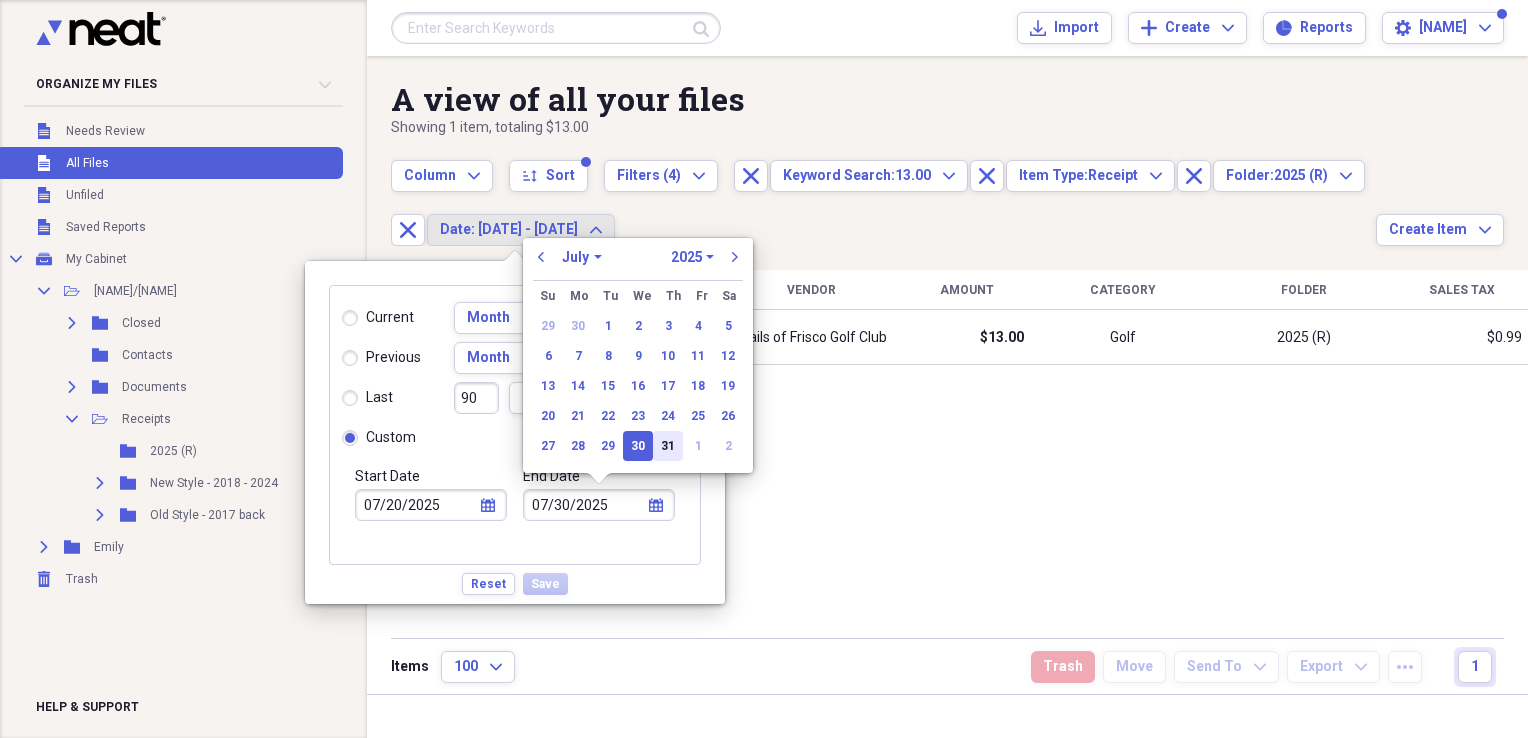 click on "31" at bounding box center [668, 446] 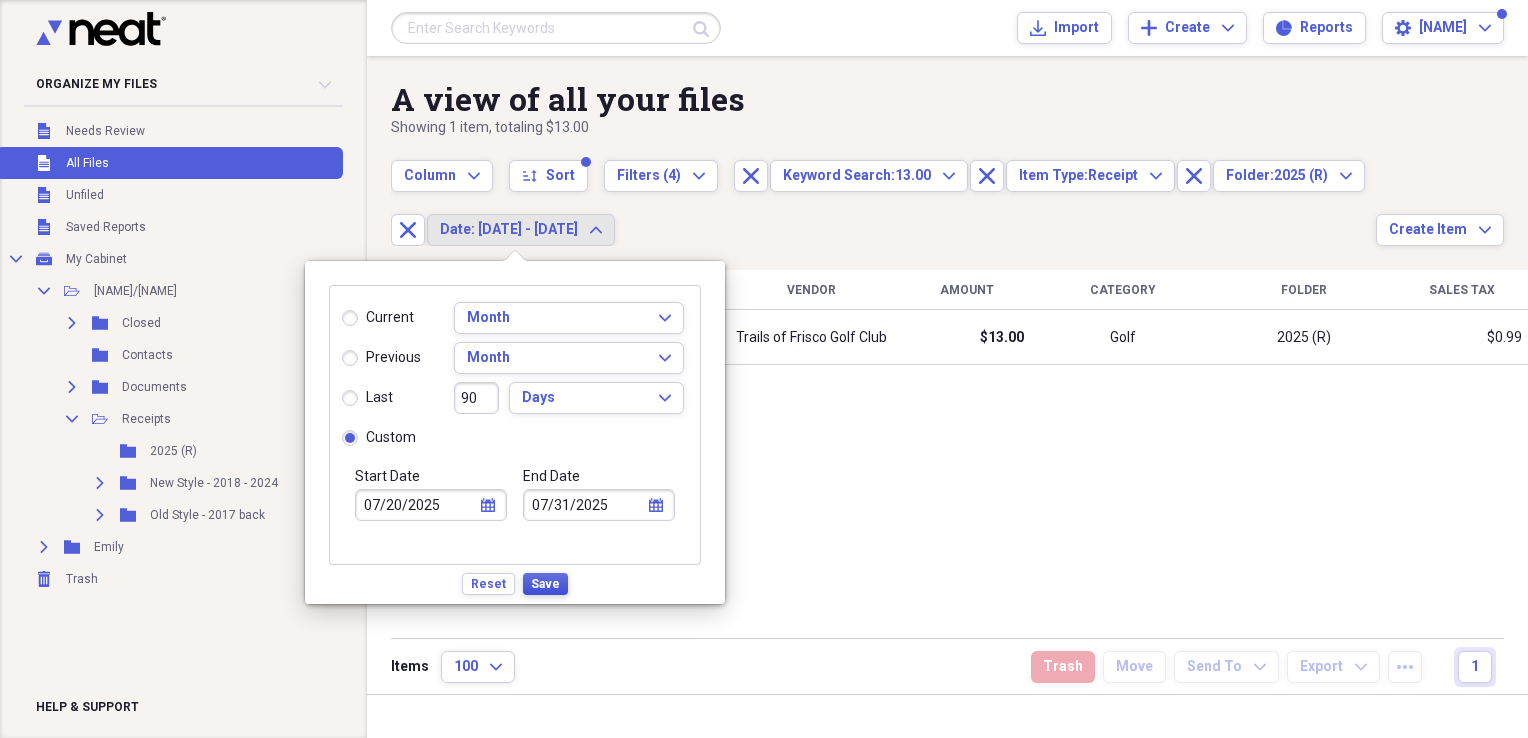 click on "Save" at bounding box center (545, 584) 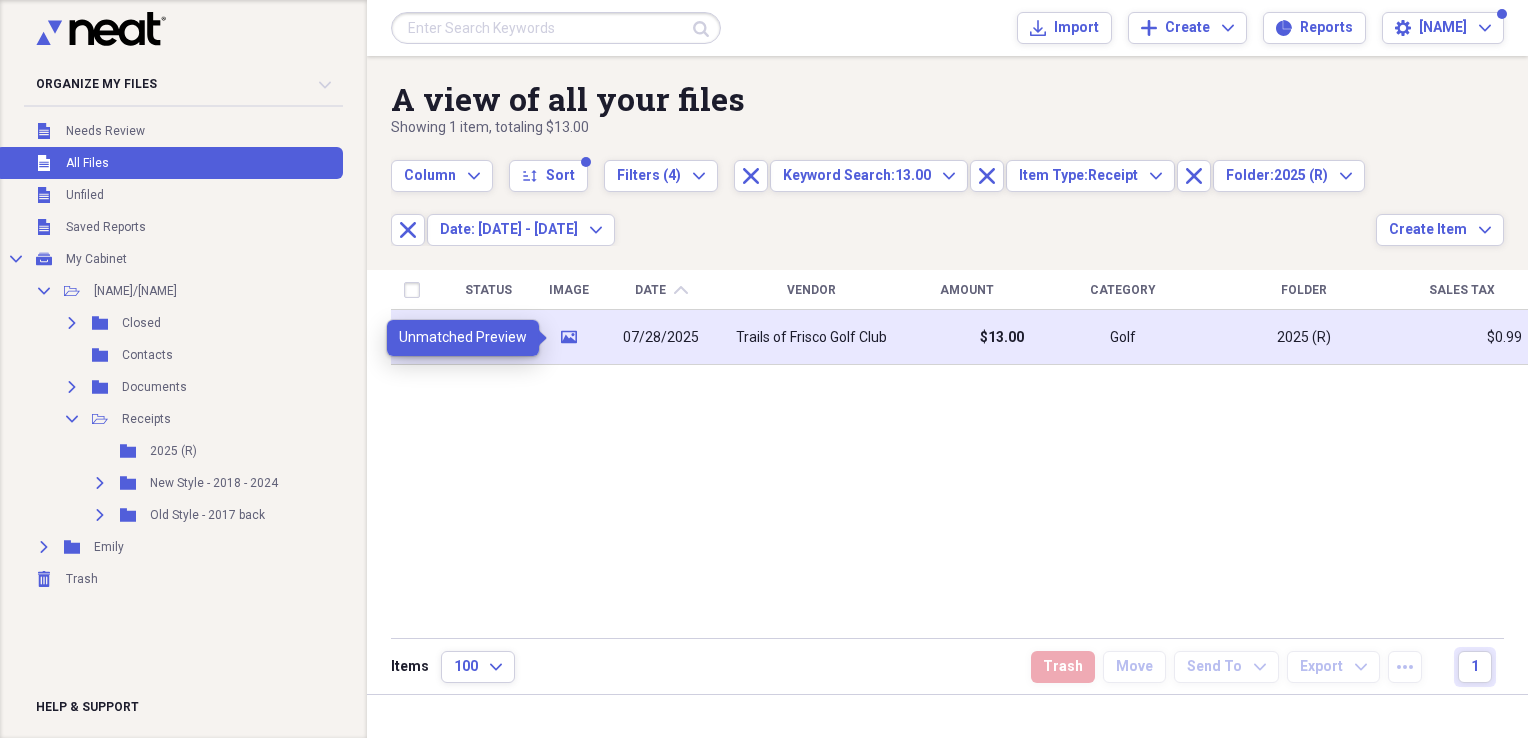 click on "media" 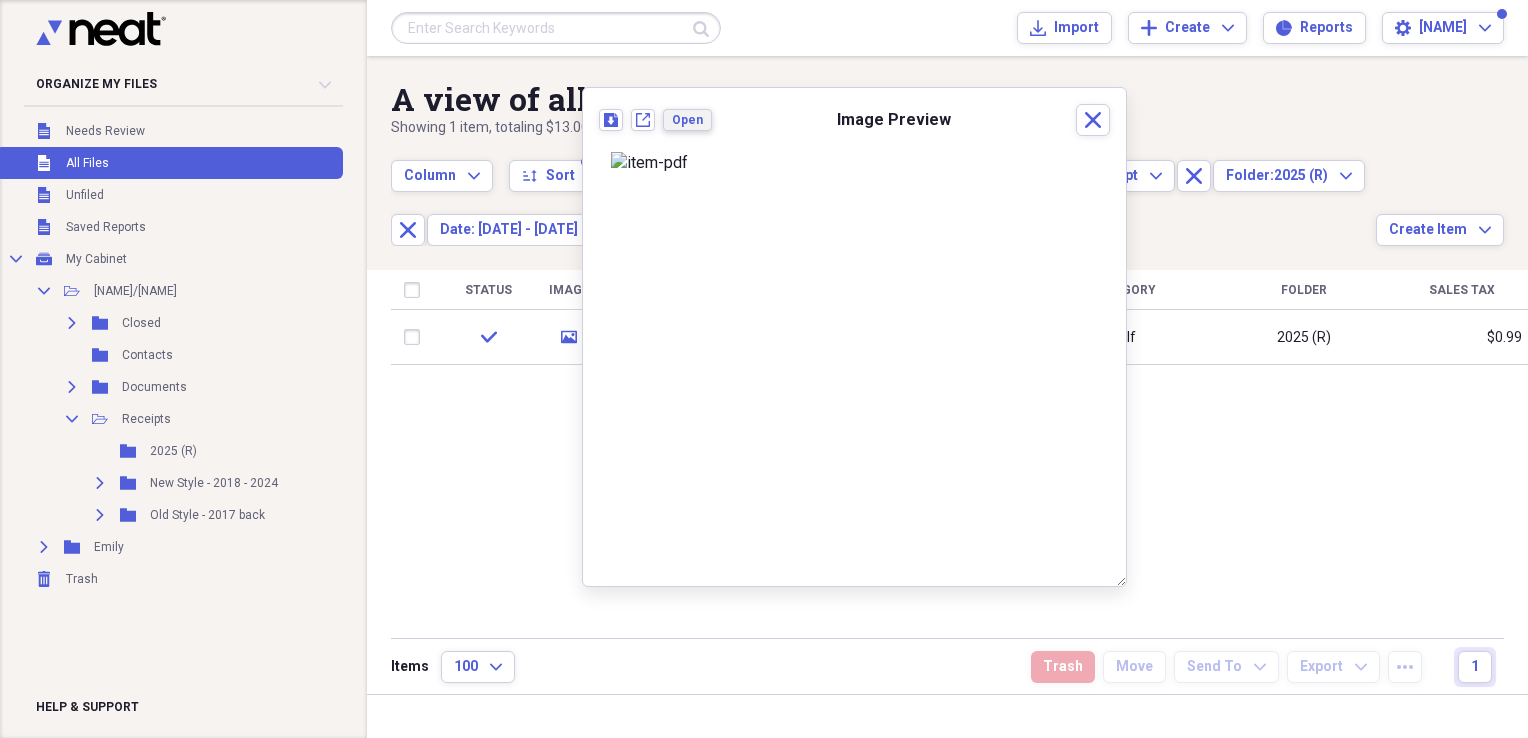 click on "Open" at bounding box center (687, 120) 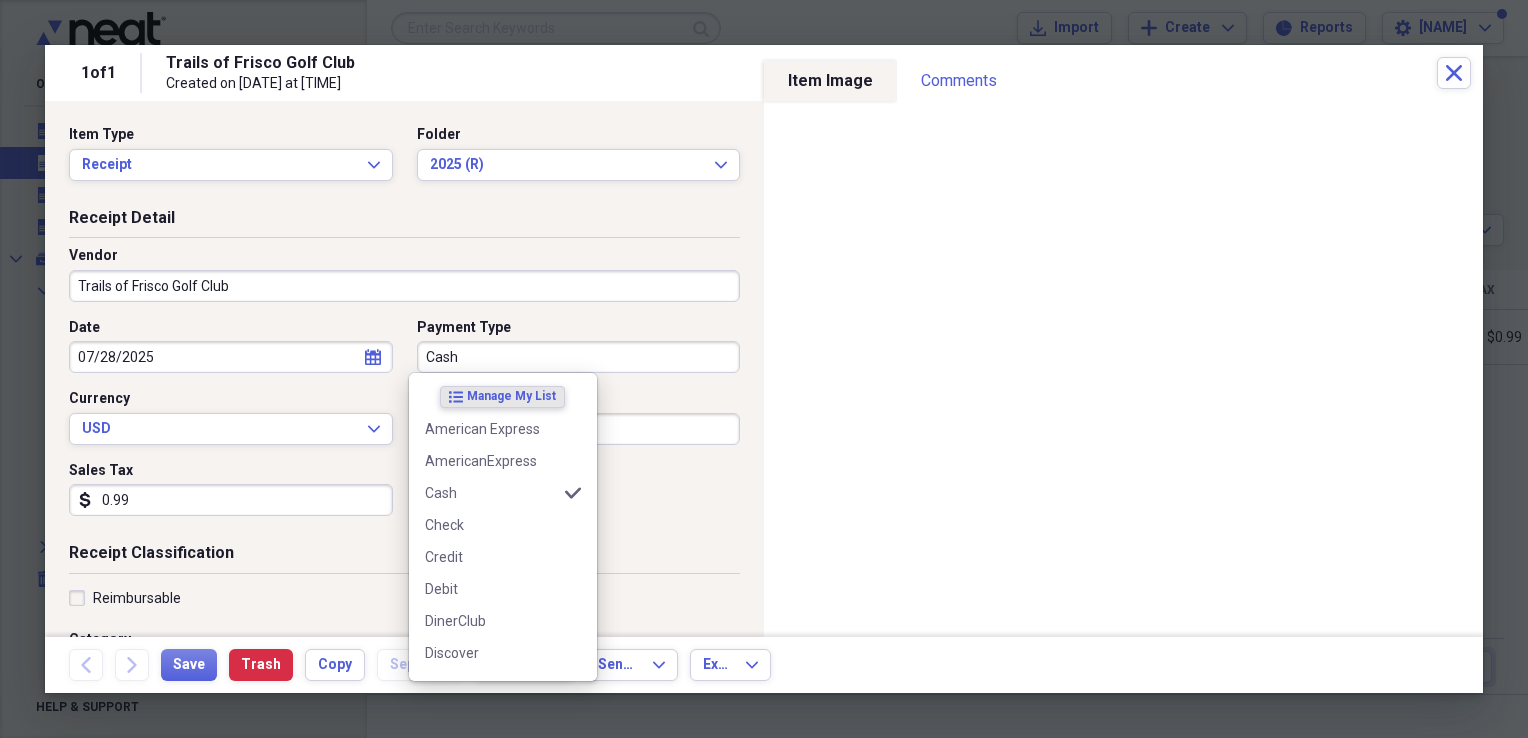 click on "Cash" at bounding box center [579, 357] 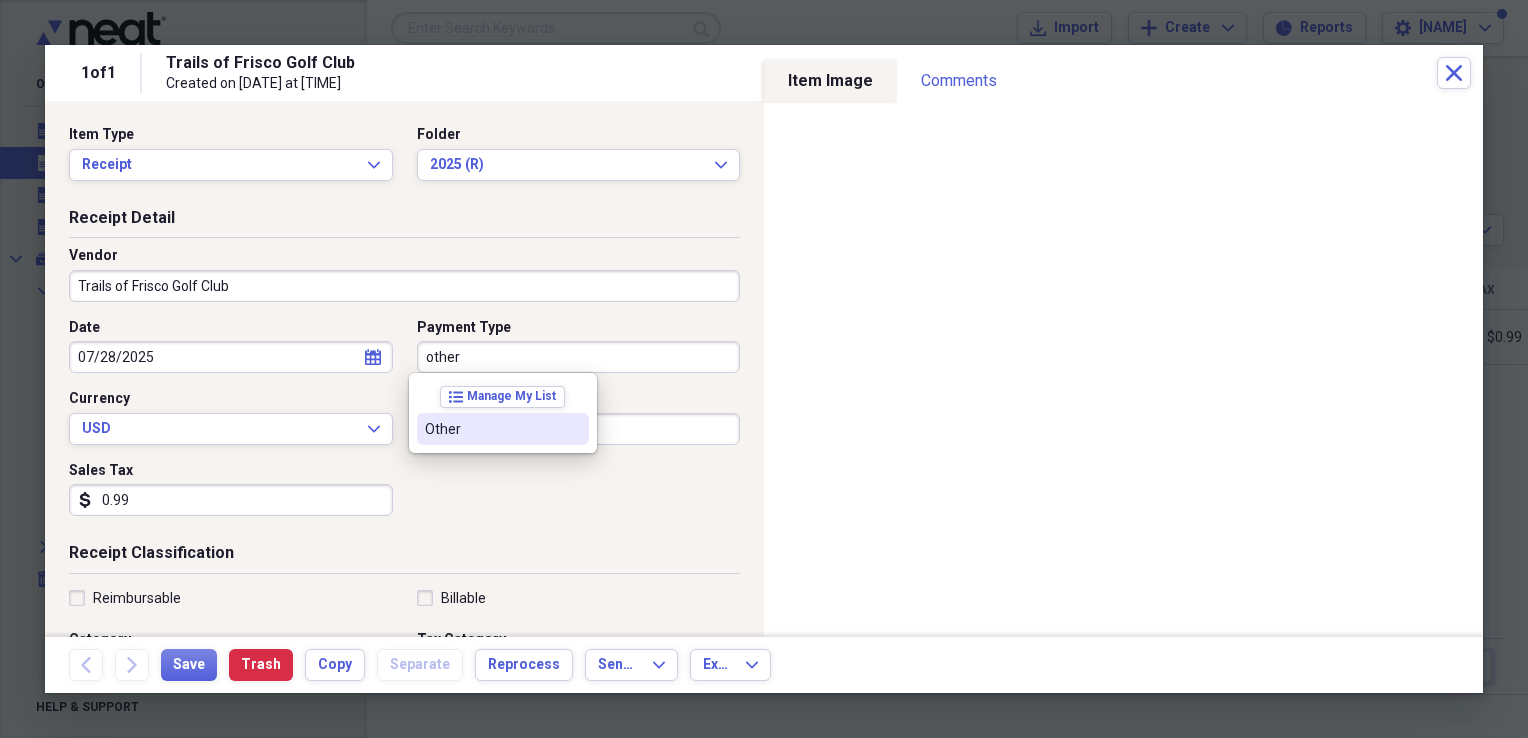 click on "Other" at bounding box center [491, 429] 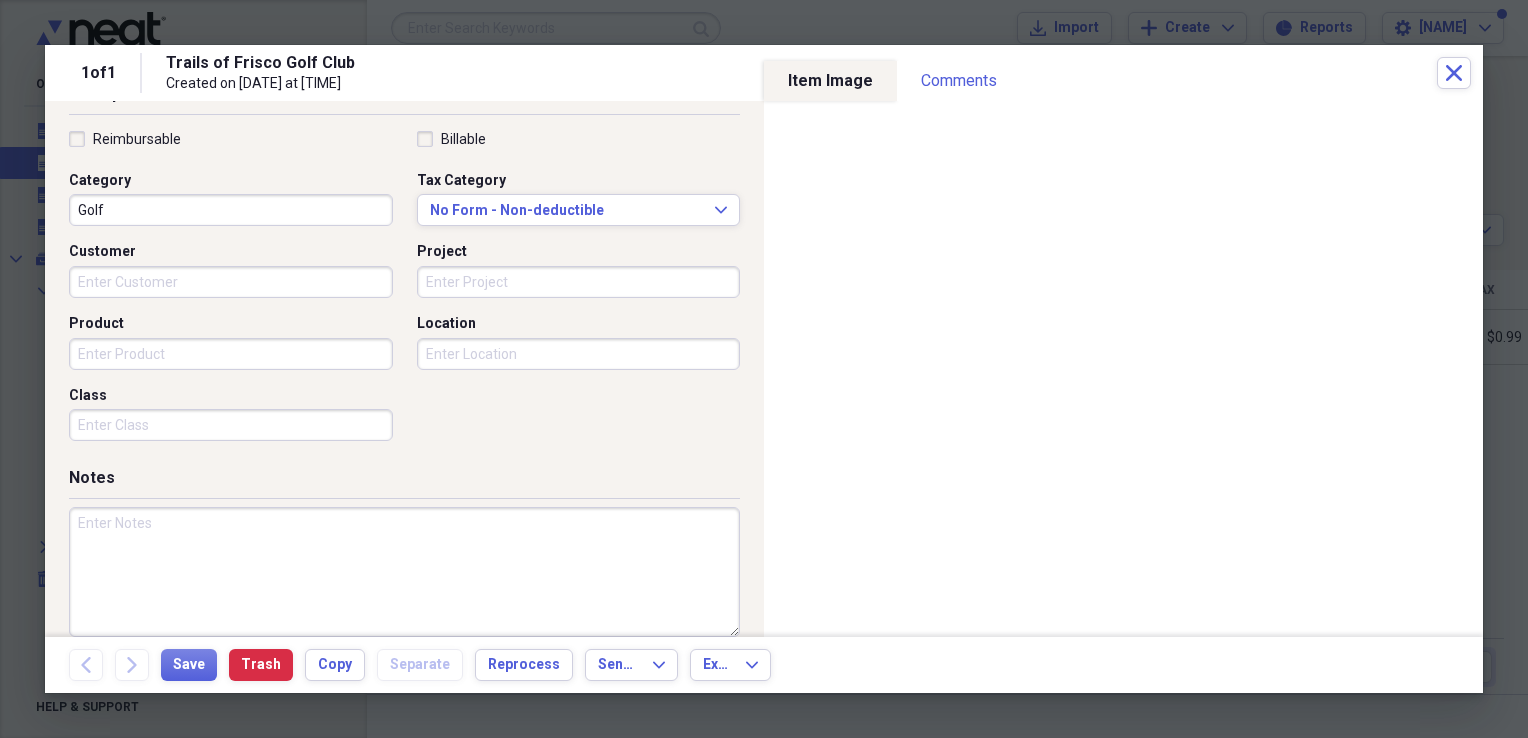 scroll, scrollTop: 465, scrollLeft: 0, axis: vertical 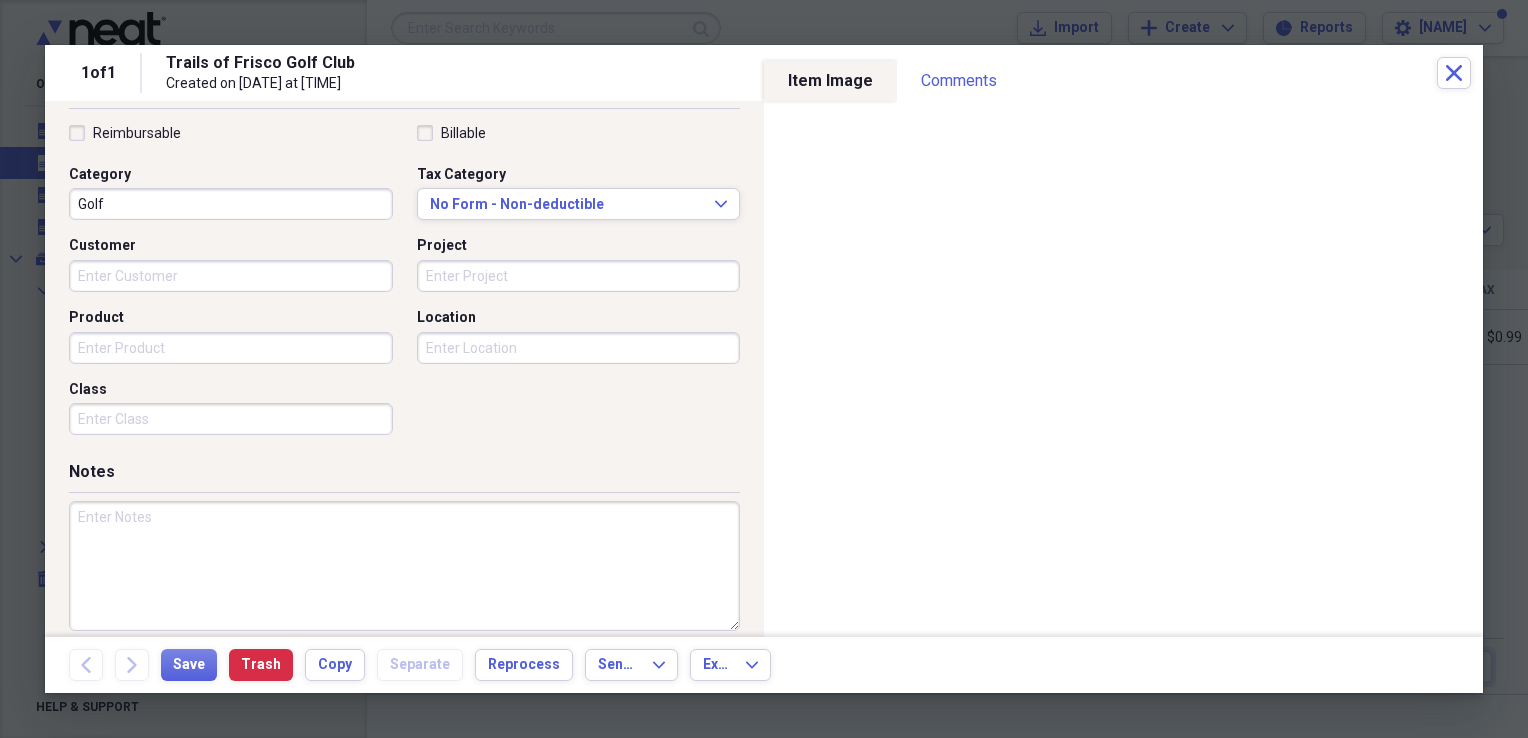 click at bounding box center (404, 566) 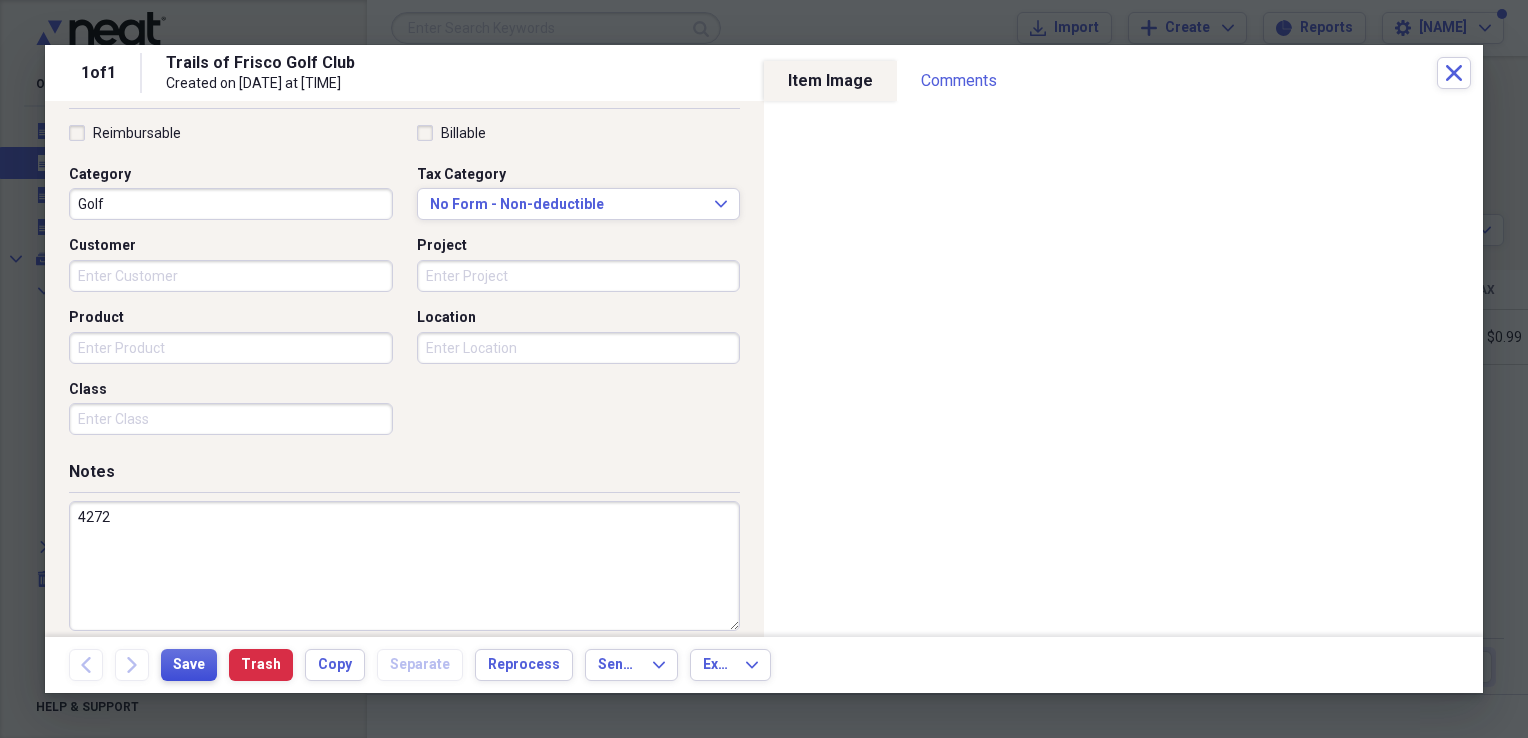 type on "4272" 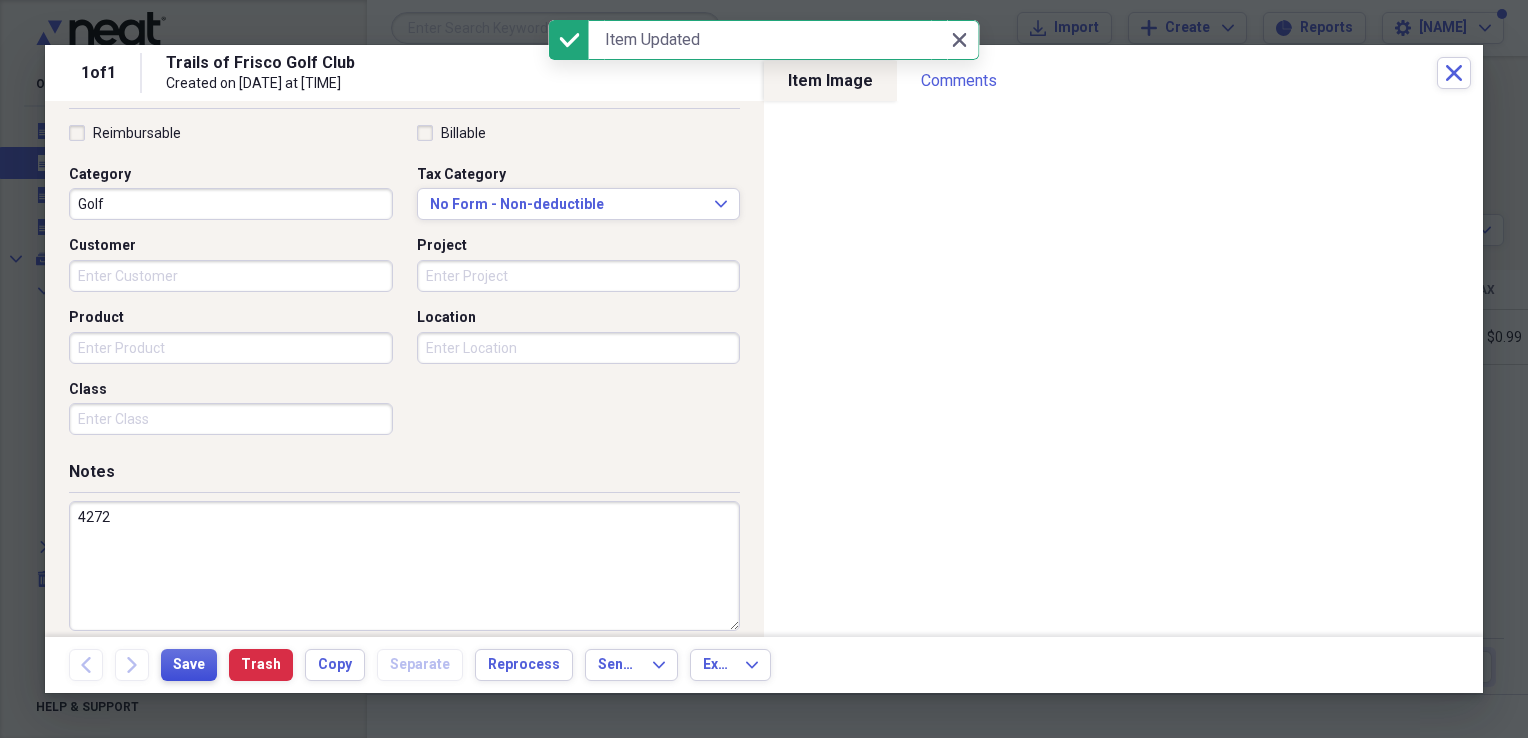 click on "Save" at bounding box center (189, 665) 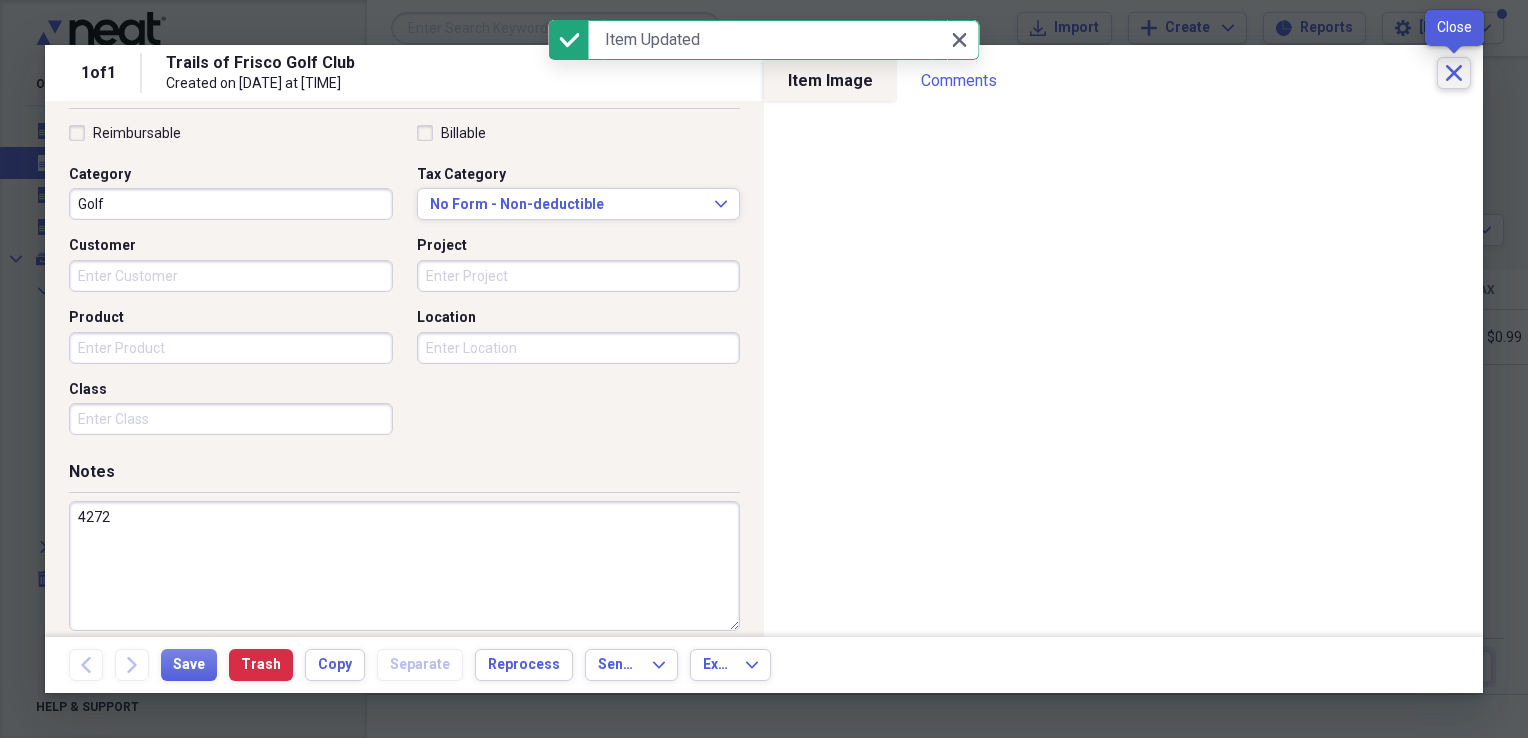 click on "Close" 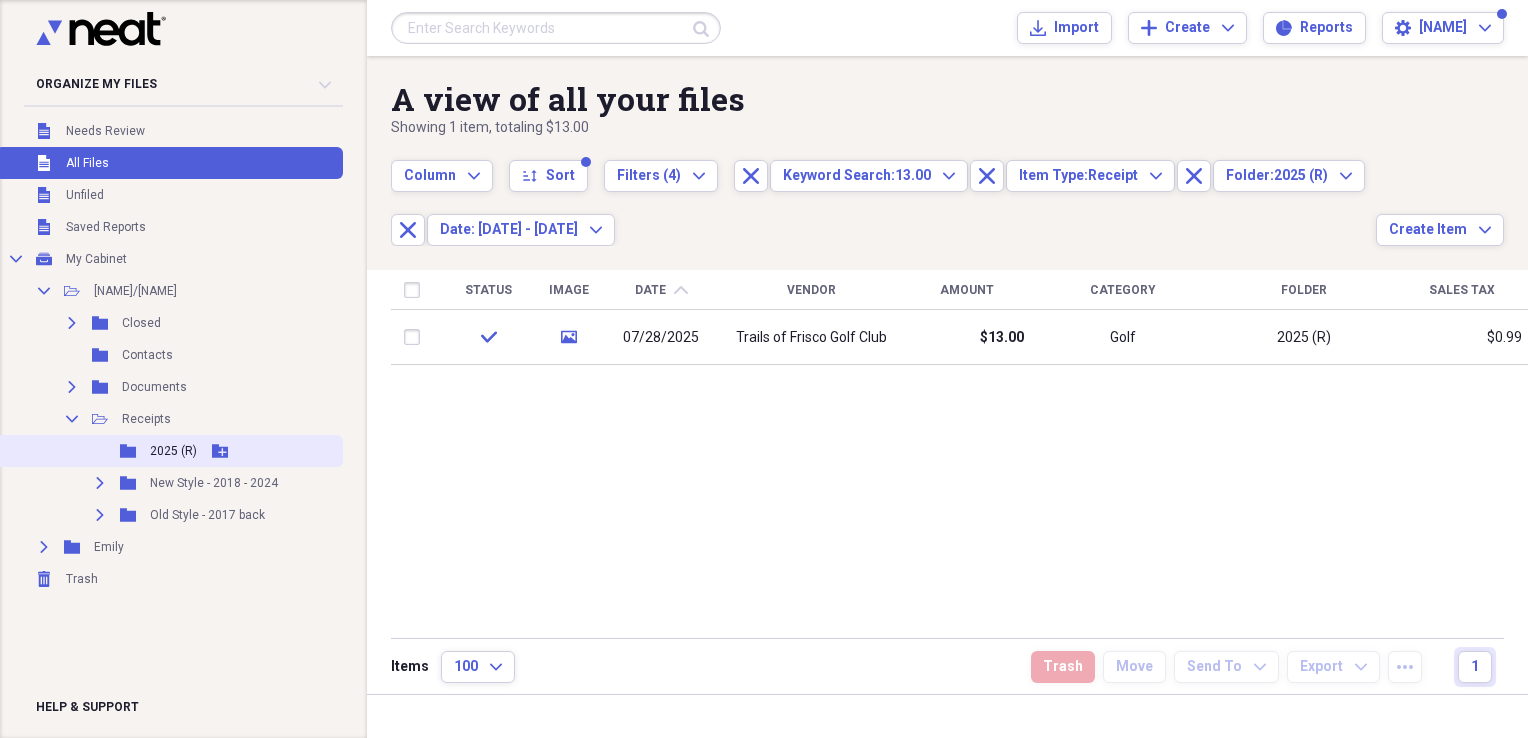 click on "2025 (R)" at bounding box center (173, 451) 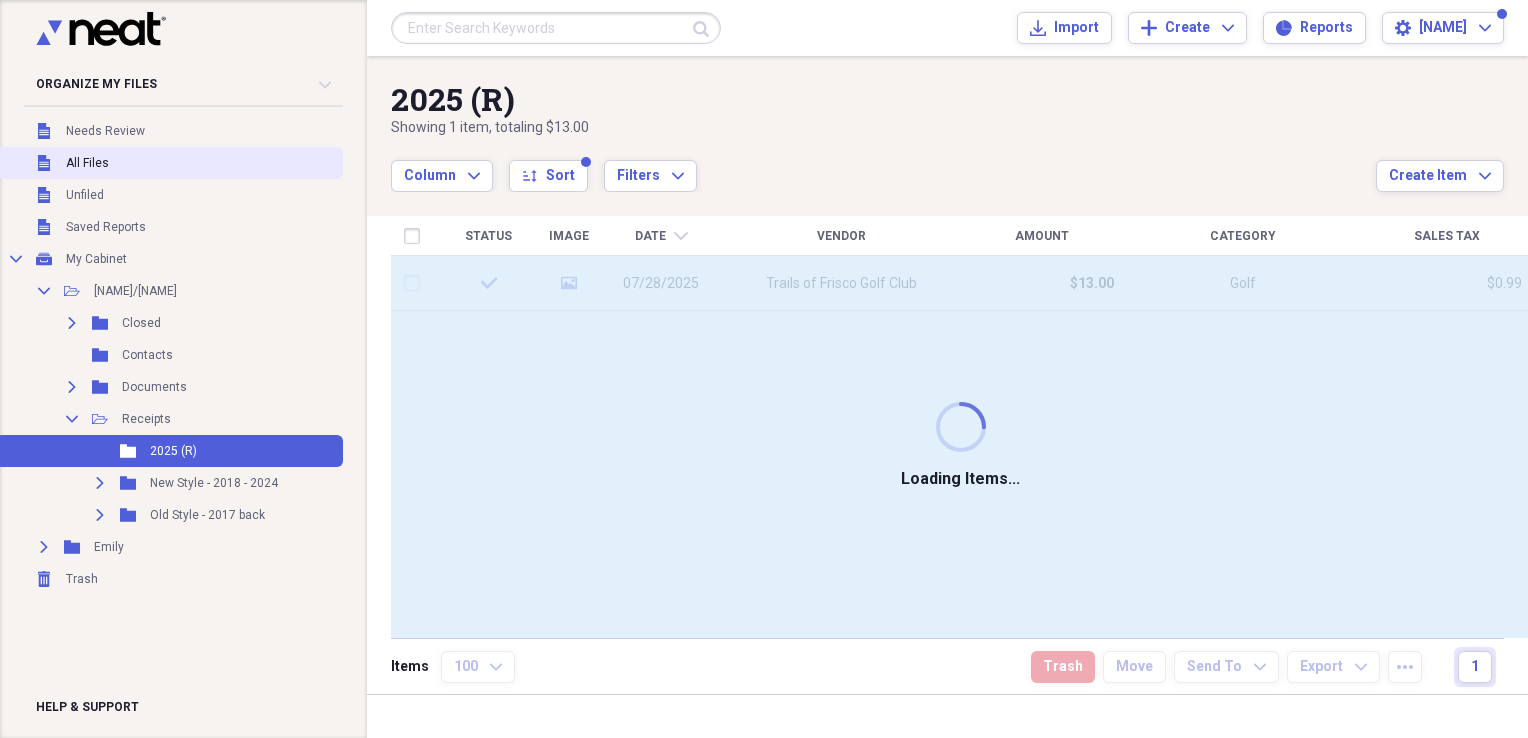 click on "All Files" at bounding box center (87, 163) 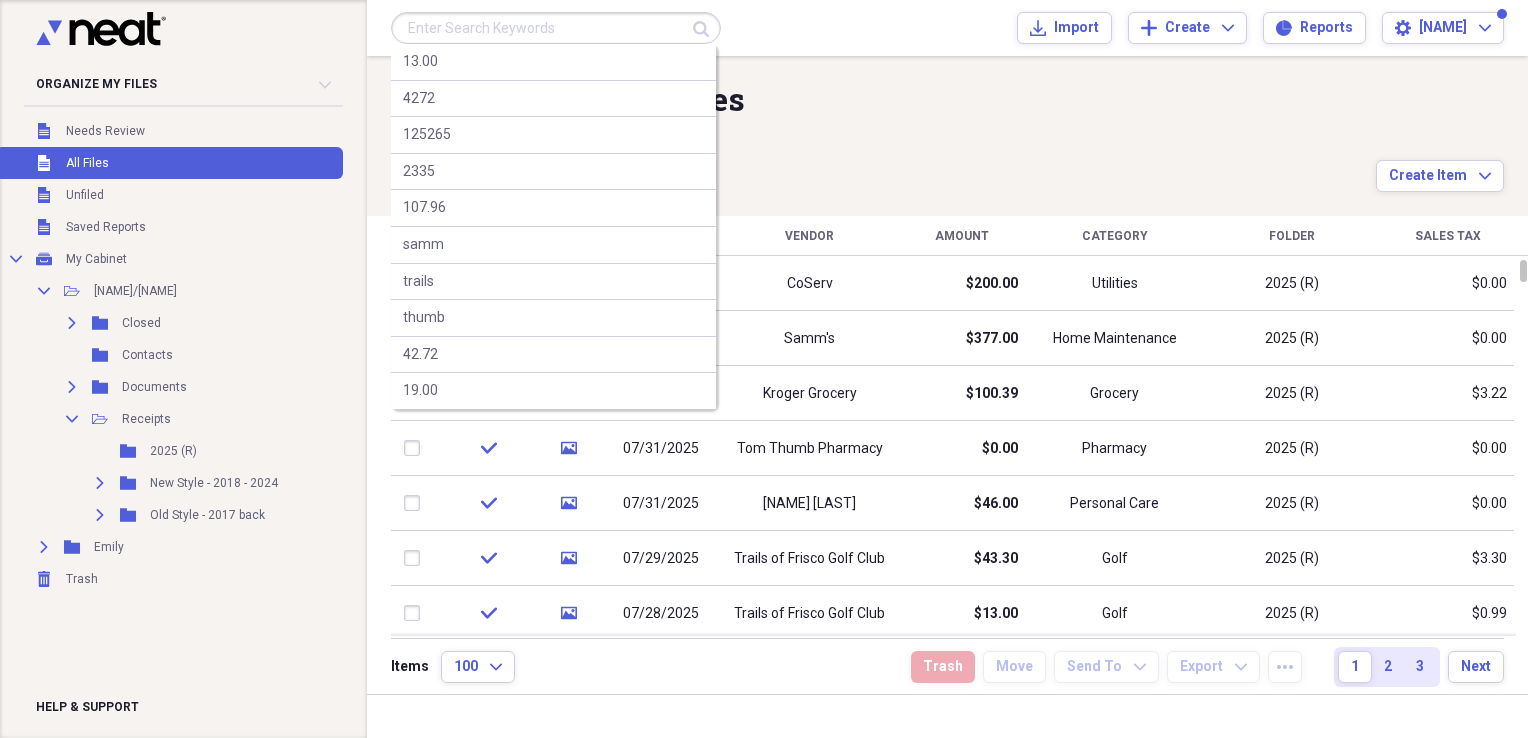 click at bounding box center (556, 28) 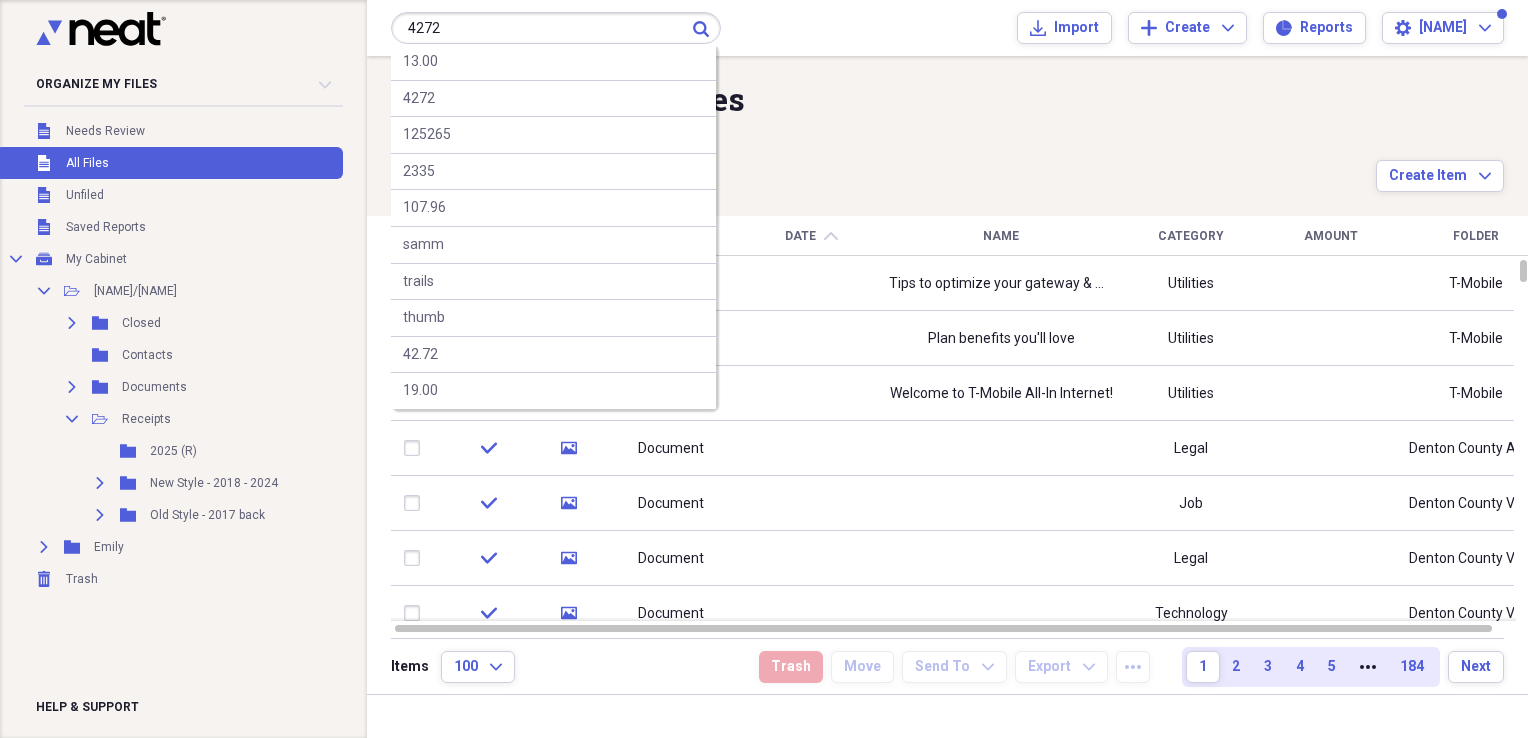 type on "4272" 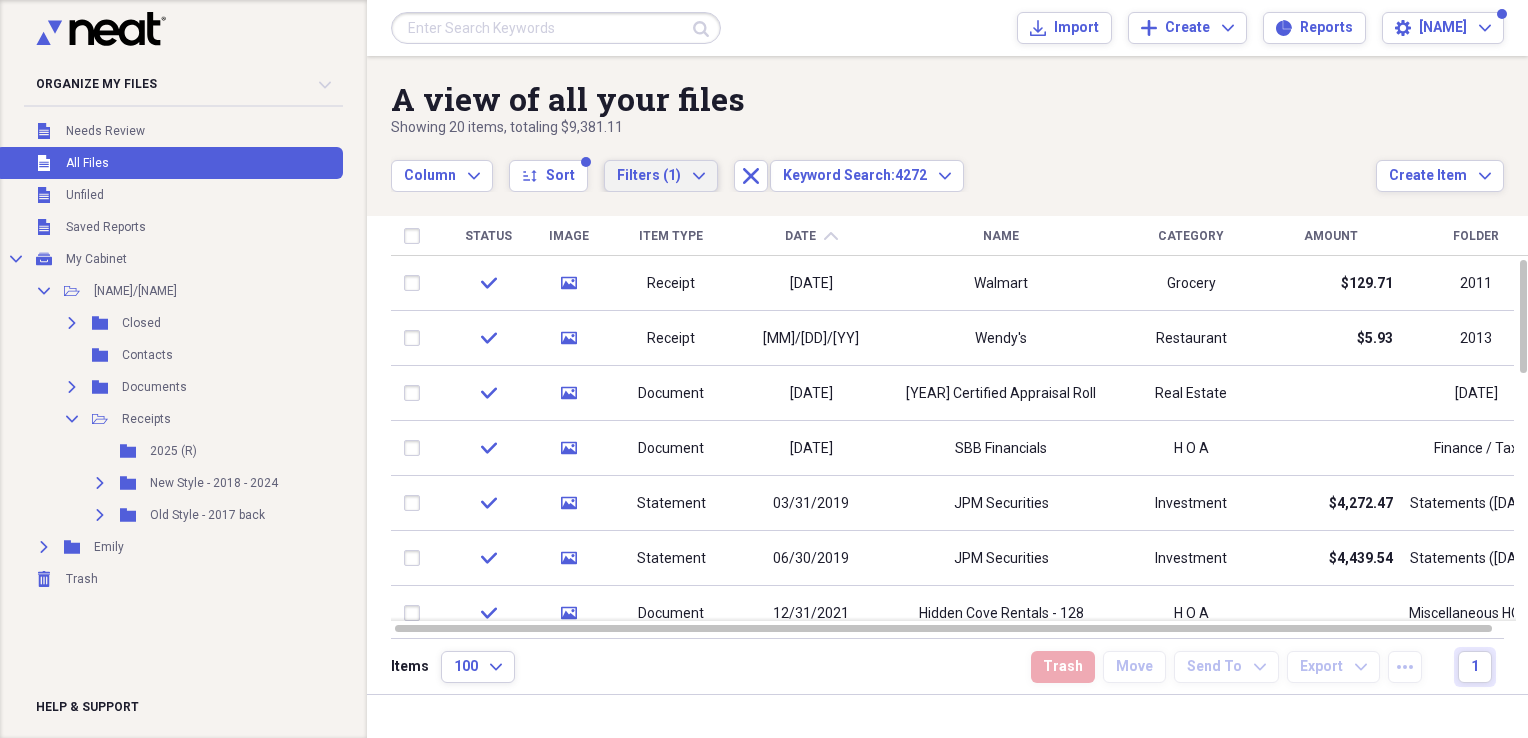 click on "Expand" 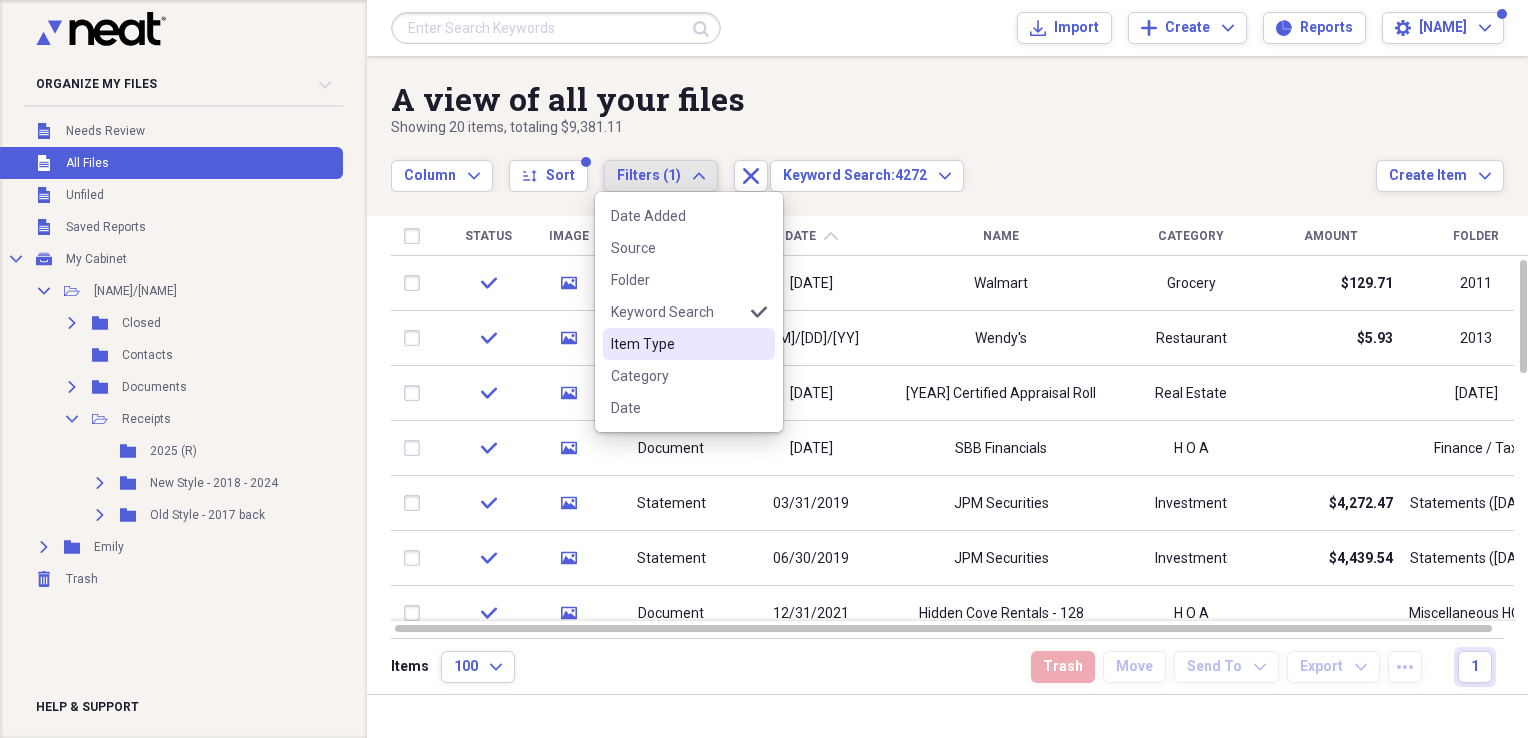 click on "Item Type" at bounding box center (677, 344) 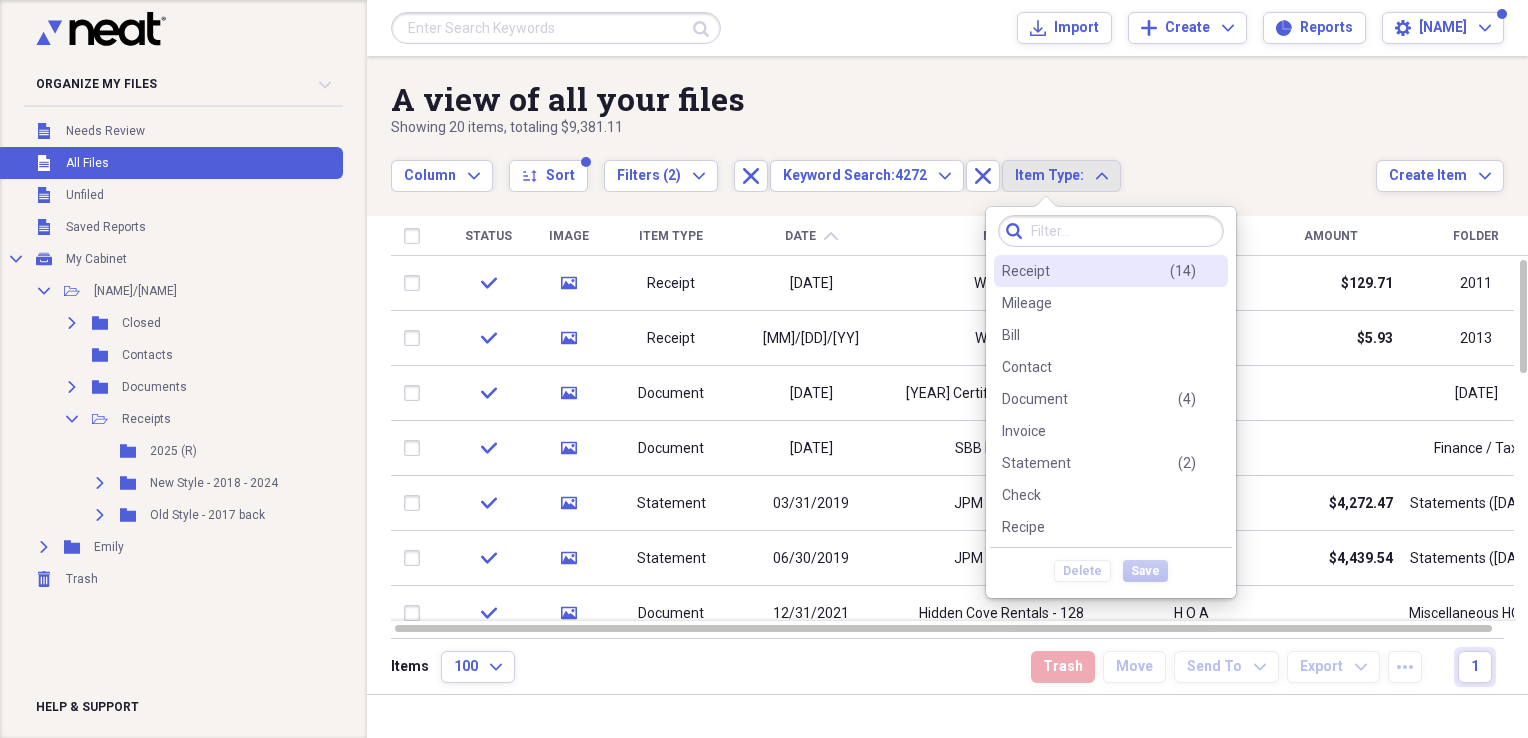 click on "Receipt" at bounding box center [1026, 271] 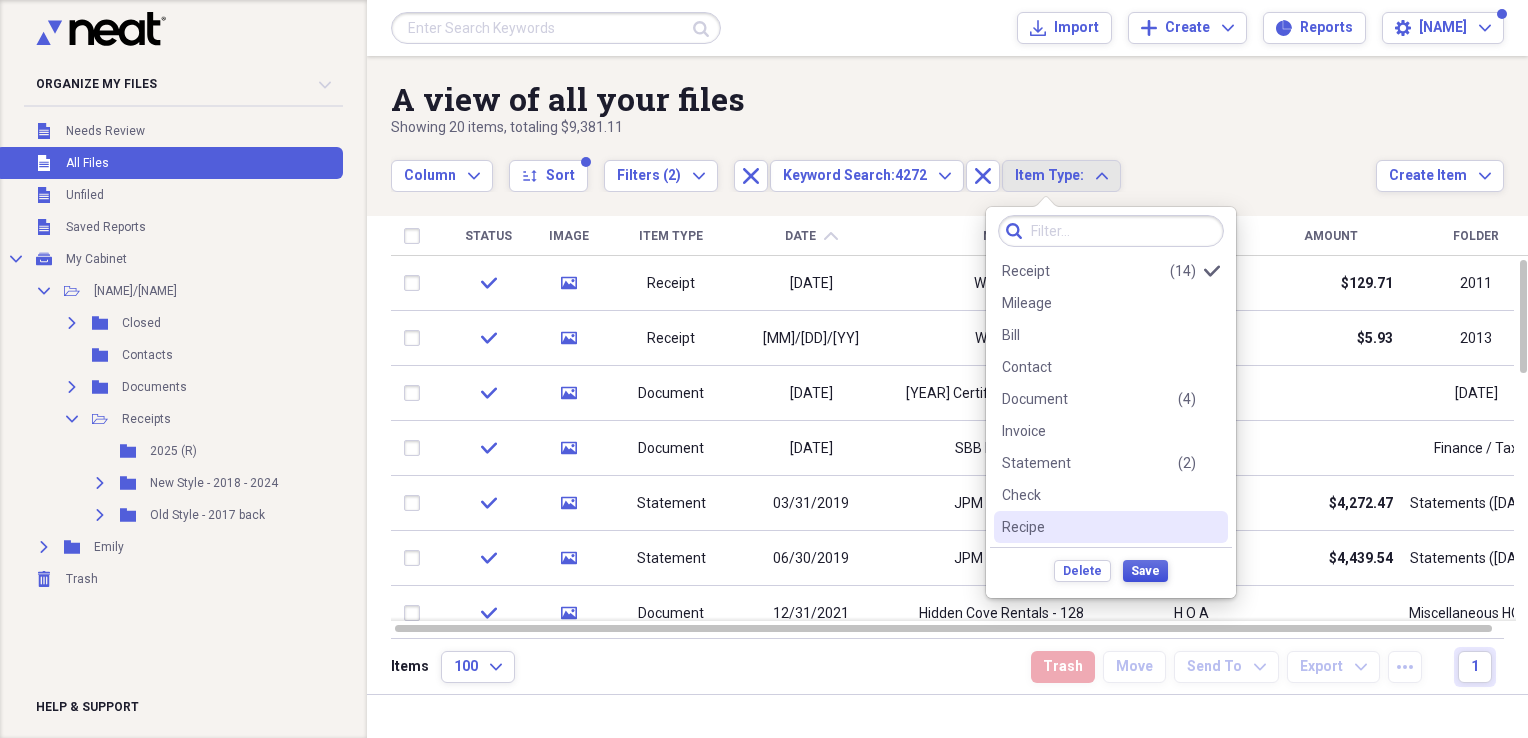 click on "Save" at bounding box center (1145, 571) 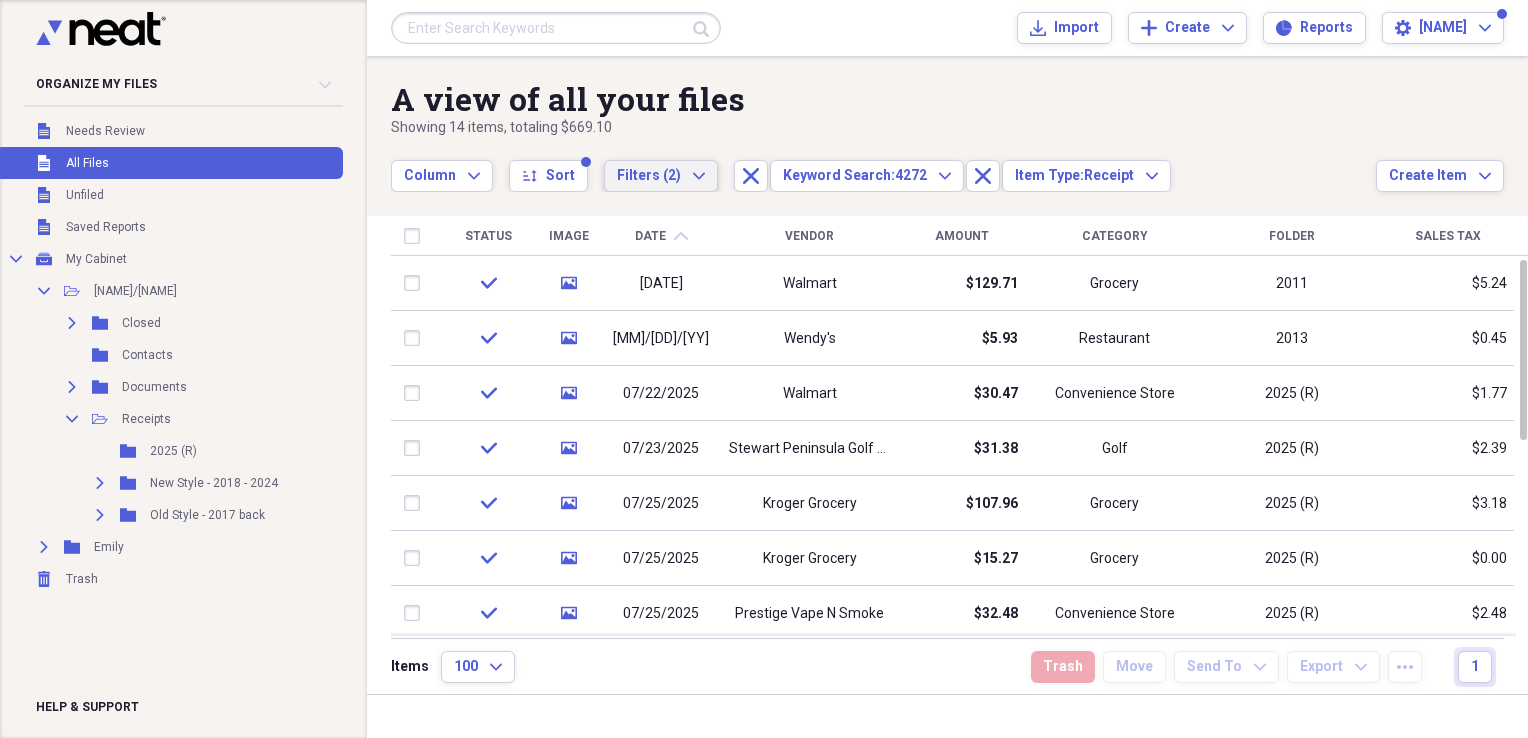 click on "Expand" 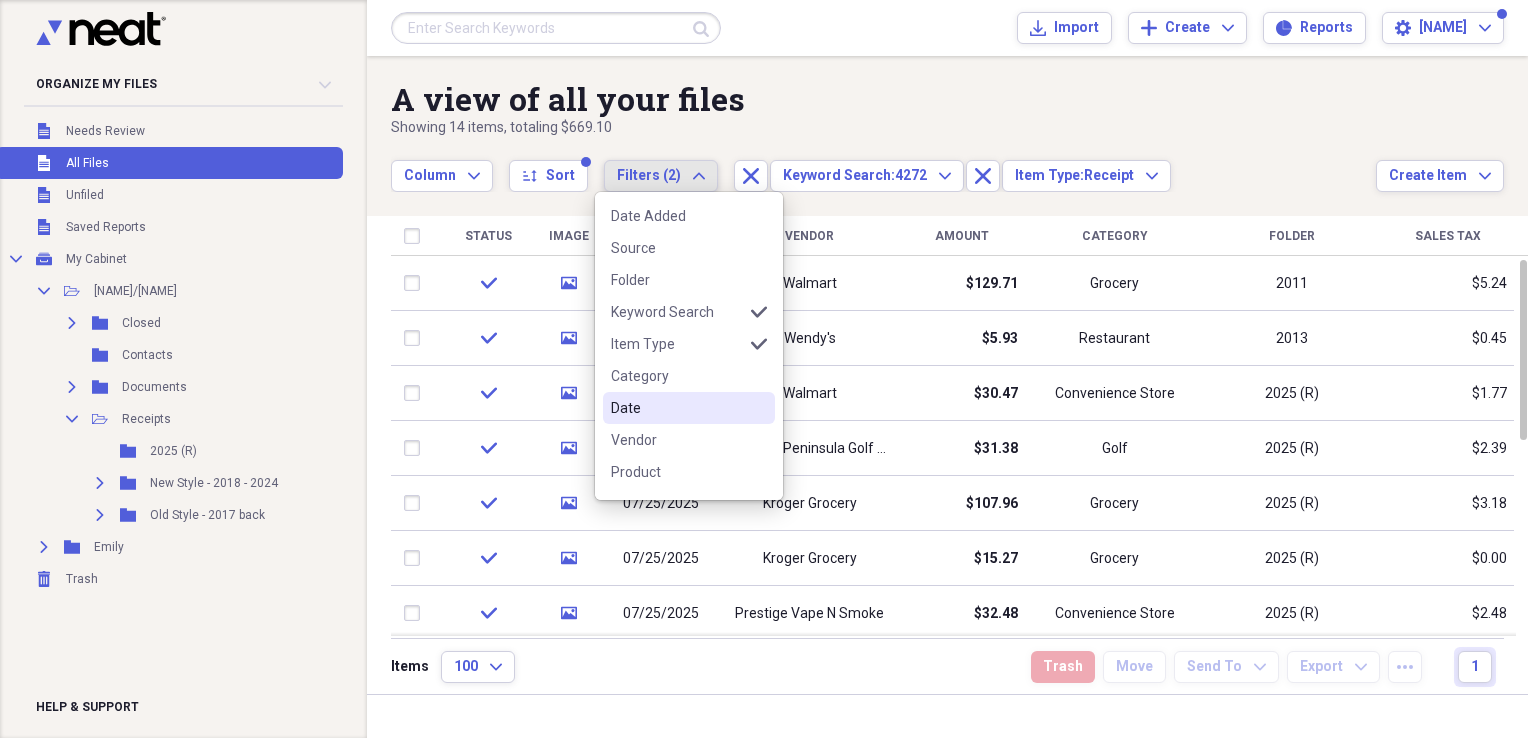click on "Date" at bounding box center (677, 408) 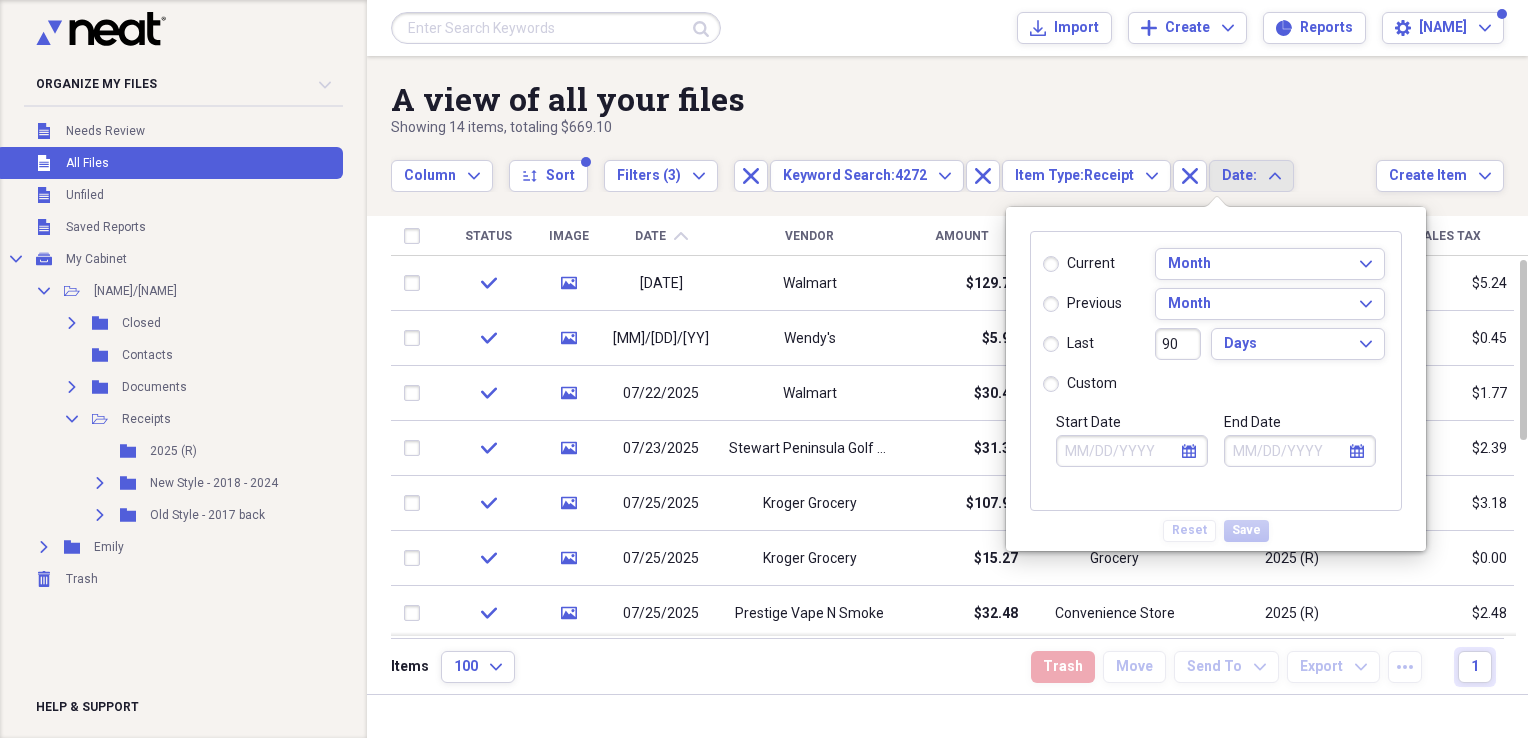 click on "custom" at bounding box center (1080, 384) 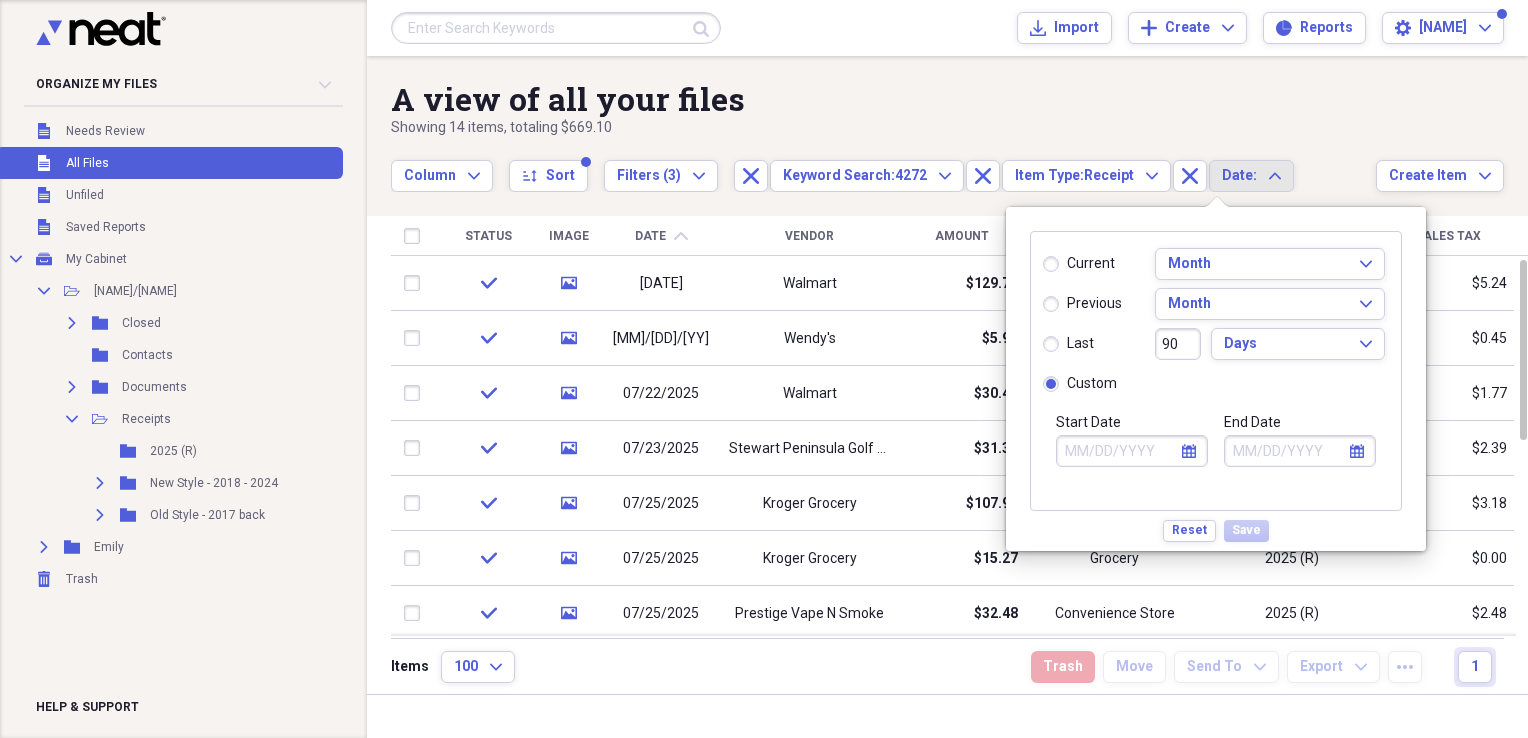 click 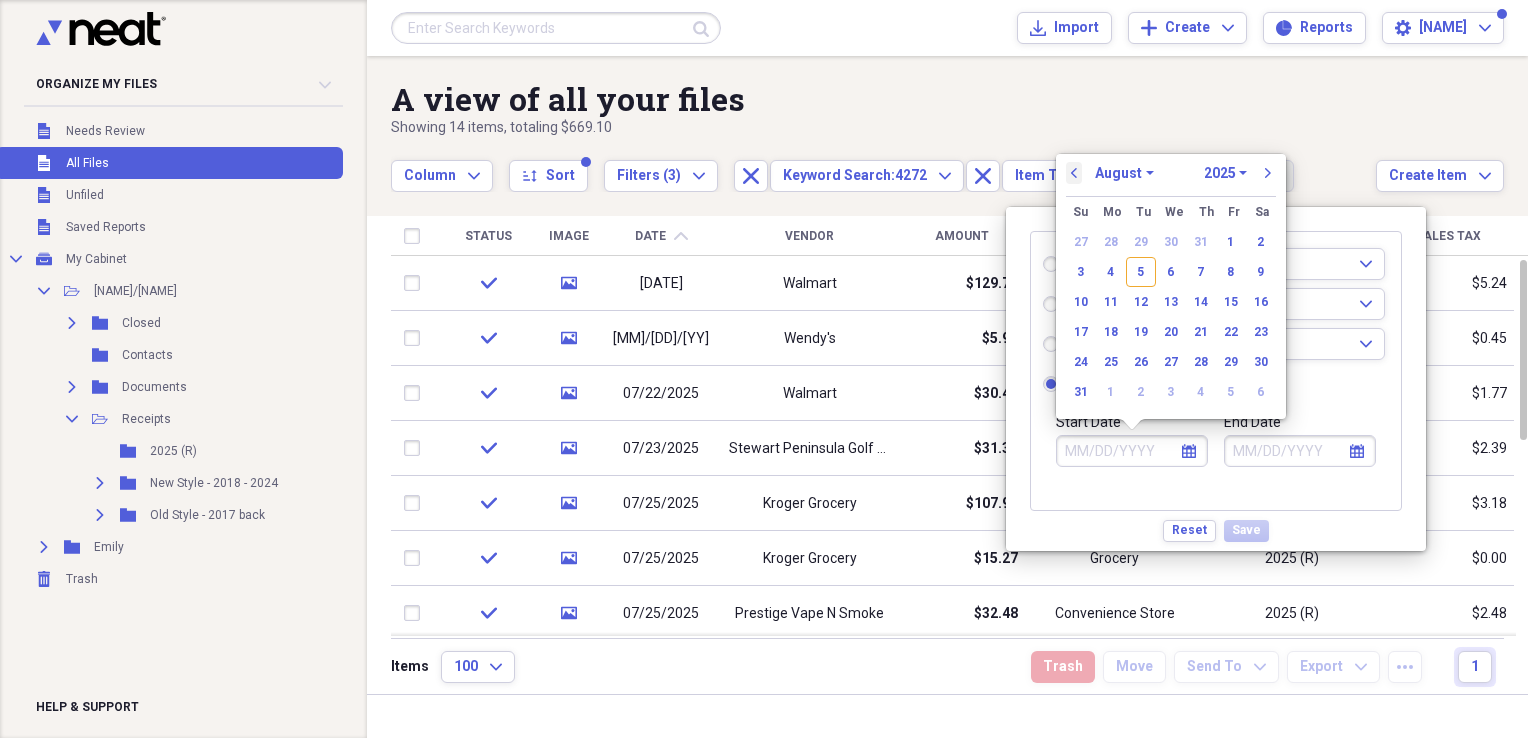 click on "previous" at bounding box center (1074, 173) 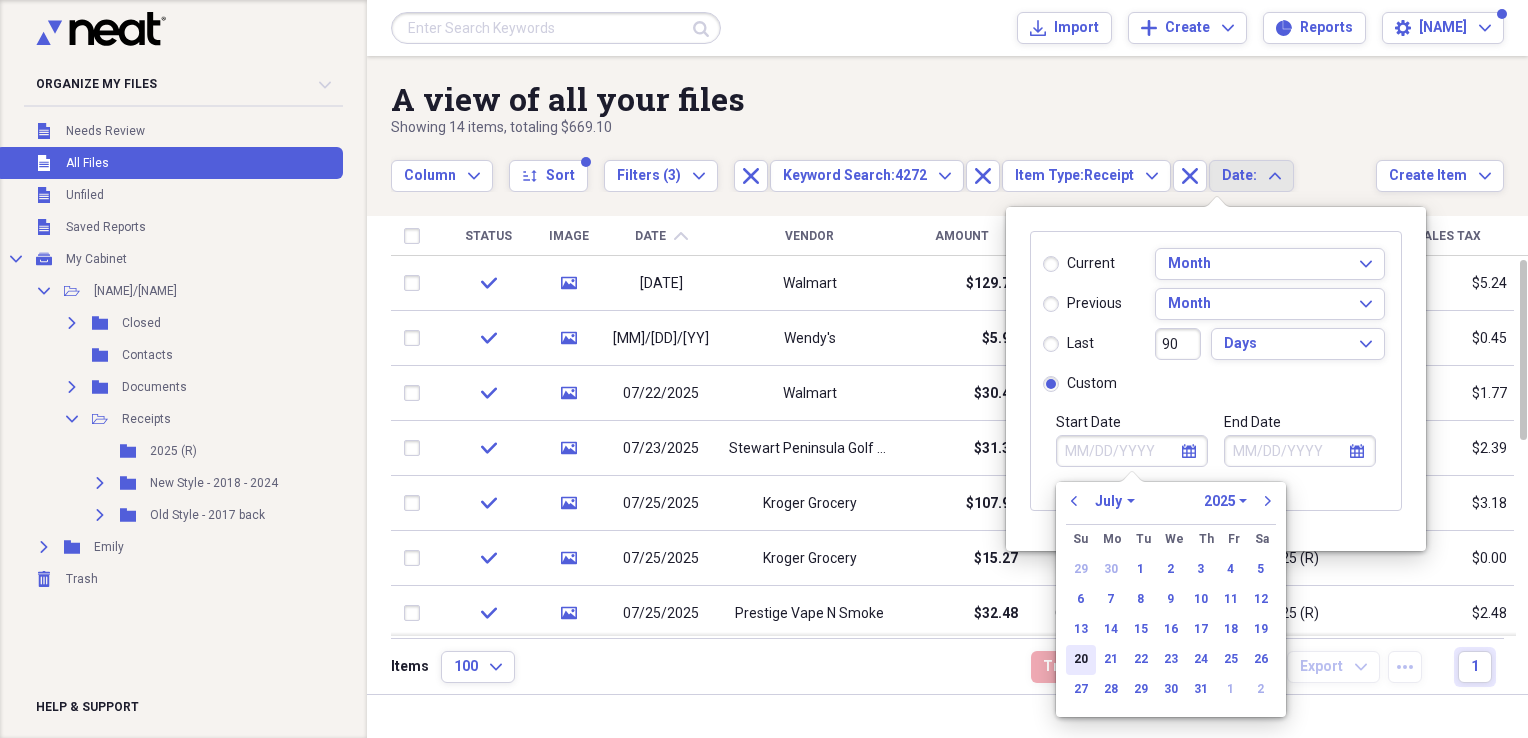 click on "20" at bounding box center (1081, 660) 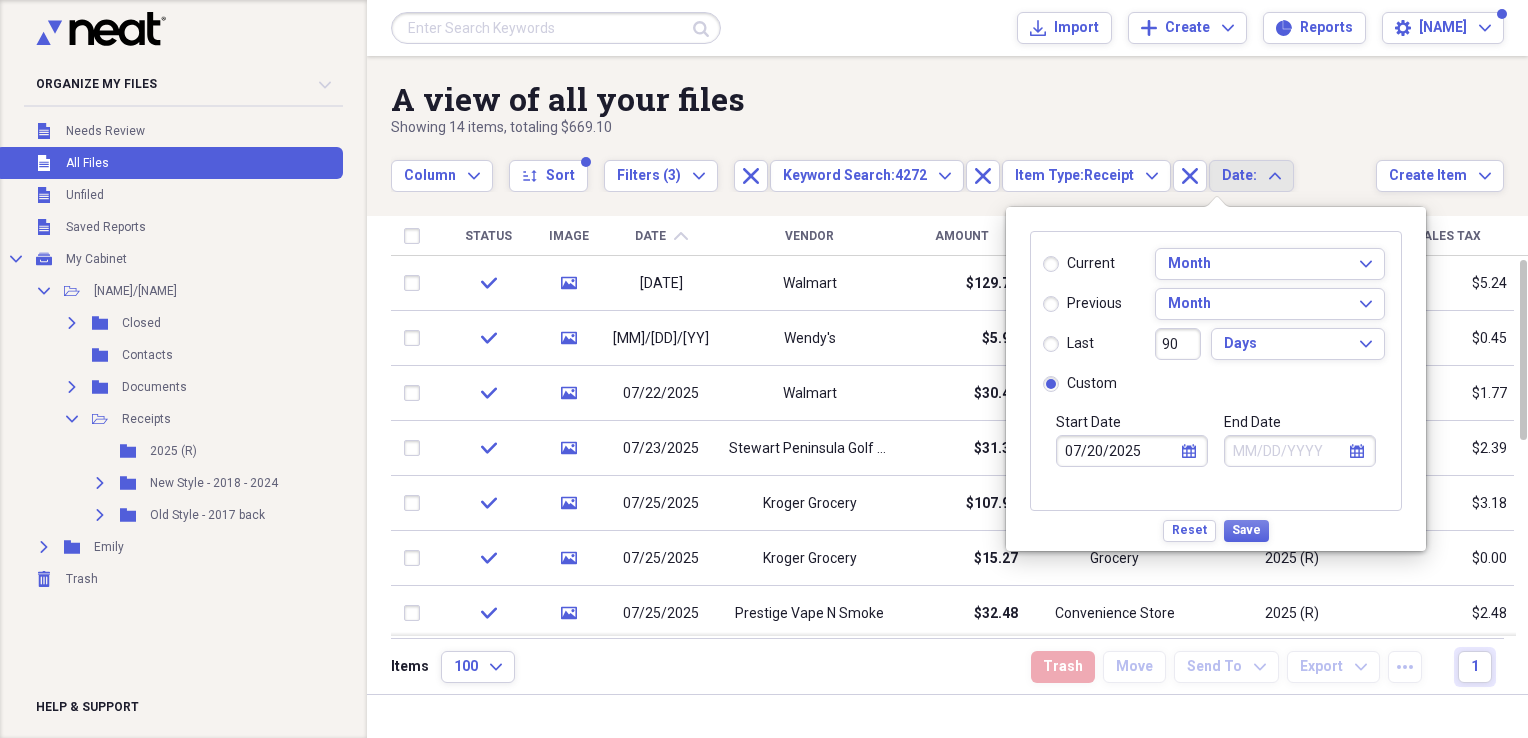 click on "calendar" 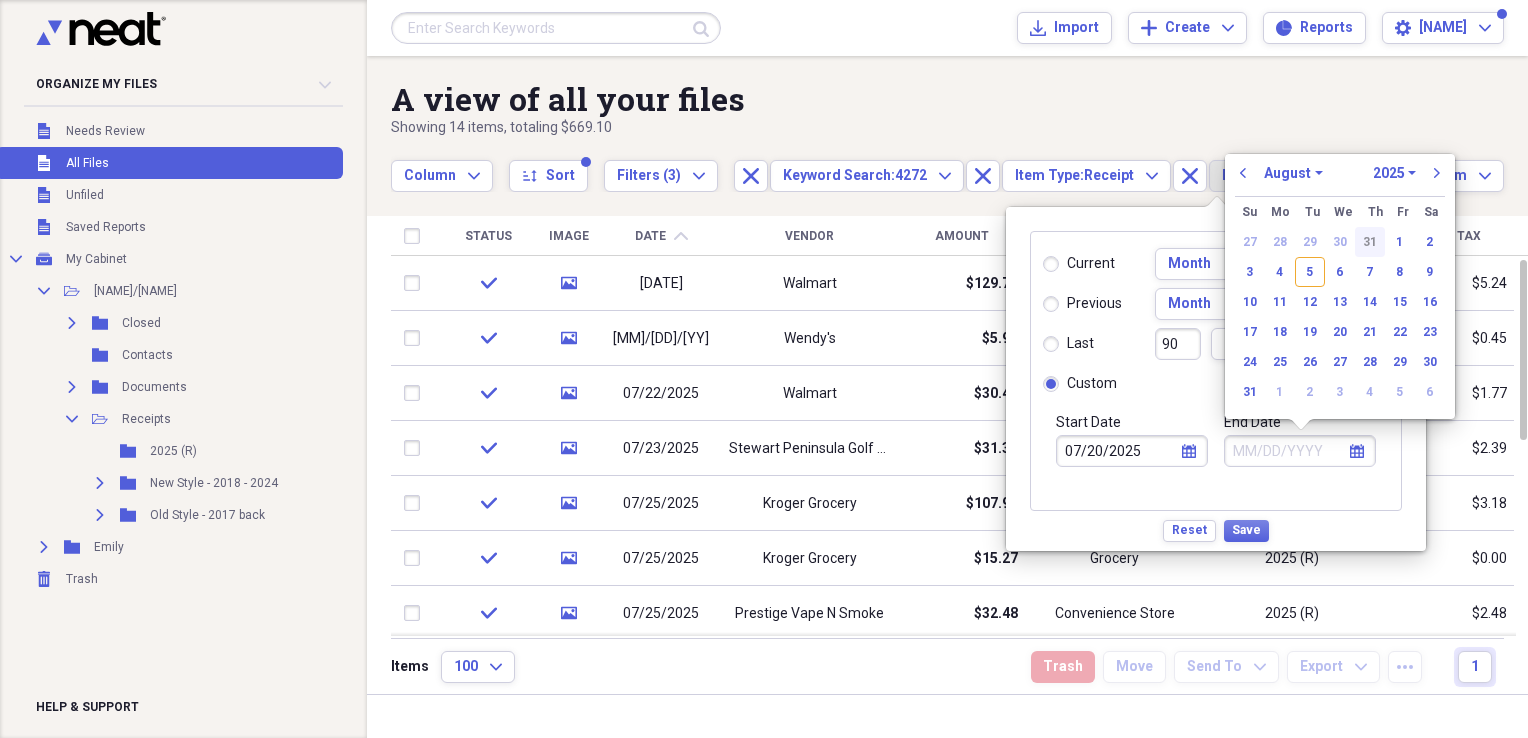 click on "31" at bounding box center (1370, 242) 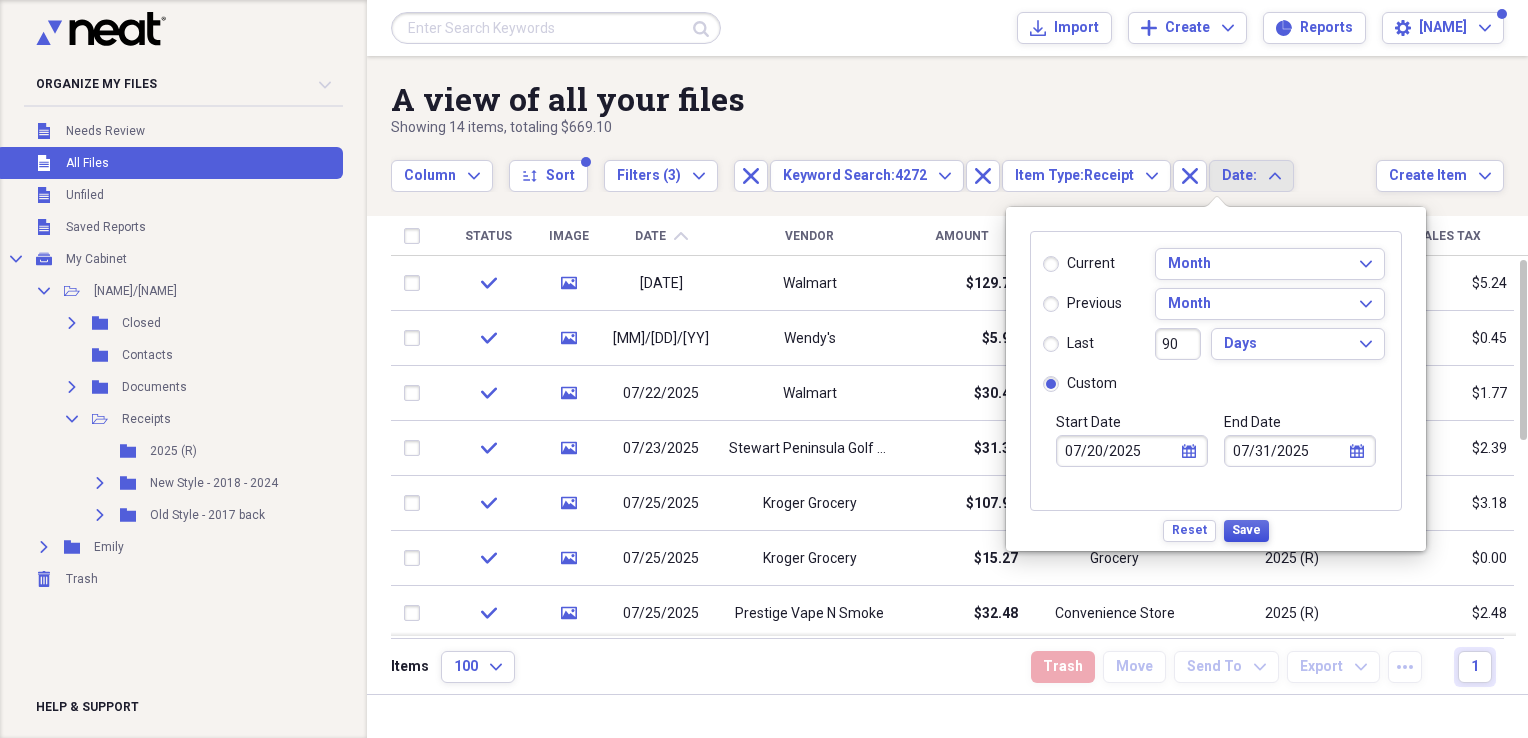 click on "Save" at bounding box center (1246, 530) 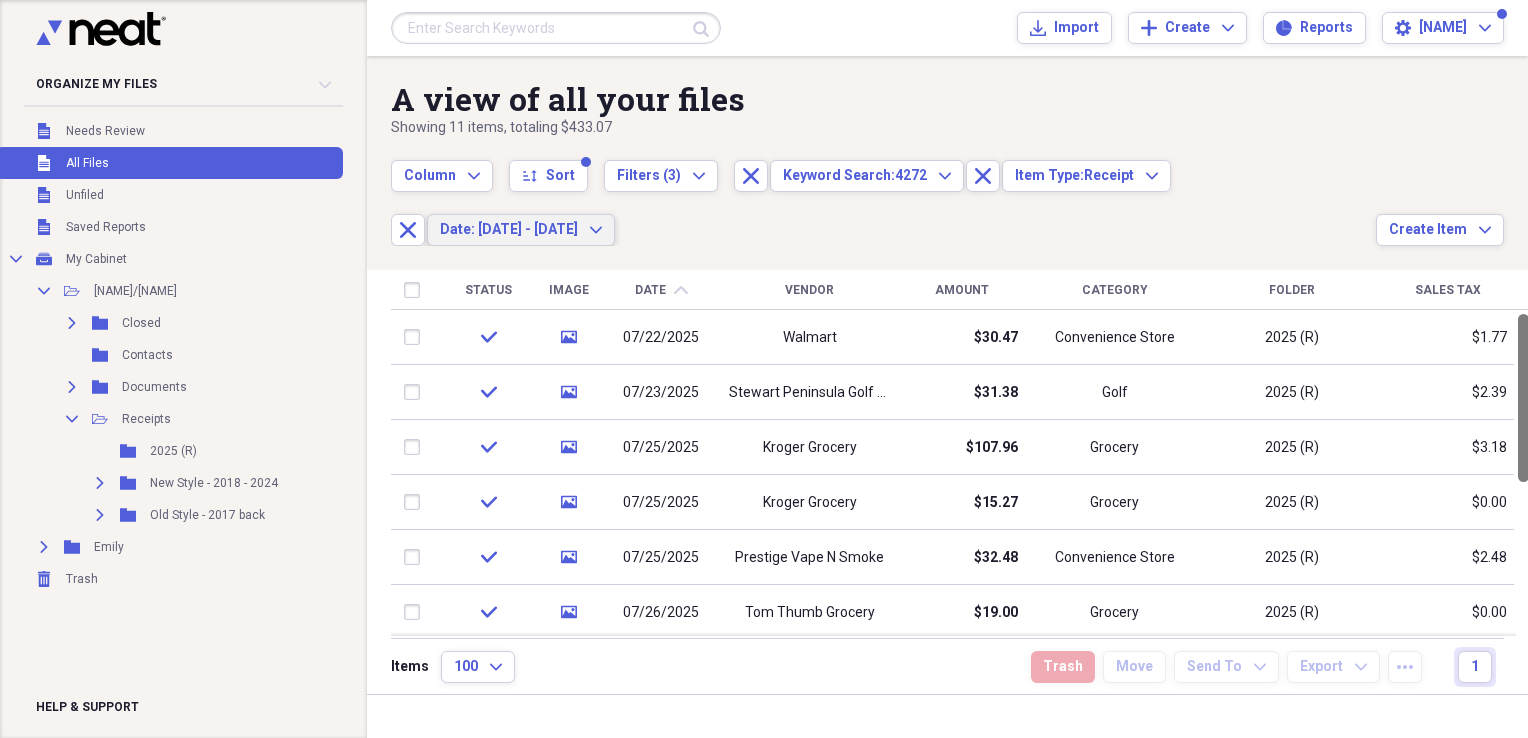 type 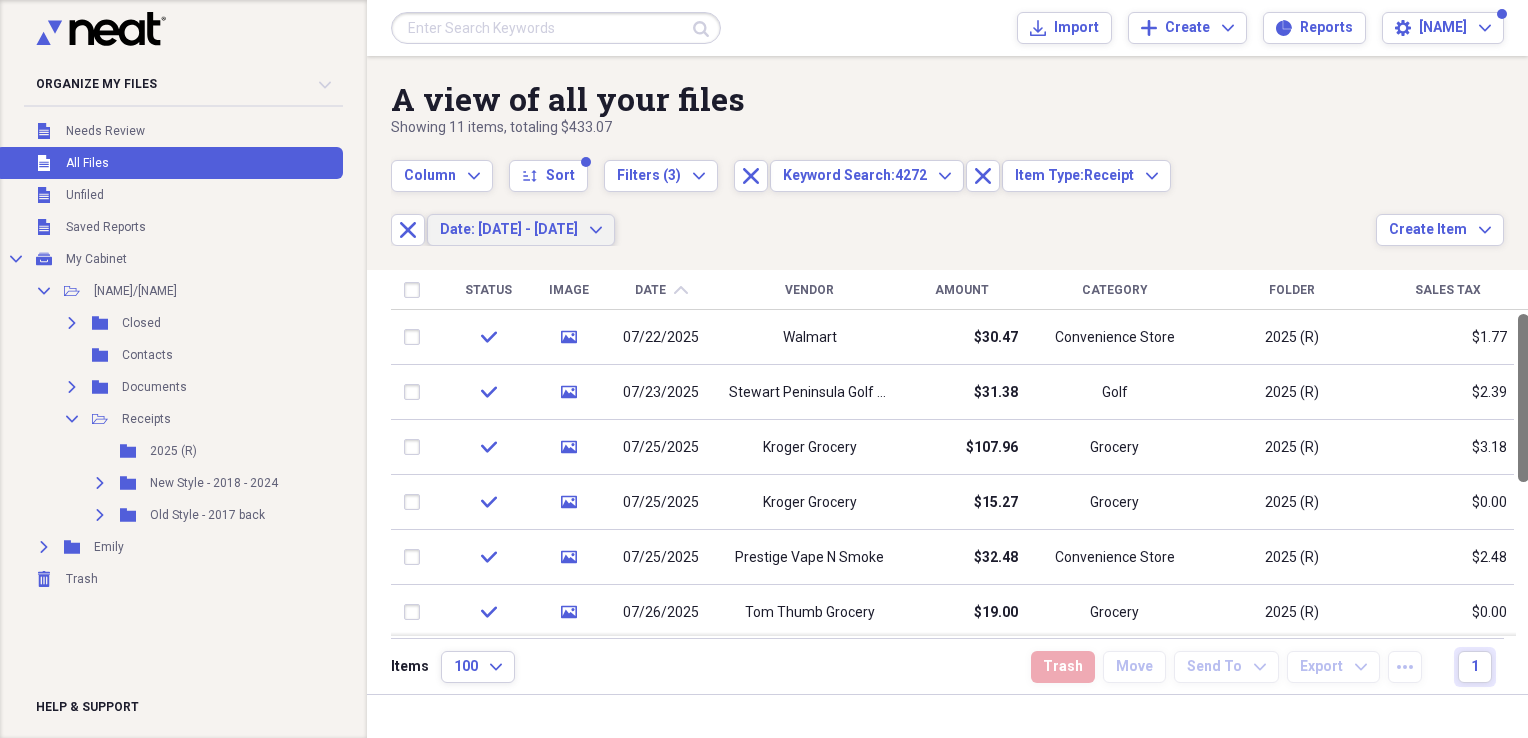 drag, startPoint x: 1525, startPoint y: 444, endPoint x: 1526, endPoint y: 350, distance: 94.00532 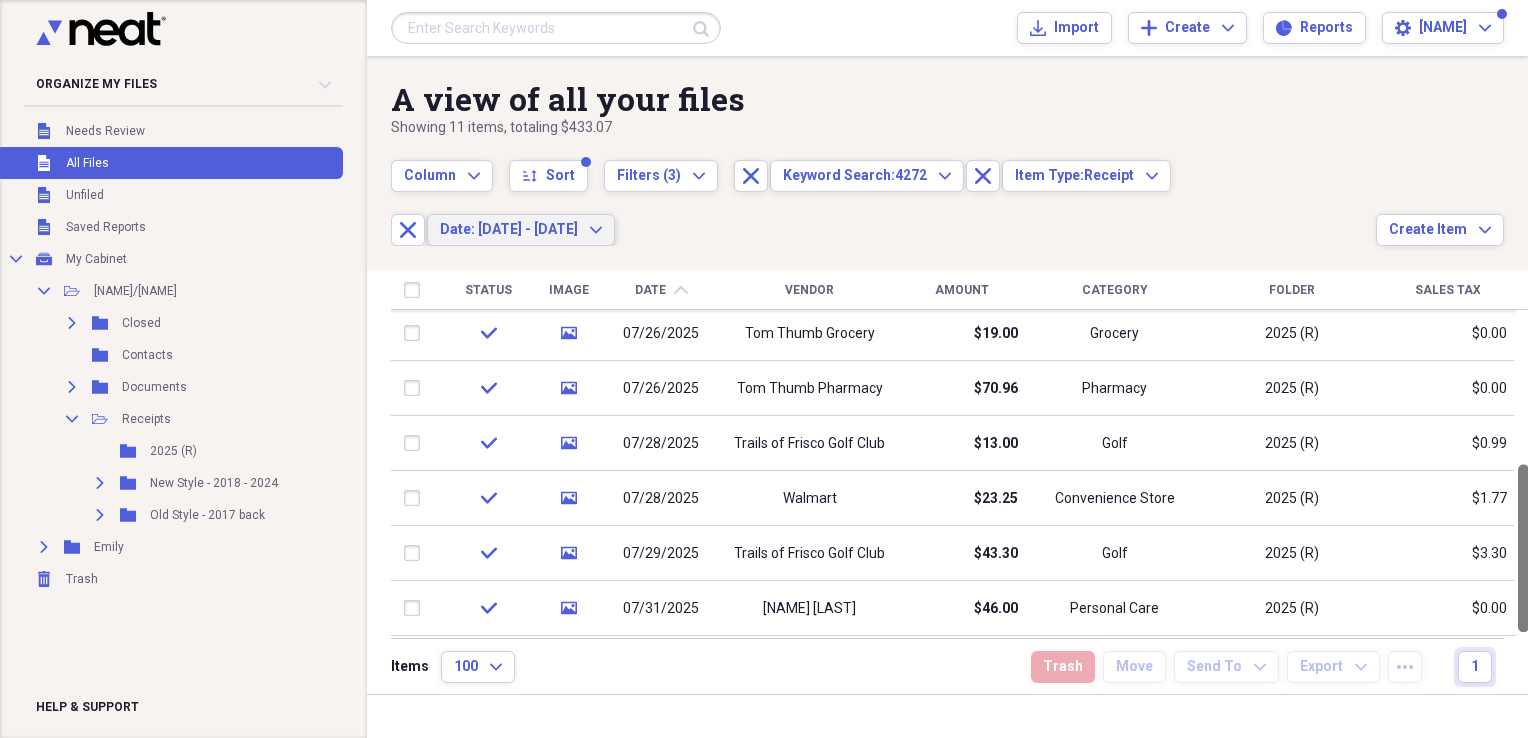 drag, startPoint x: 1520, startPoint y: 350, endPoint x: 1531, endPoint y: 542, distance: 192.31485 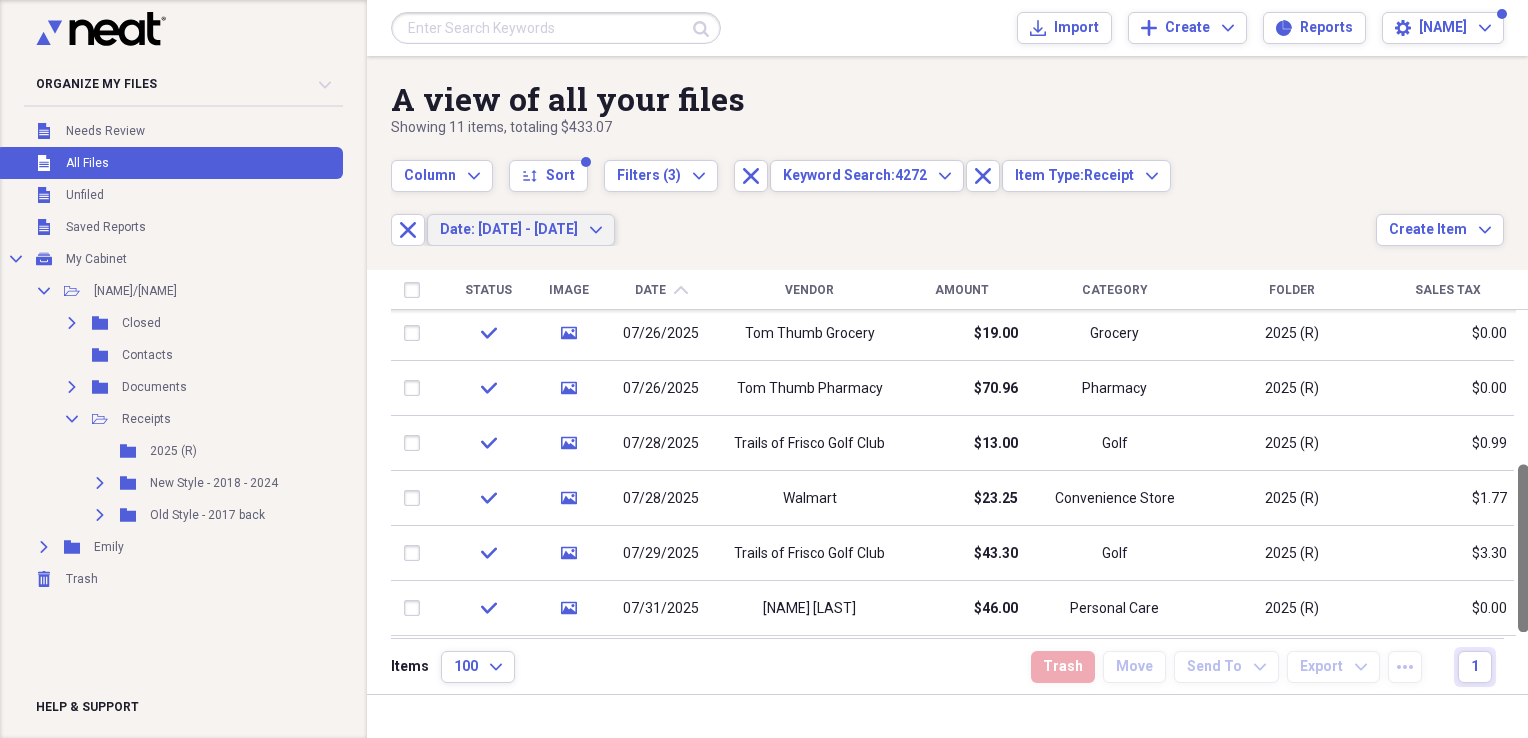 drag, startPoint x: 1516, startPoint y: 490, endPoint x: 1531, endPoint y: 390, distance: 101.118744 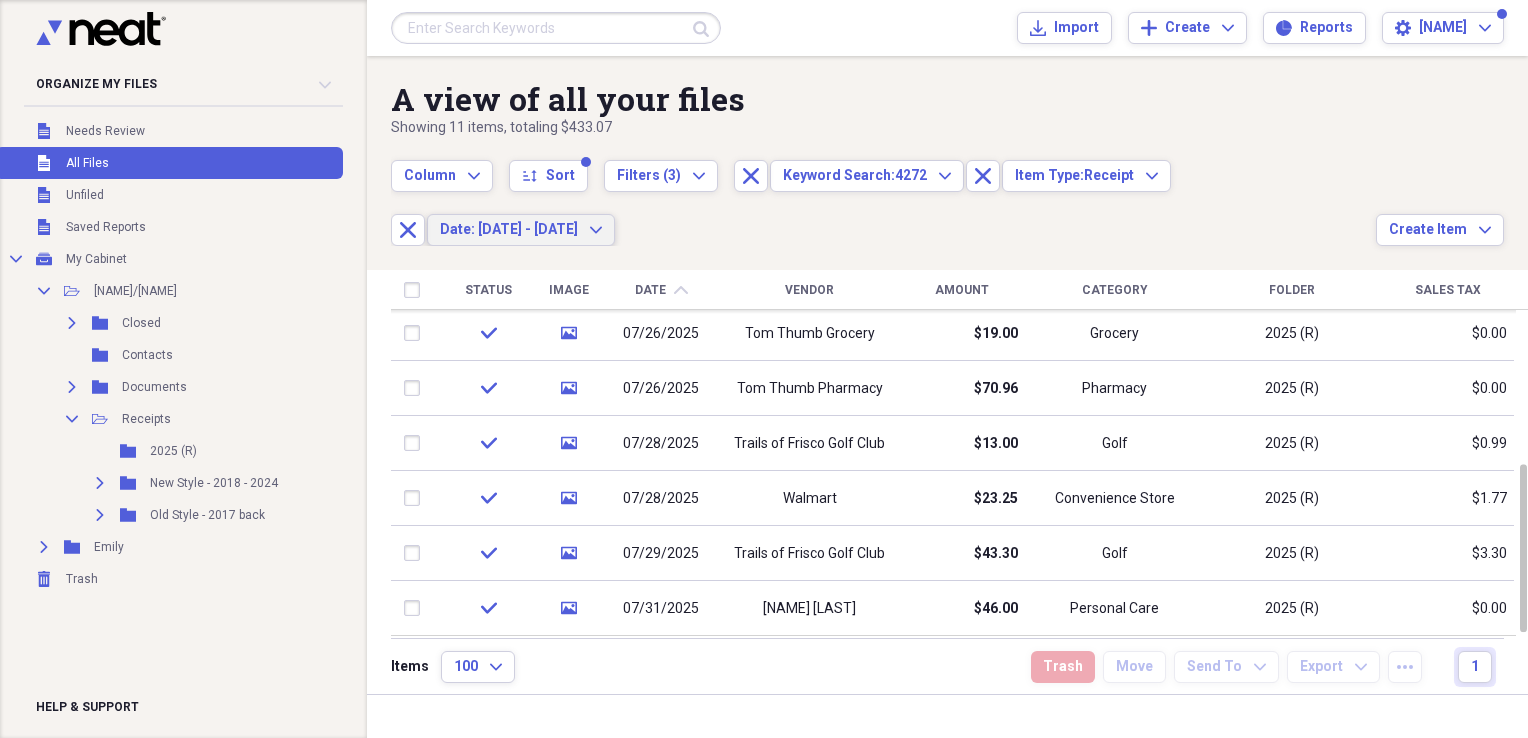 click on "A view of all your files" at bounding box center [883, 99] 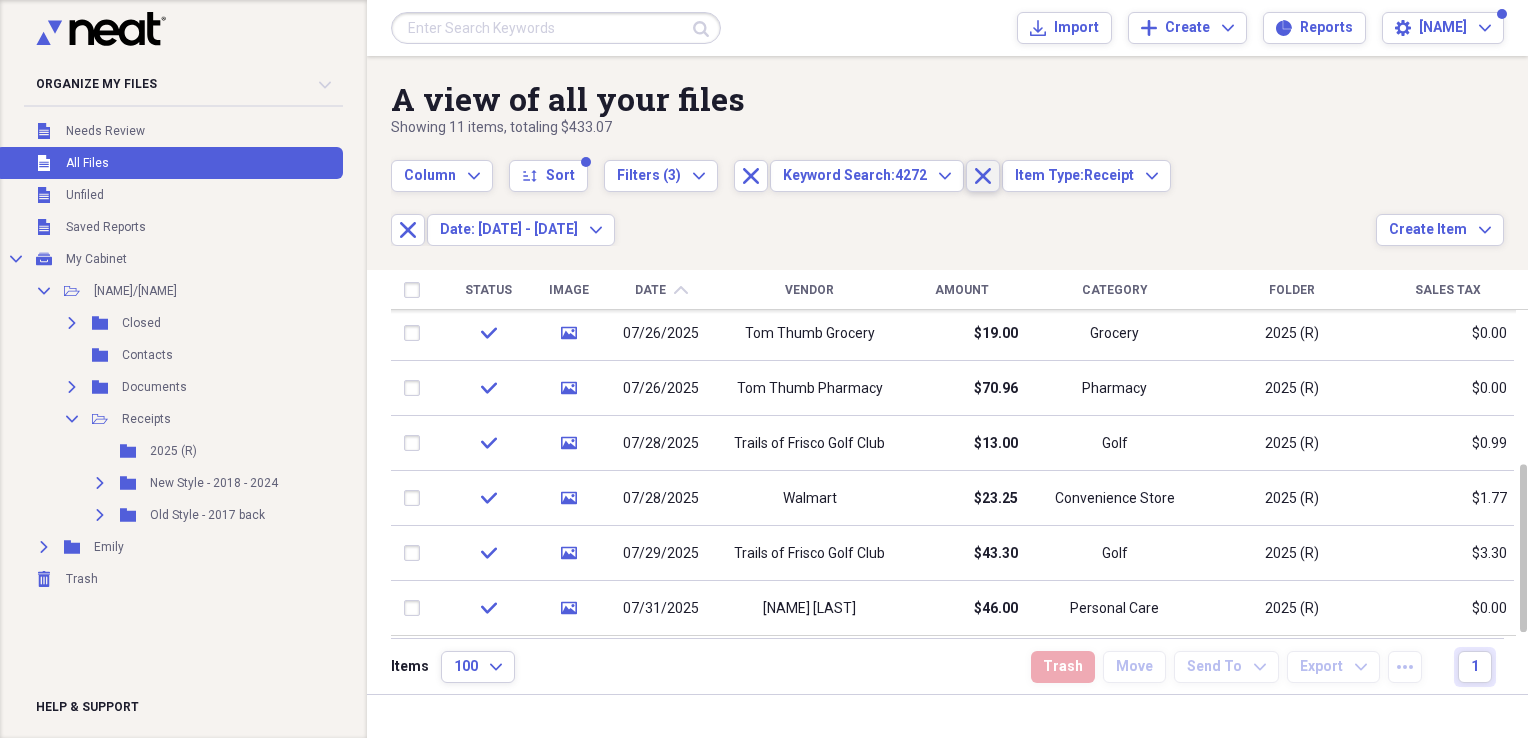 click on "Close" 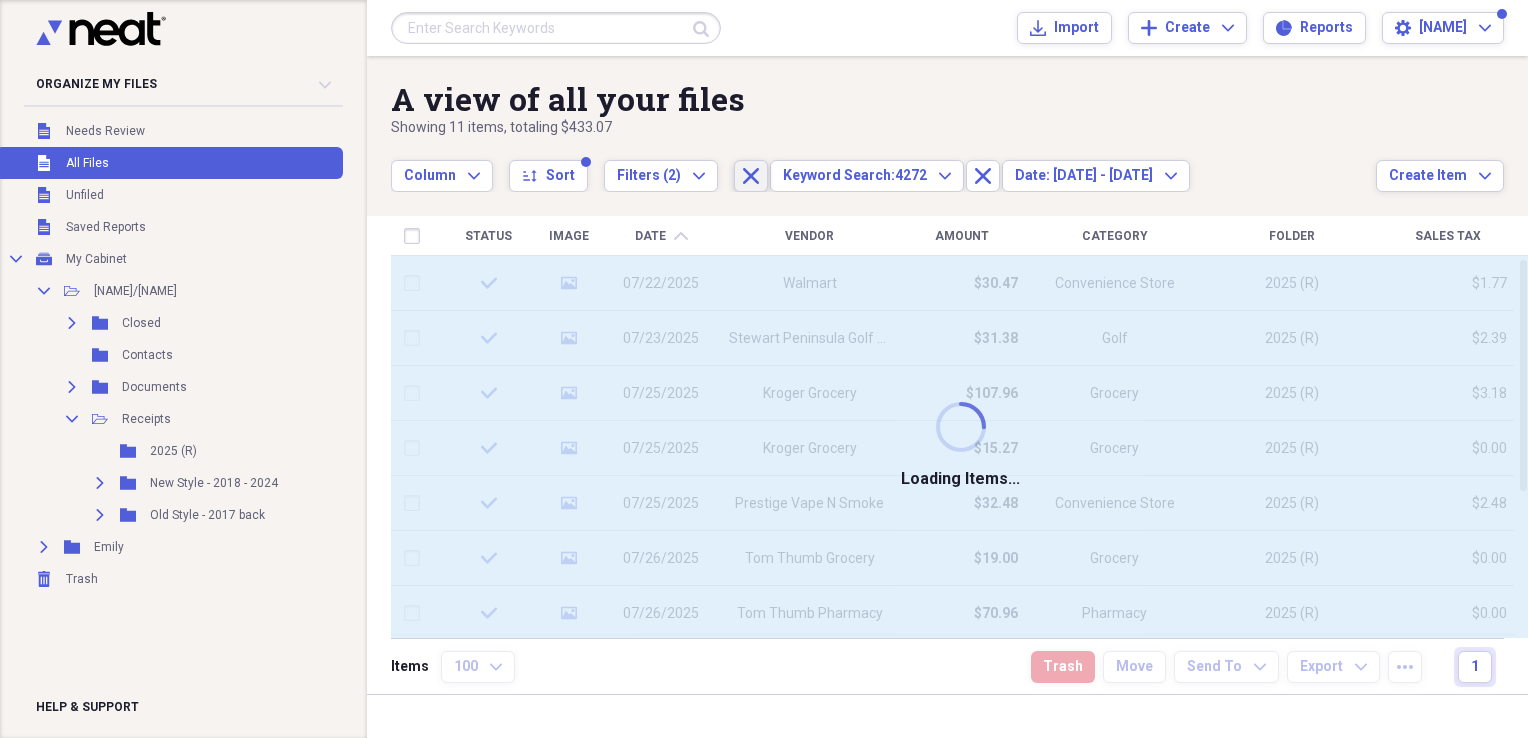 click 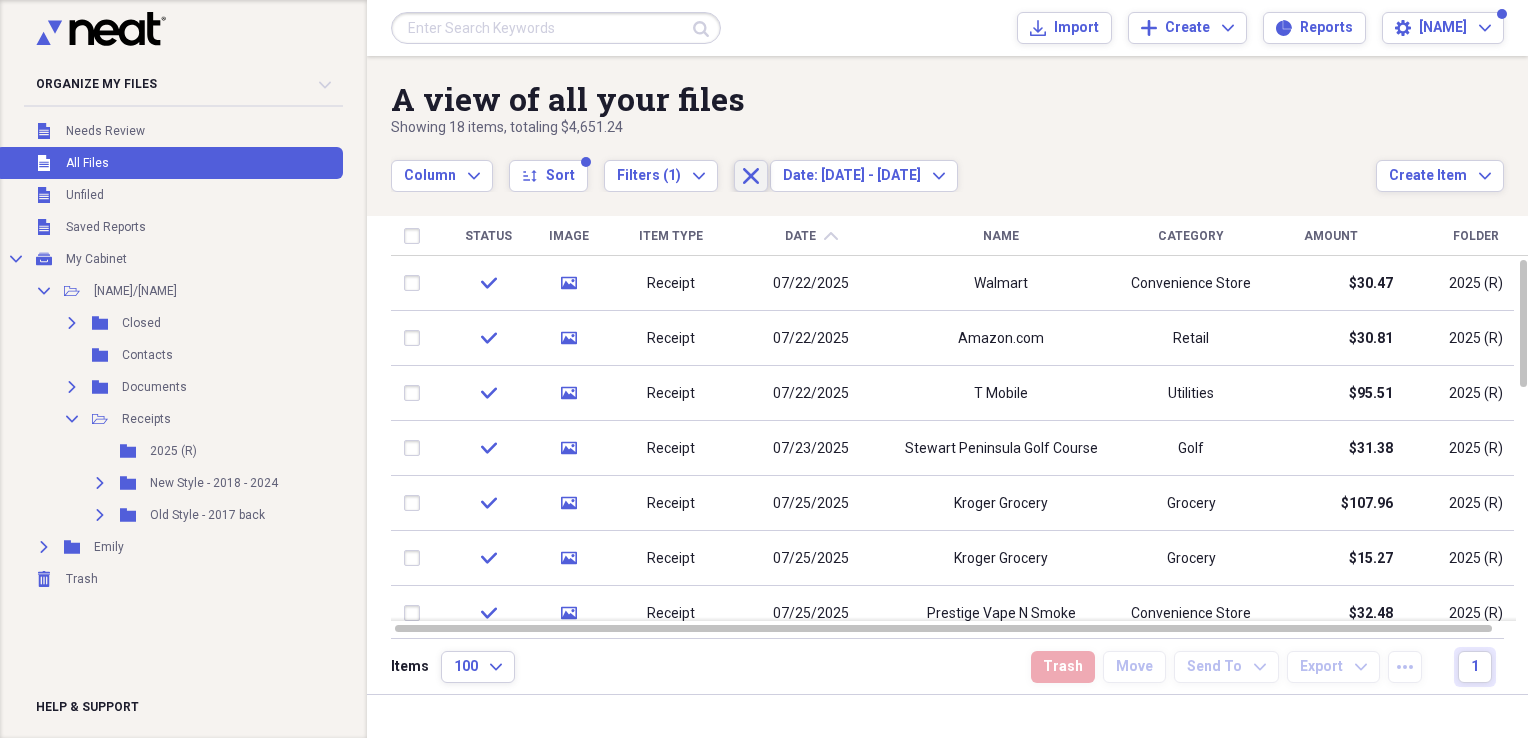 click 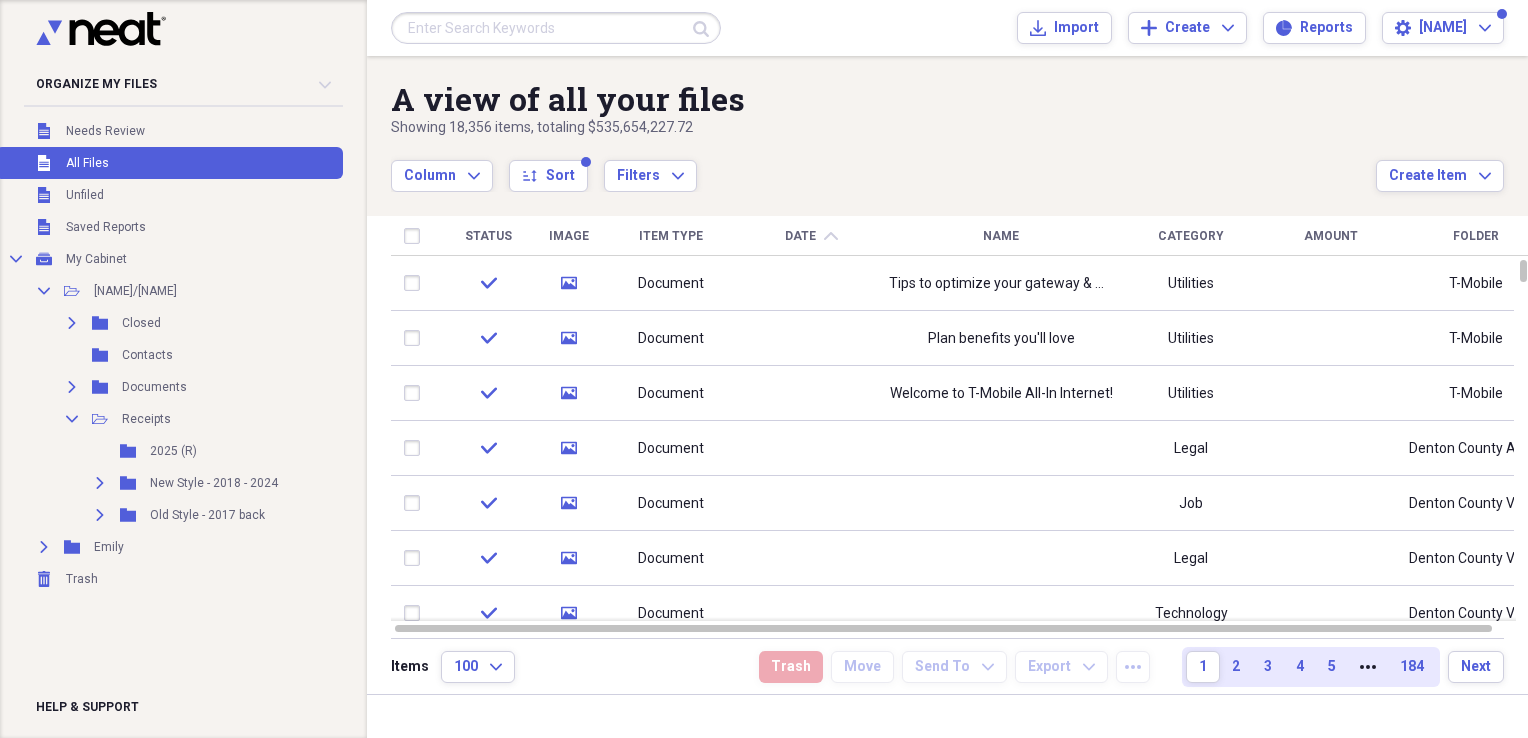 click at bounding box center (556, 28) 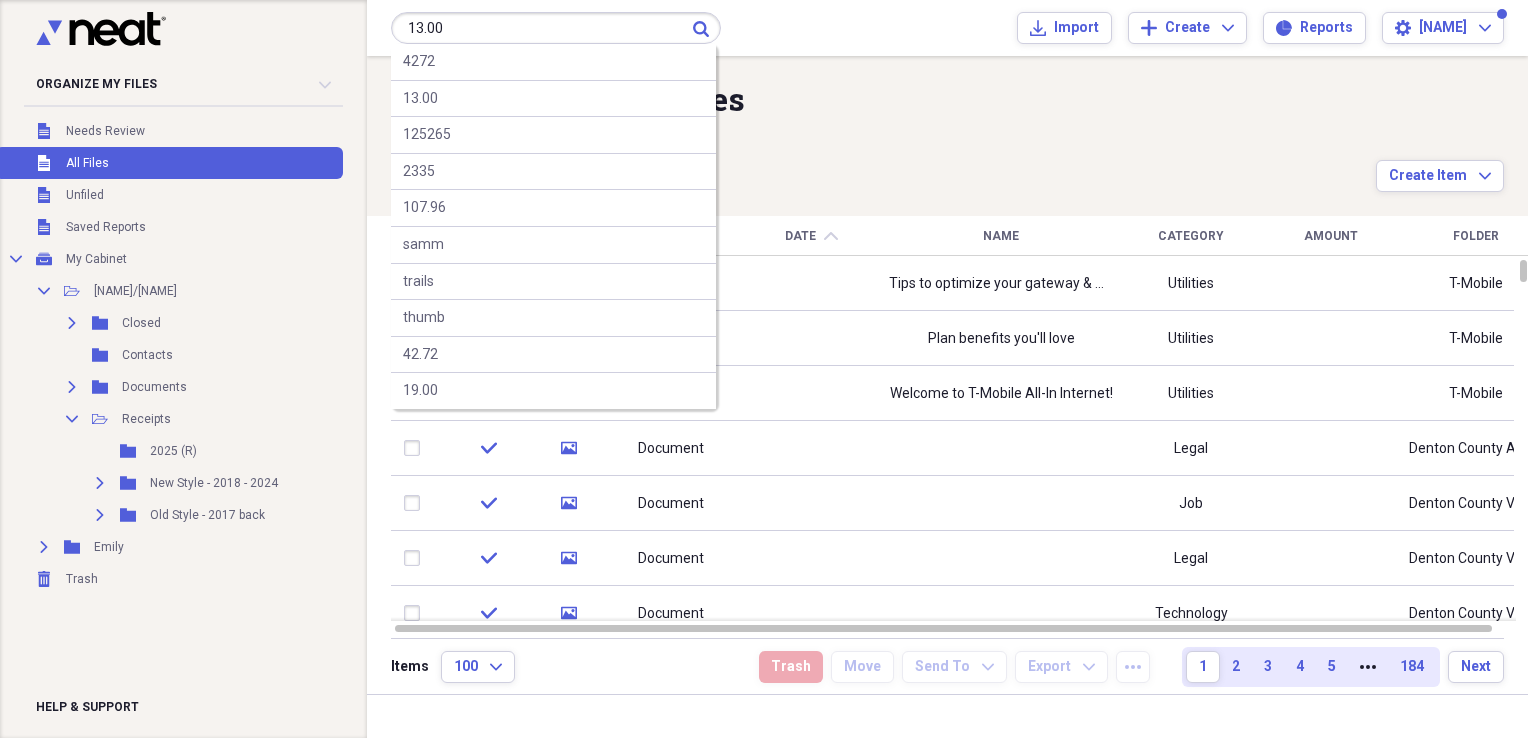 type on "13.00" 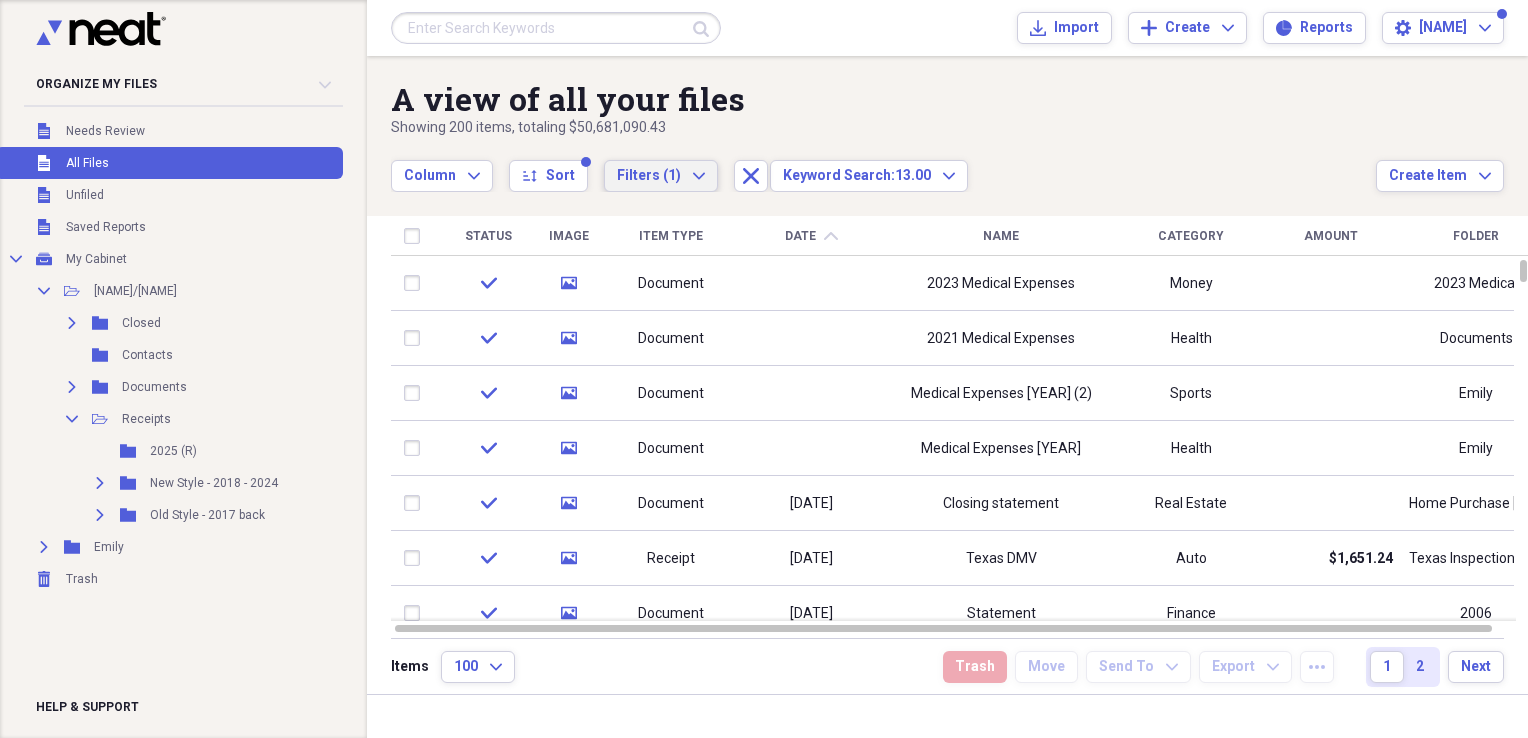click 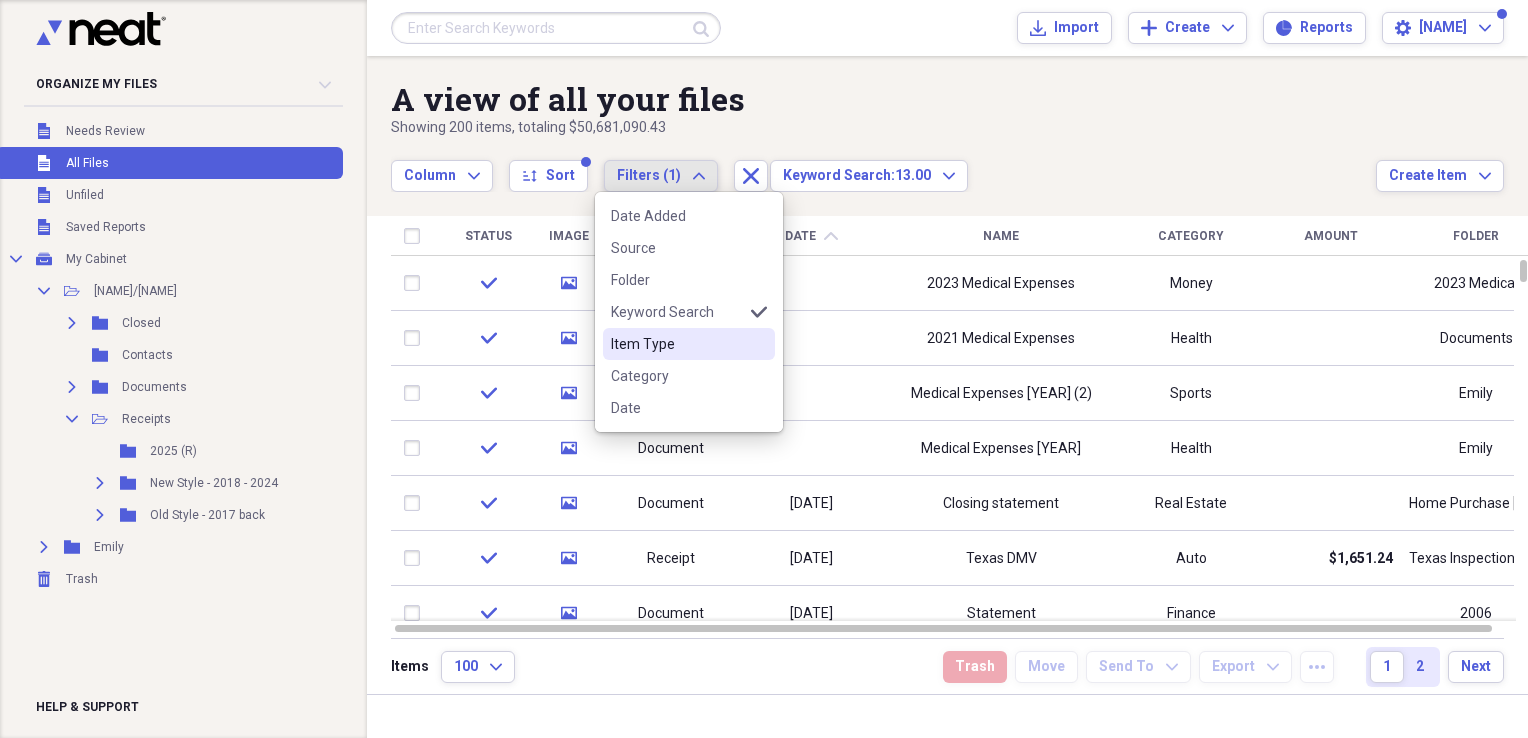 click on "Item Type" at bounding box center [677, 344] 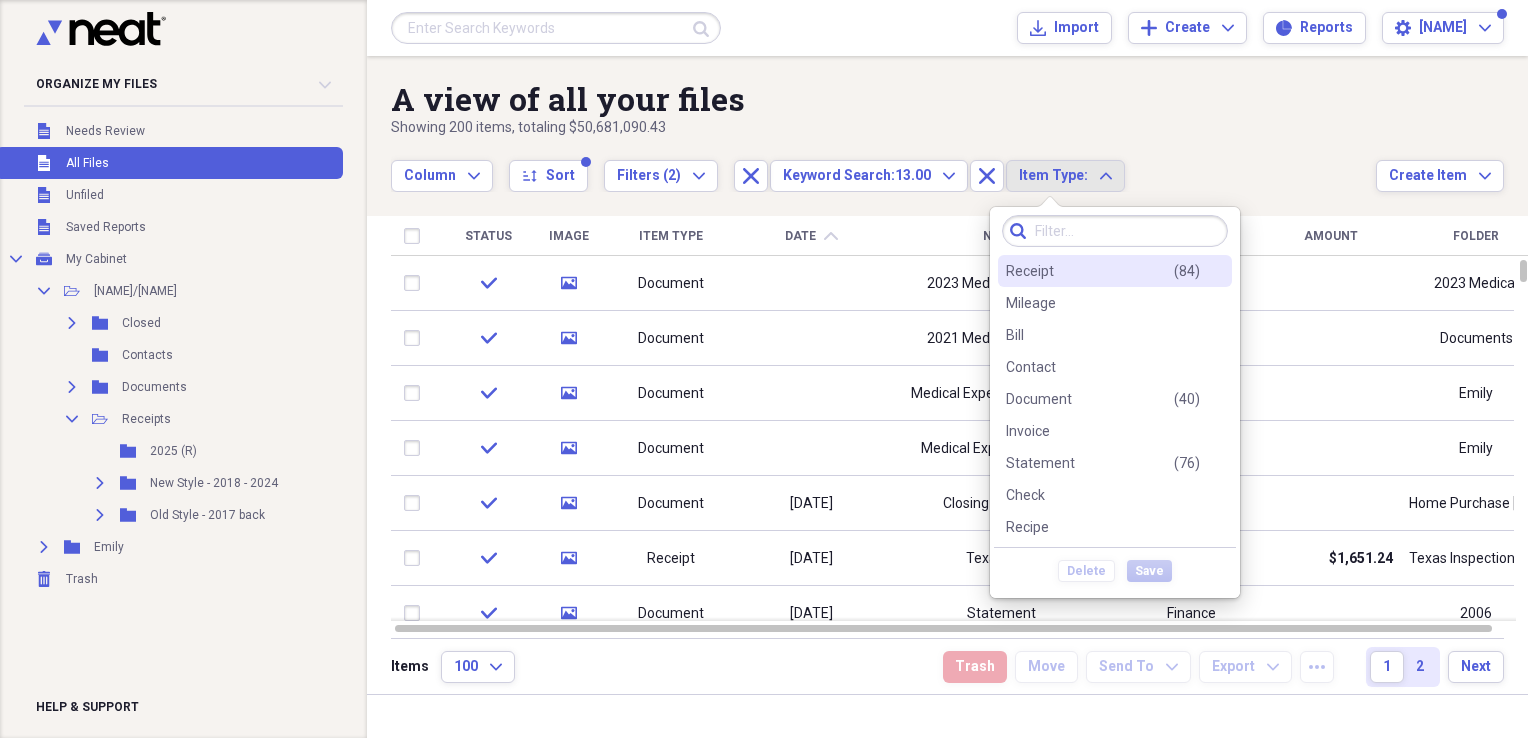 click on "Receipt" at bounding box center (1030, 271) 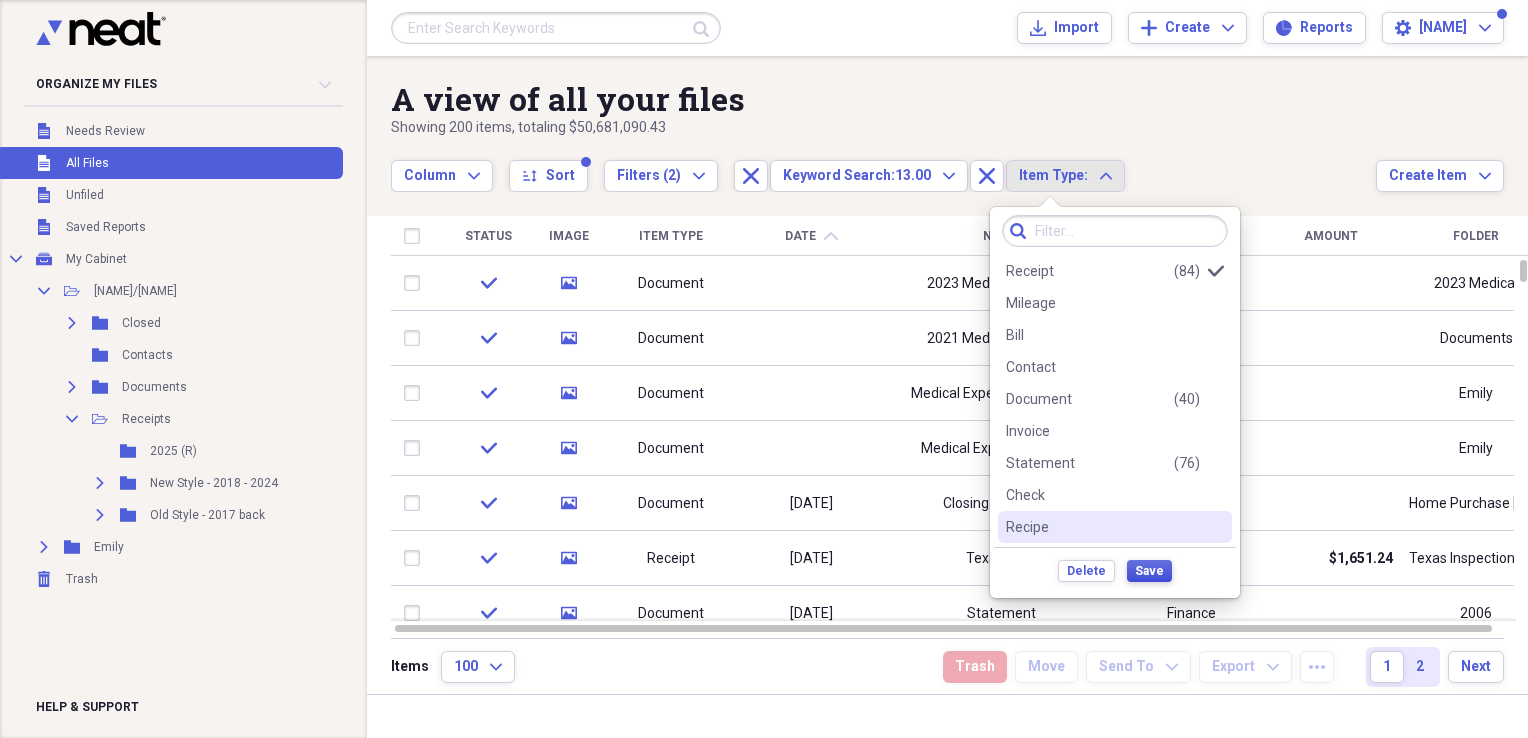 click on "Save" at bounding box center [1149, 571] 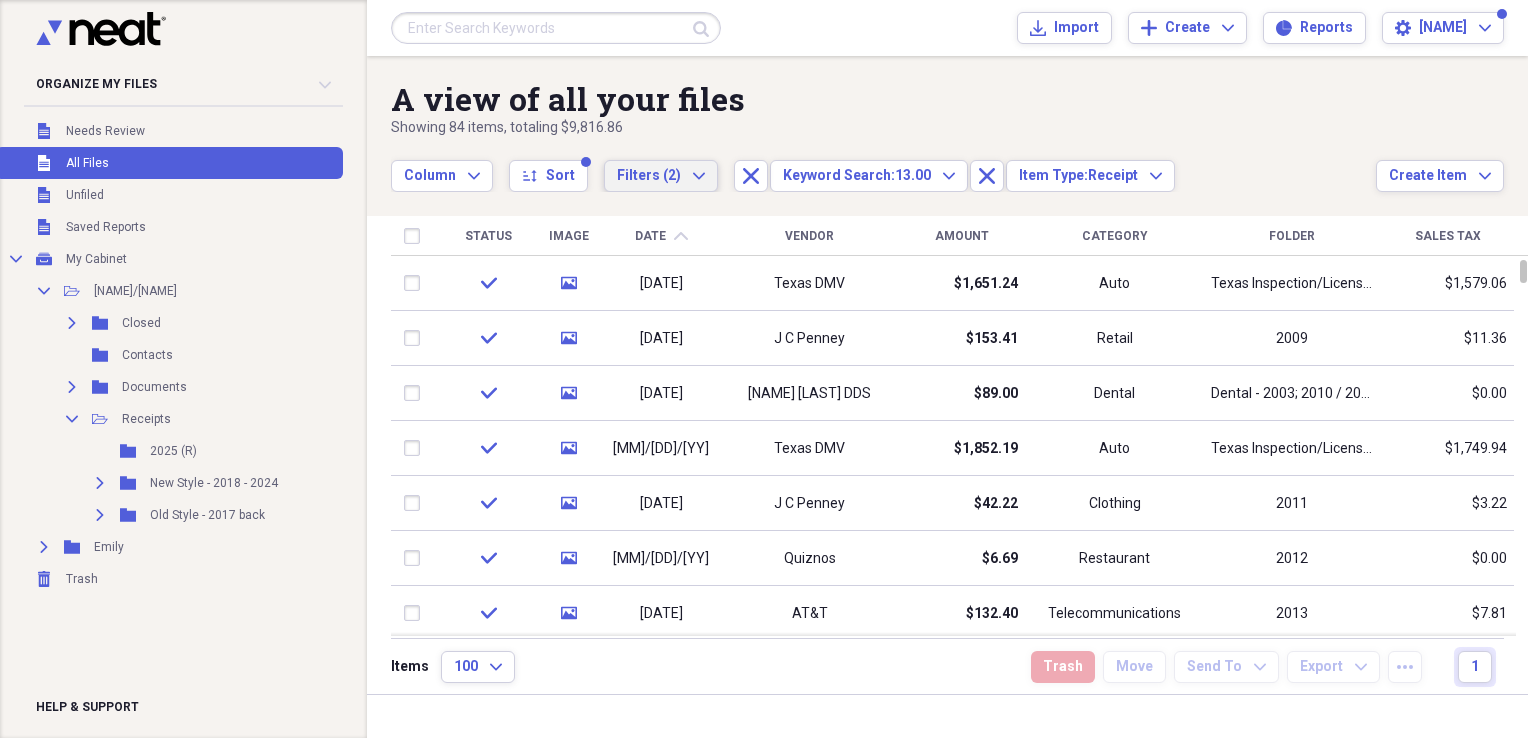 click on "Expand" 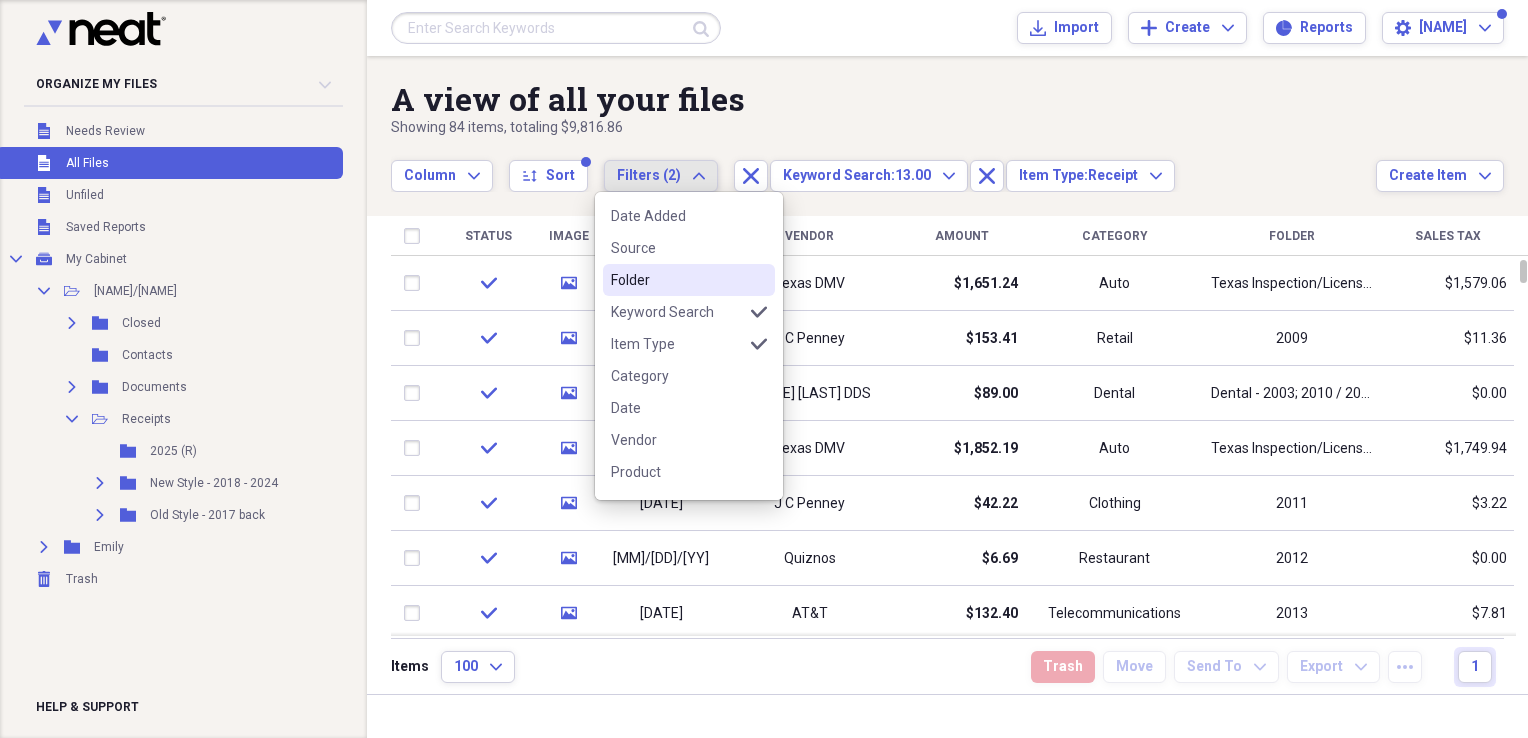 click on "Folder" at bounding box center (677, 280) 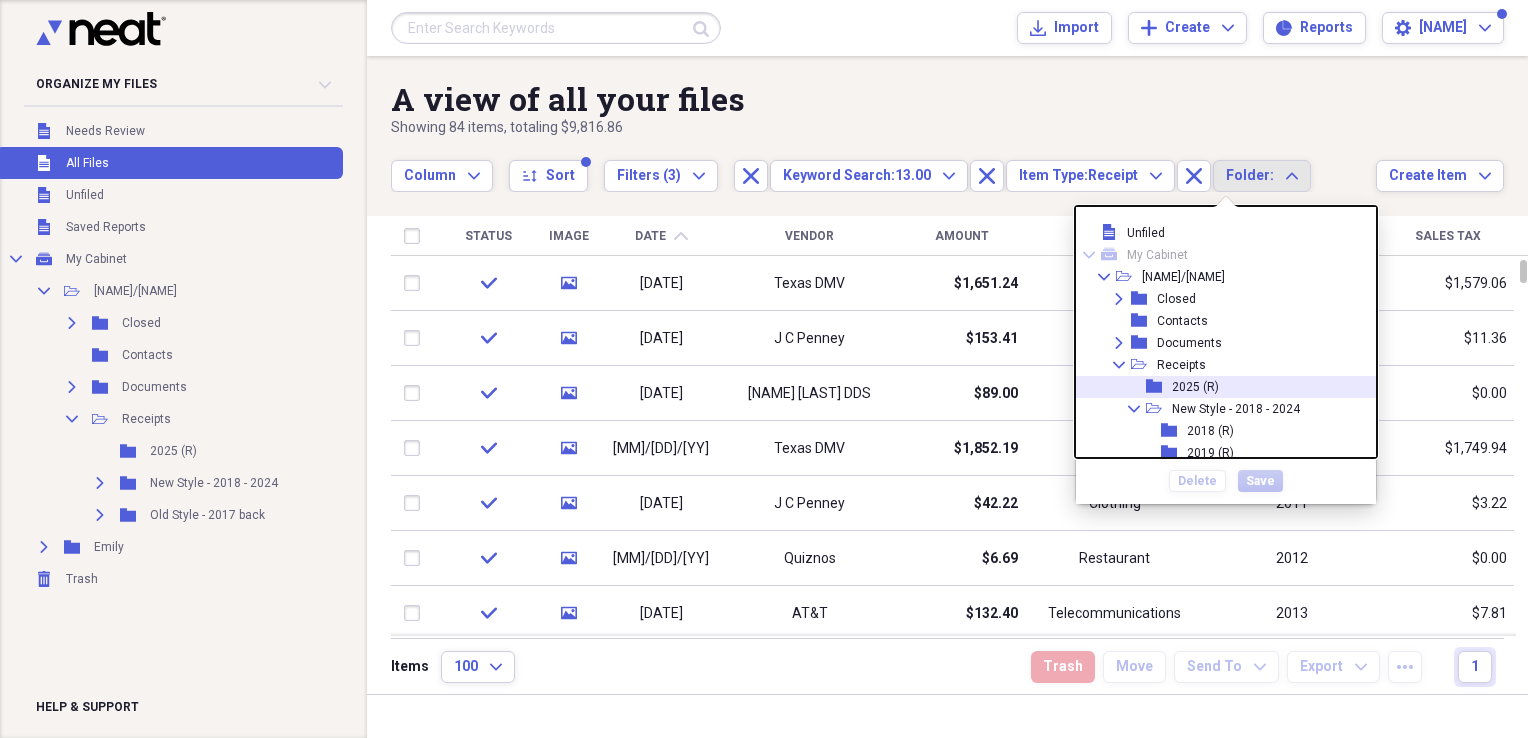 click on "2025 (R)" at bounding box center (1195, 387) 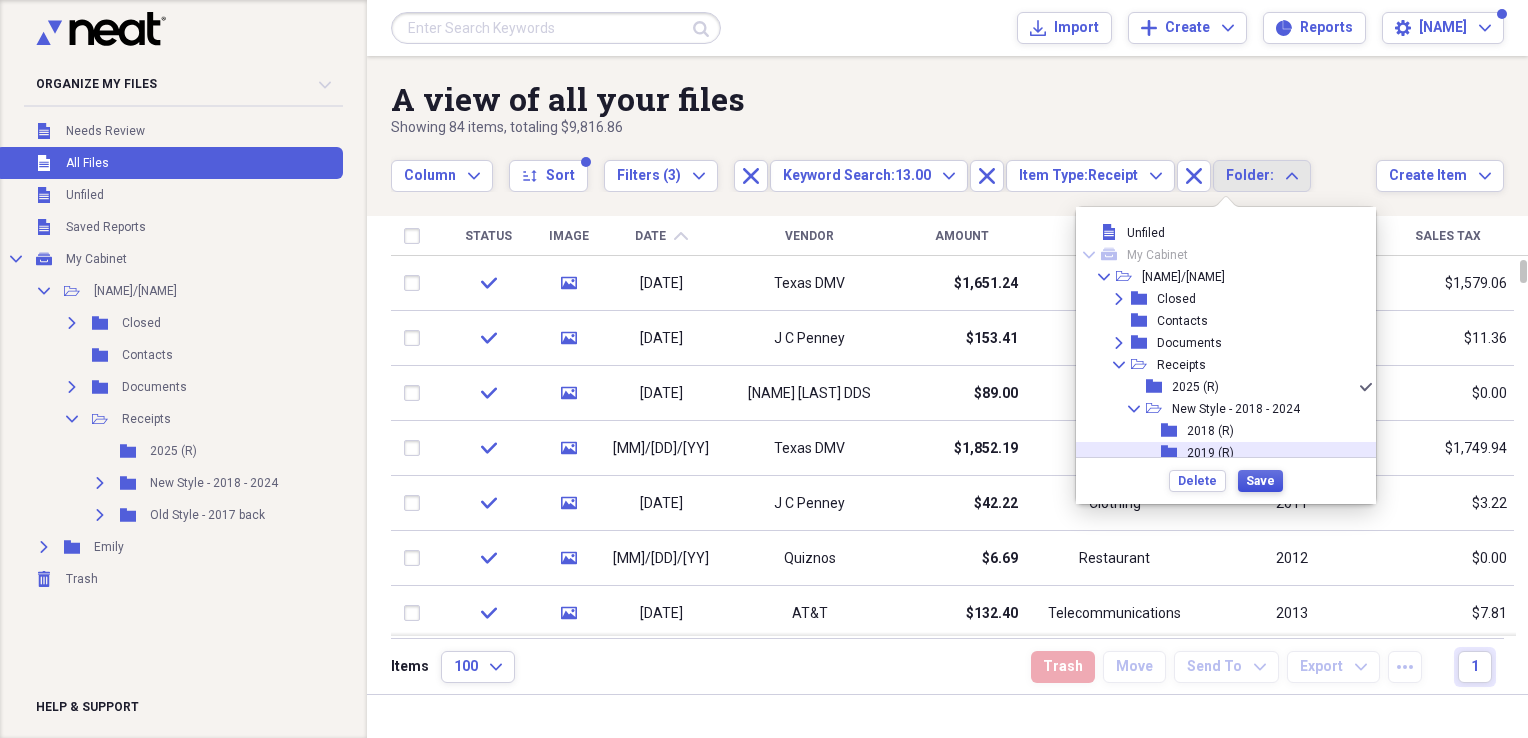 click on "Save" at bounding box center [1260, 481] 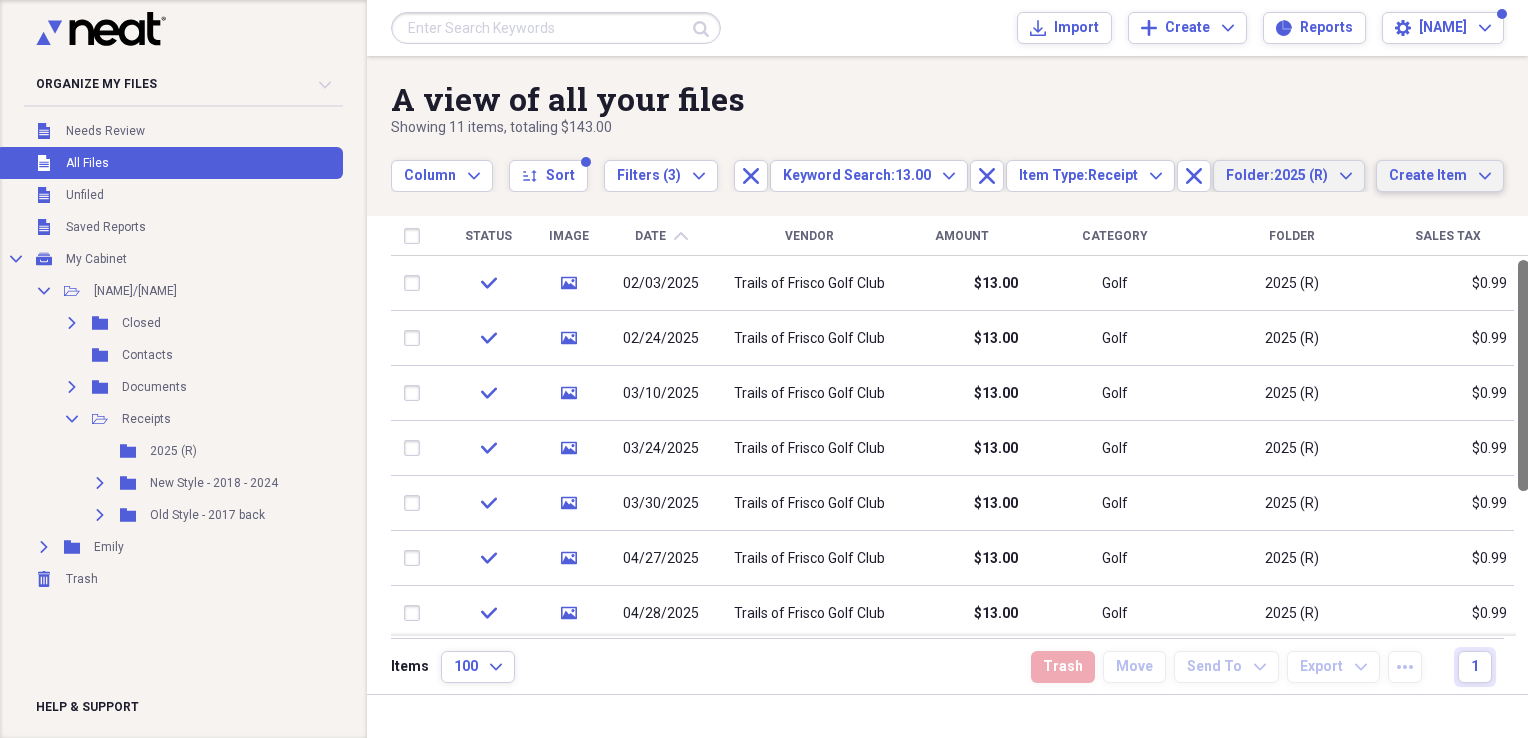 drag, startPoint x: 1520, startPoint y: 350, endPoint x: 1497, endPoint y: 162, distance: 189.40169 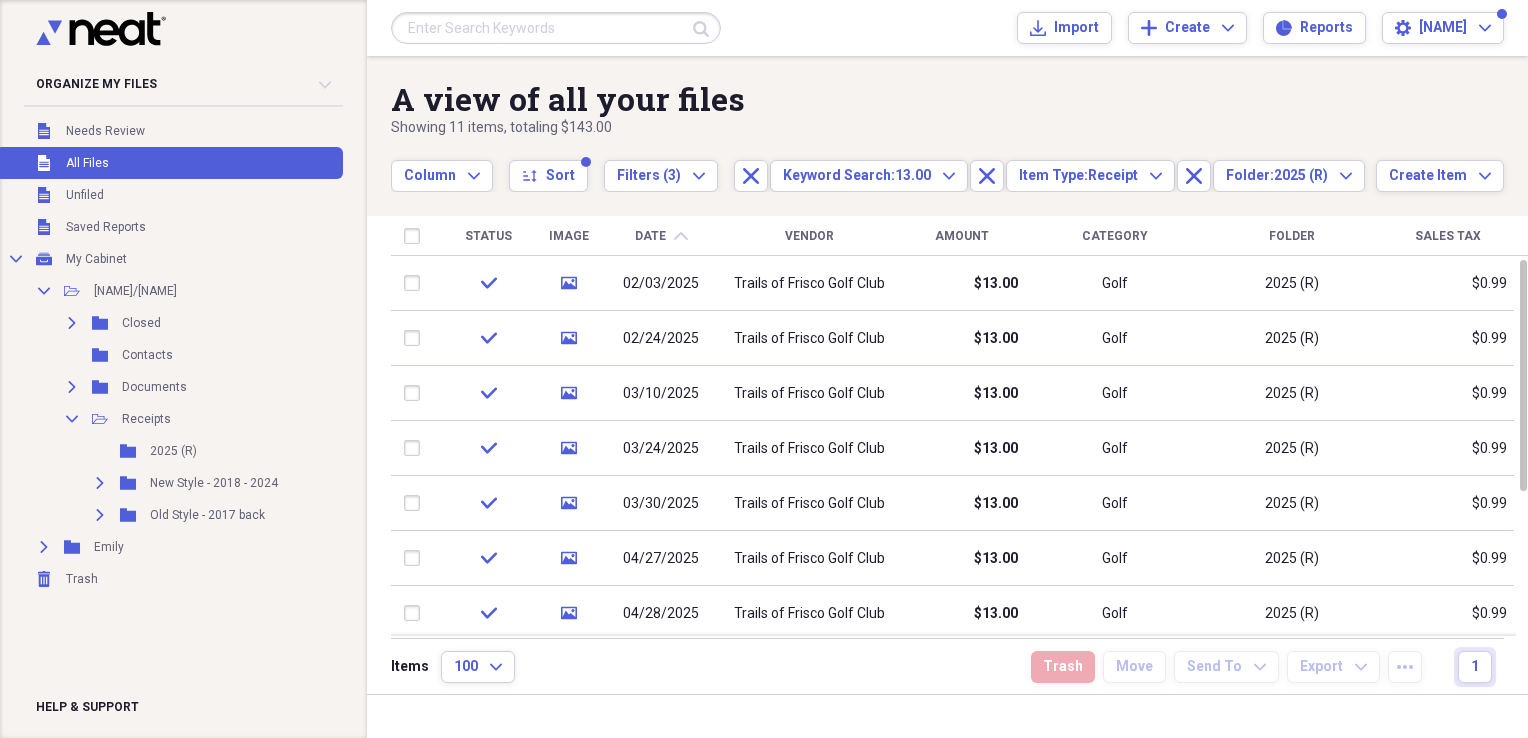 click on "Date" at bounding box center (650, 236) 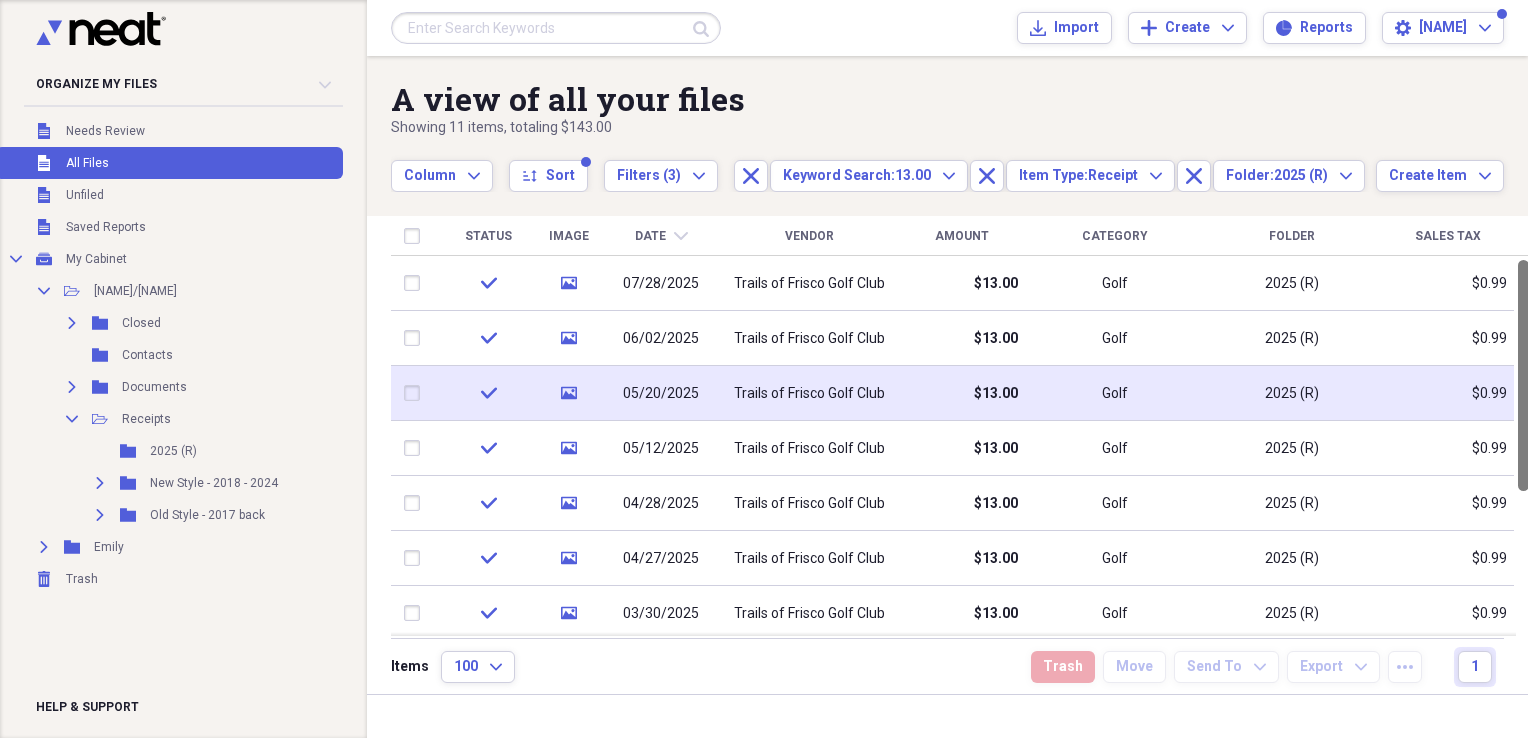 drag, startPoint x: 1521, startPoint y: 388, endPoint x: 1503, endPoint y: 397, distance: 20.12461 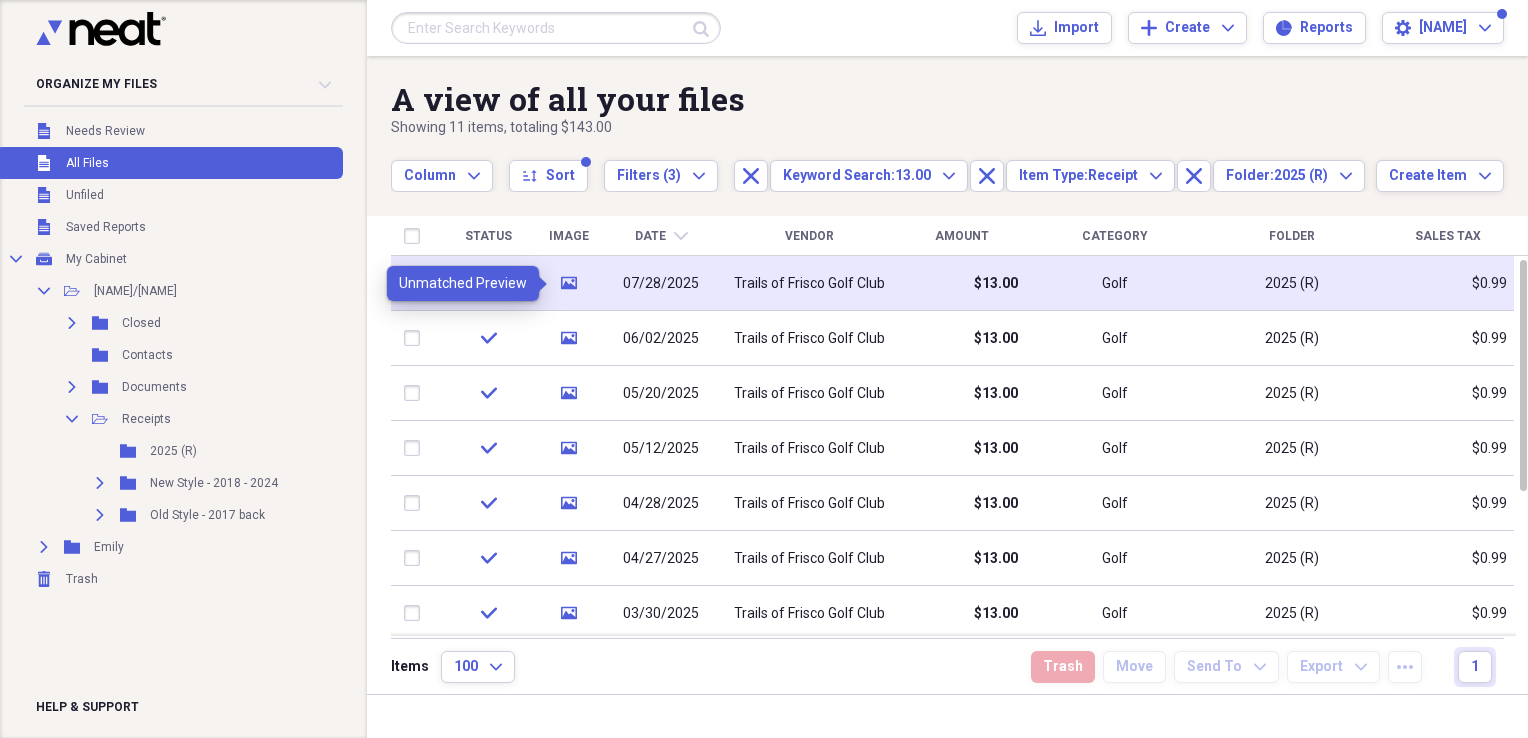 click on "media" 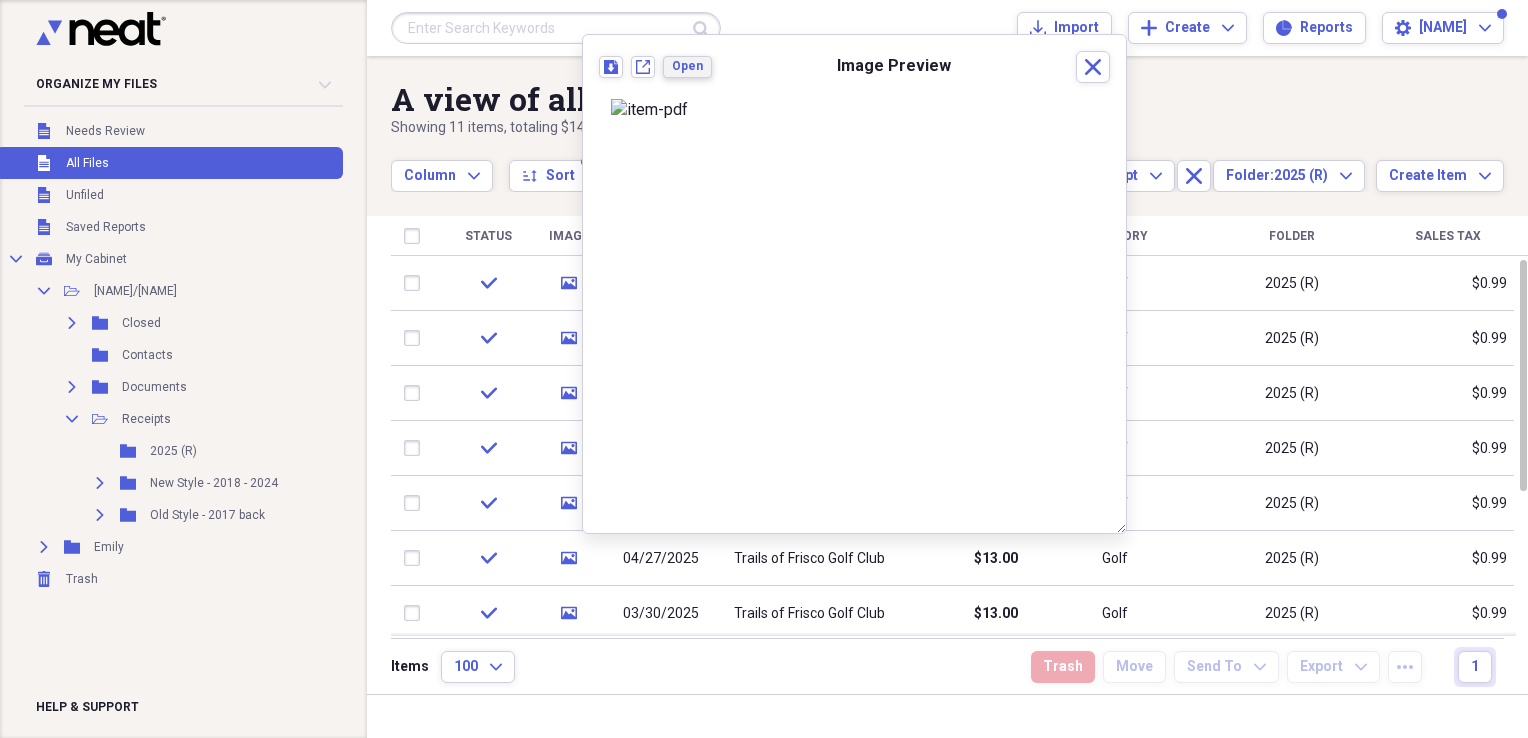click on "Open" at bounding box center (687, 66) 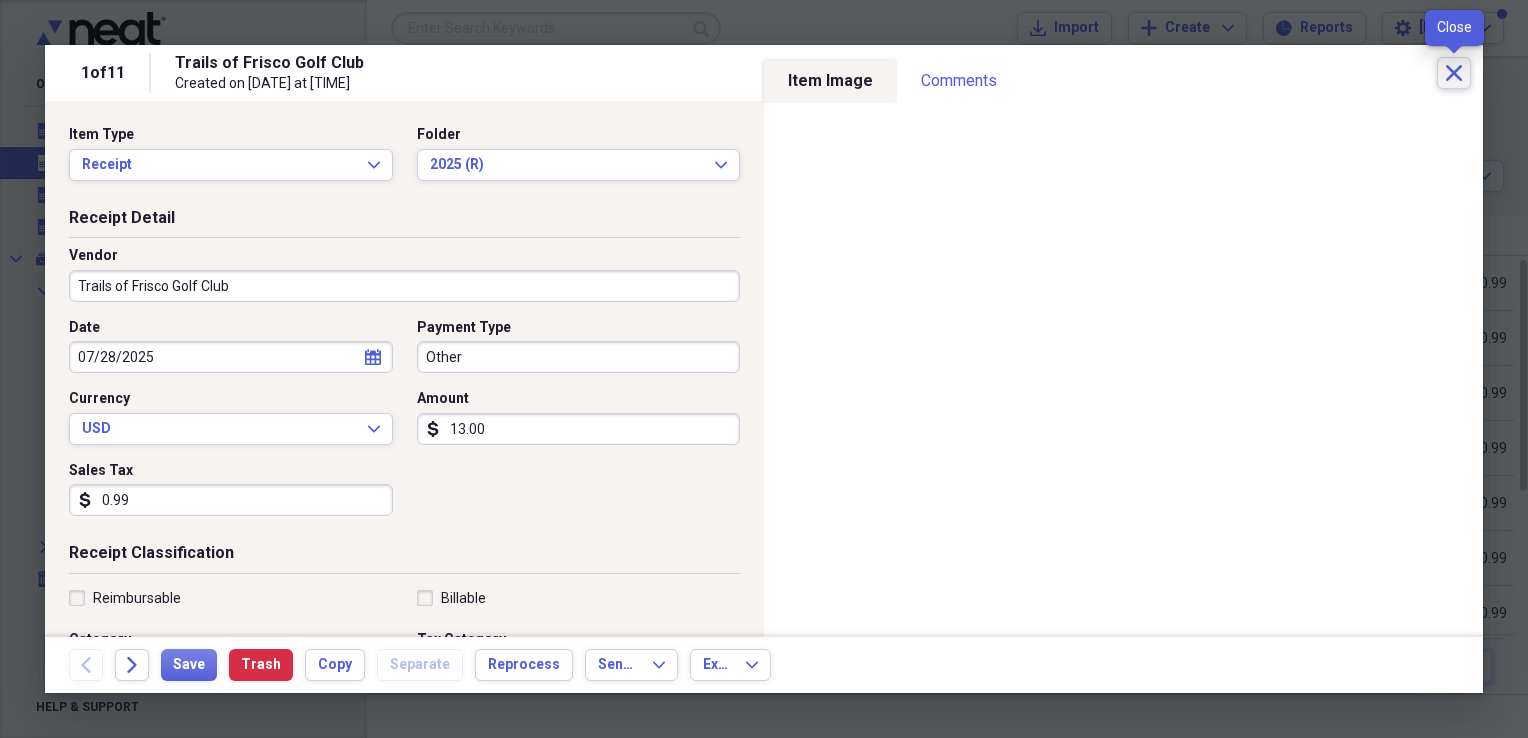 click on "Close" 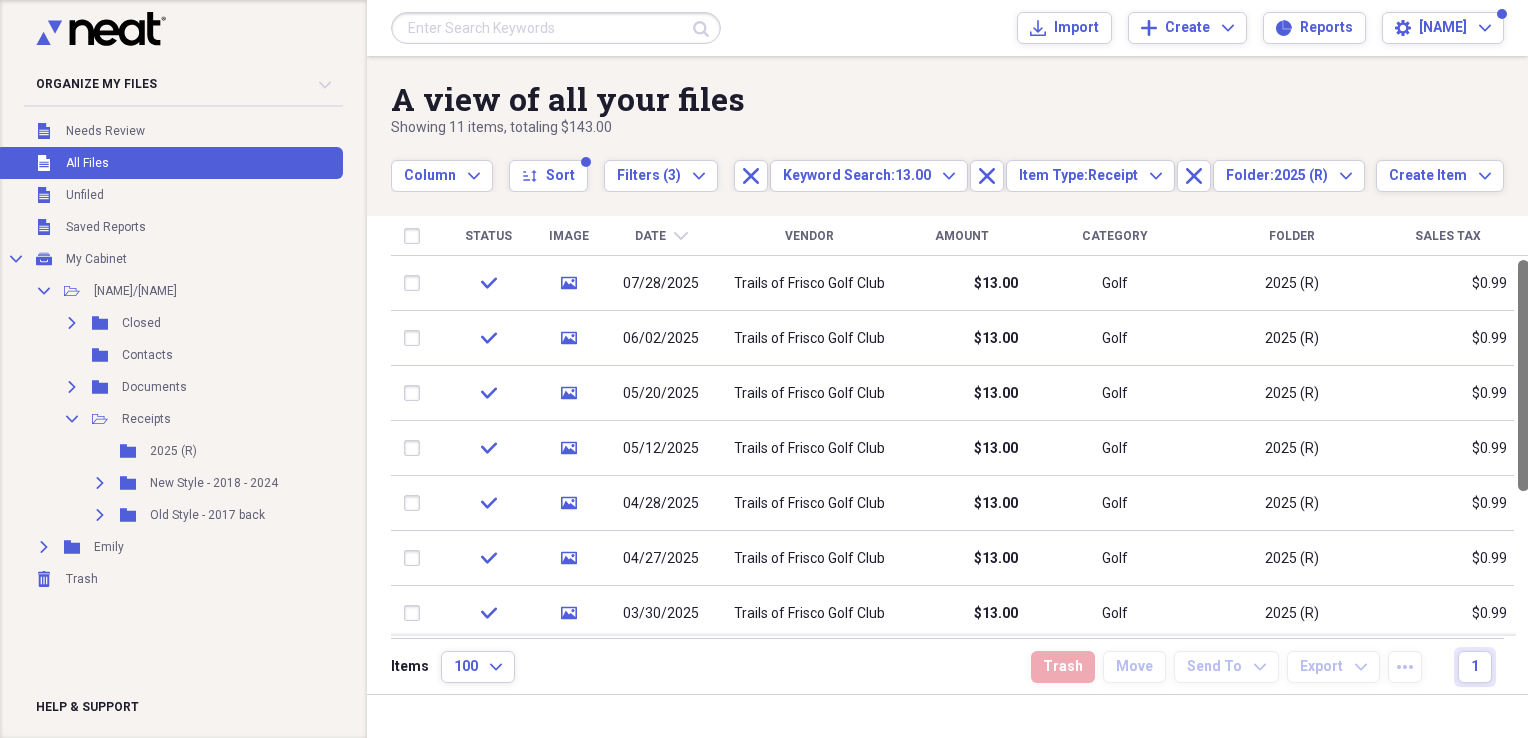drag, startPoint x: 1526, startPoint y: 374, endPoint x: 1517, endPoint y: 191, distance: 183.22118 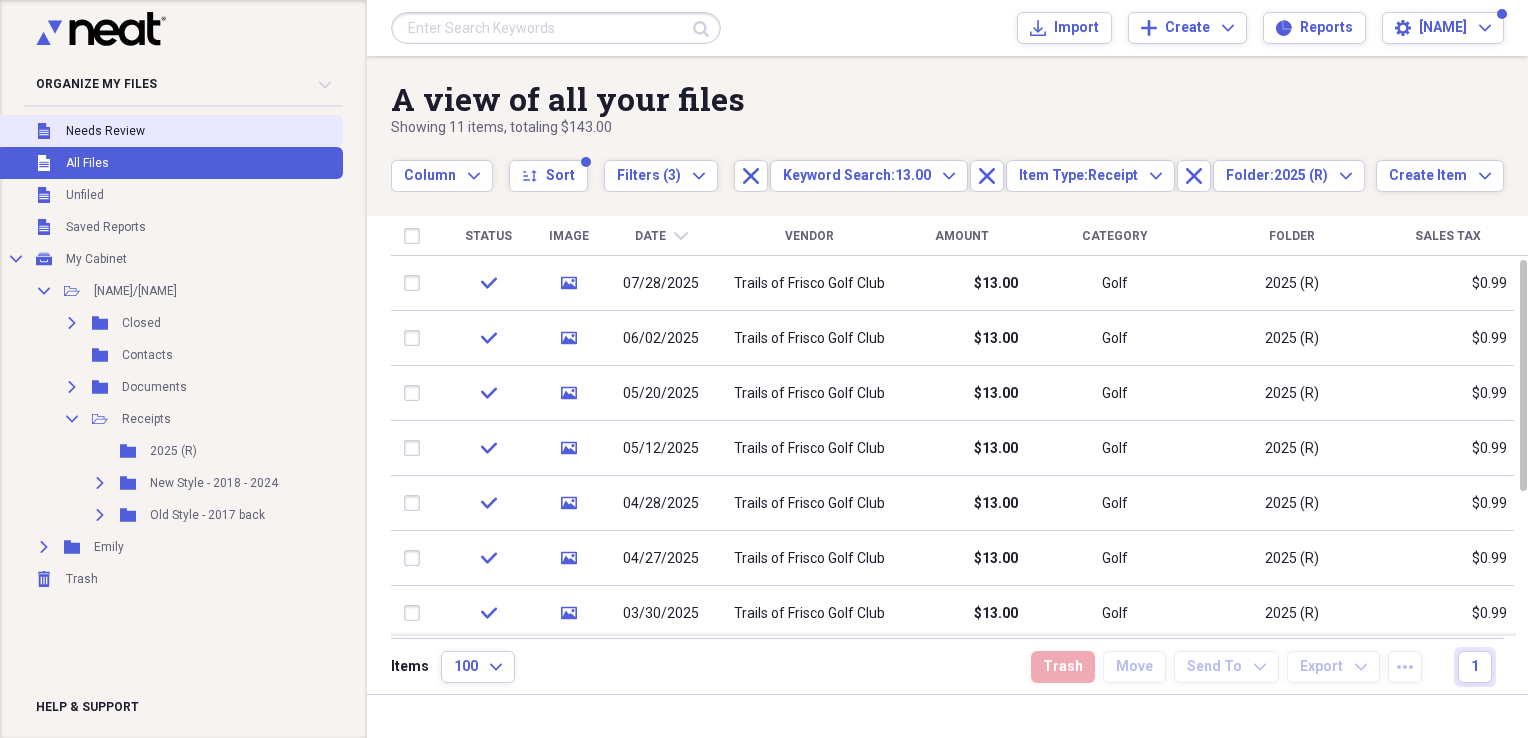 click on "Needs Review" at bounding box center (105, 131) 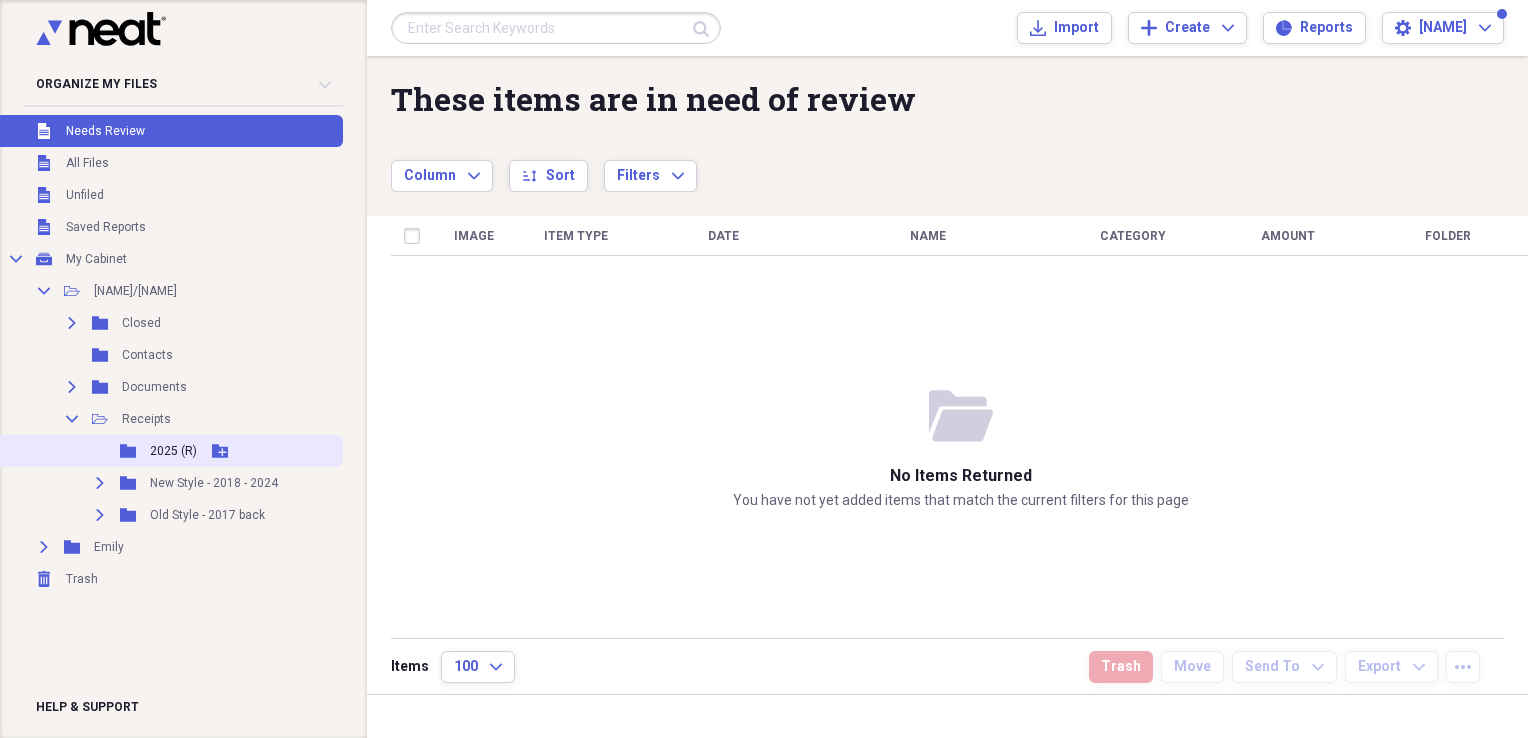 click on "2025 (R)" at bounding box center (173, 451) 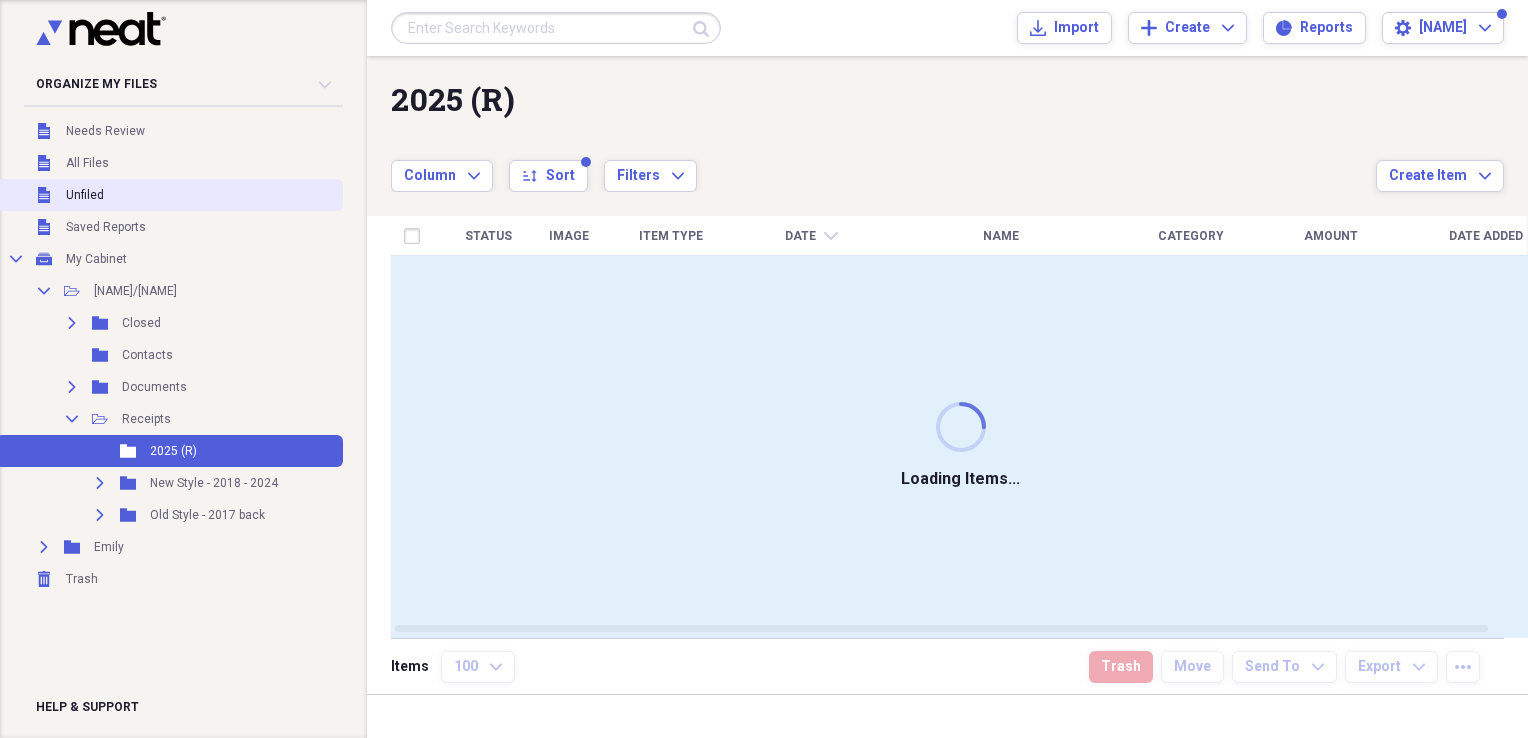click on "Unfiled" at bounding box center [85, 195] 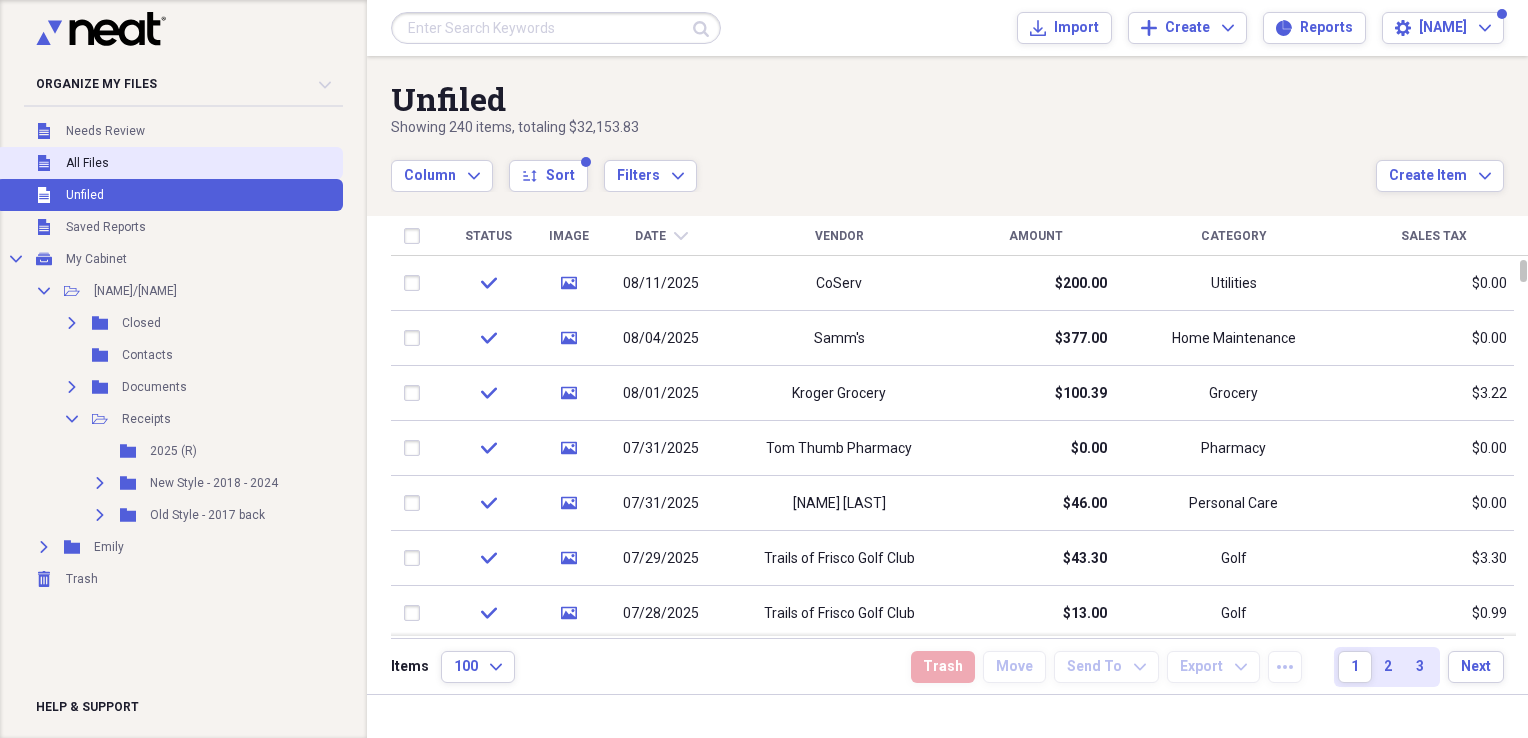 click on "All Files" at bounding box center (87, 163) 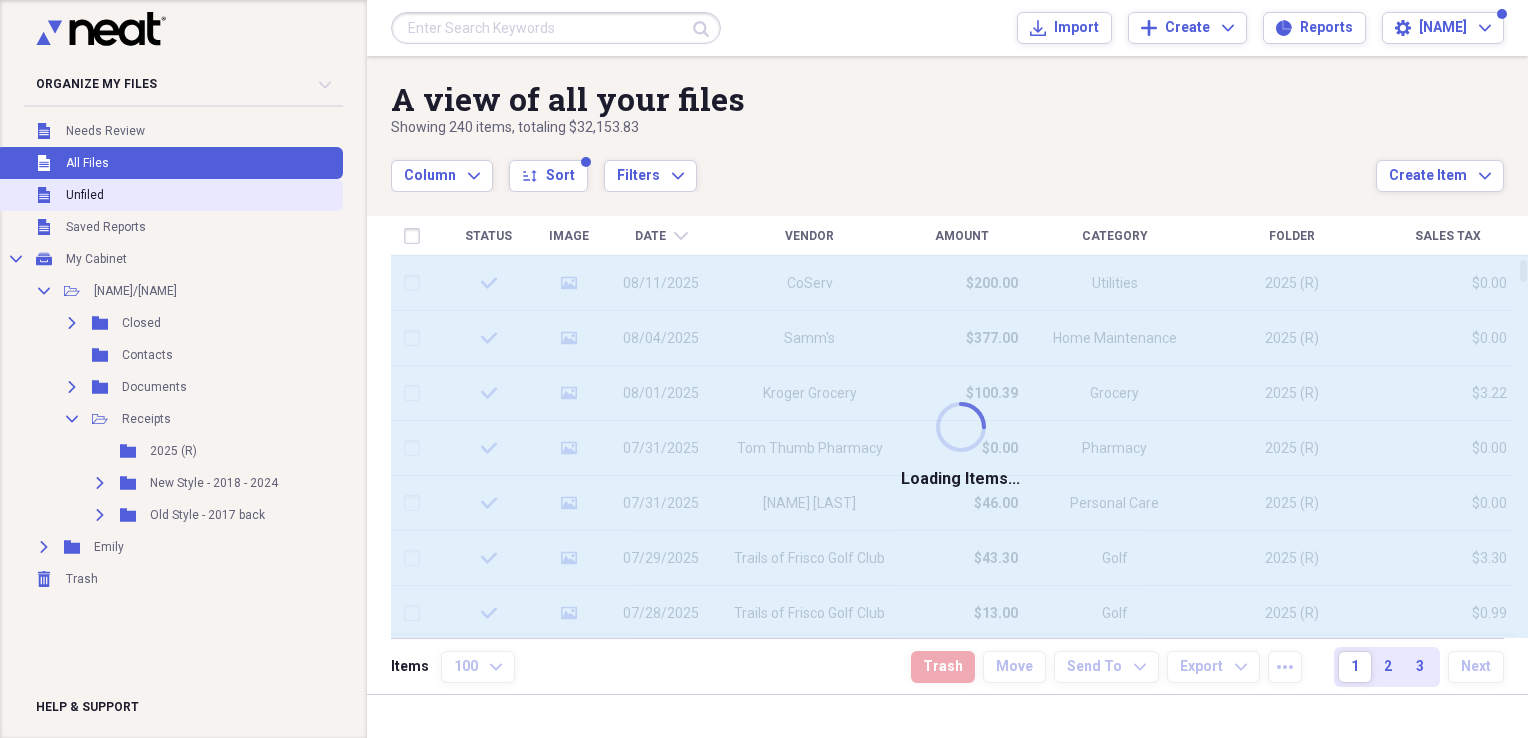 click on "Unfiled" at bounding box center (85, 195) 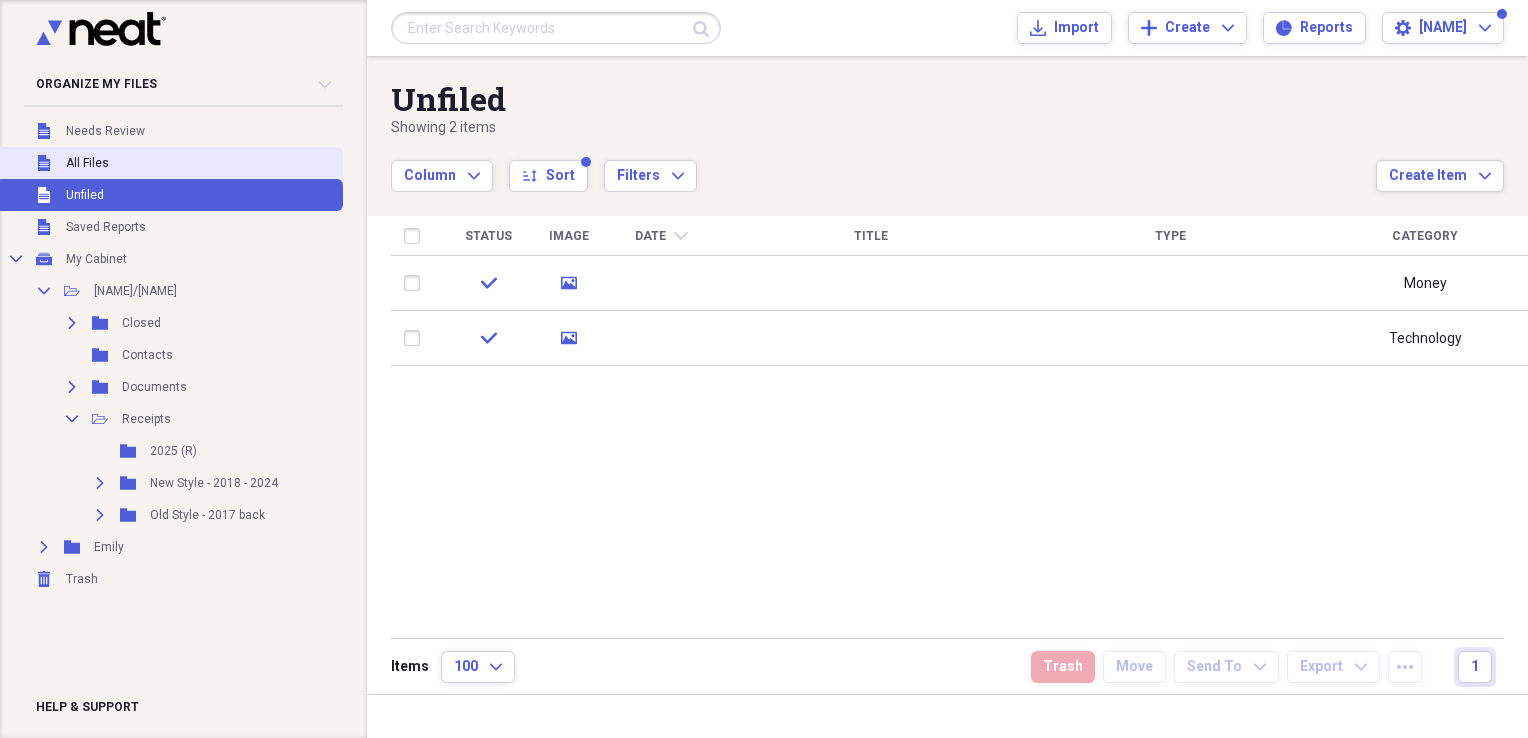 click on "All Files" at bounding box center (87, 163) 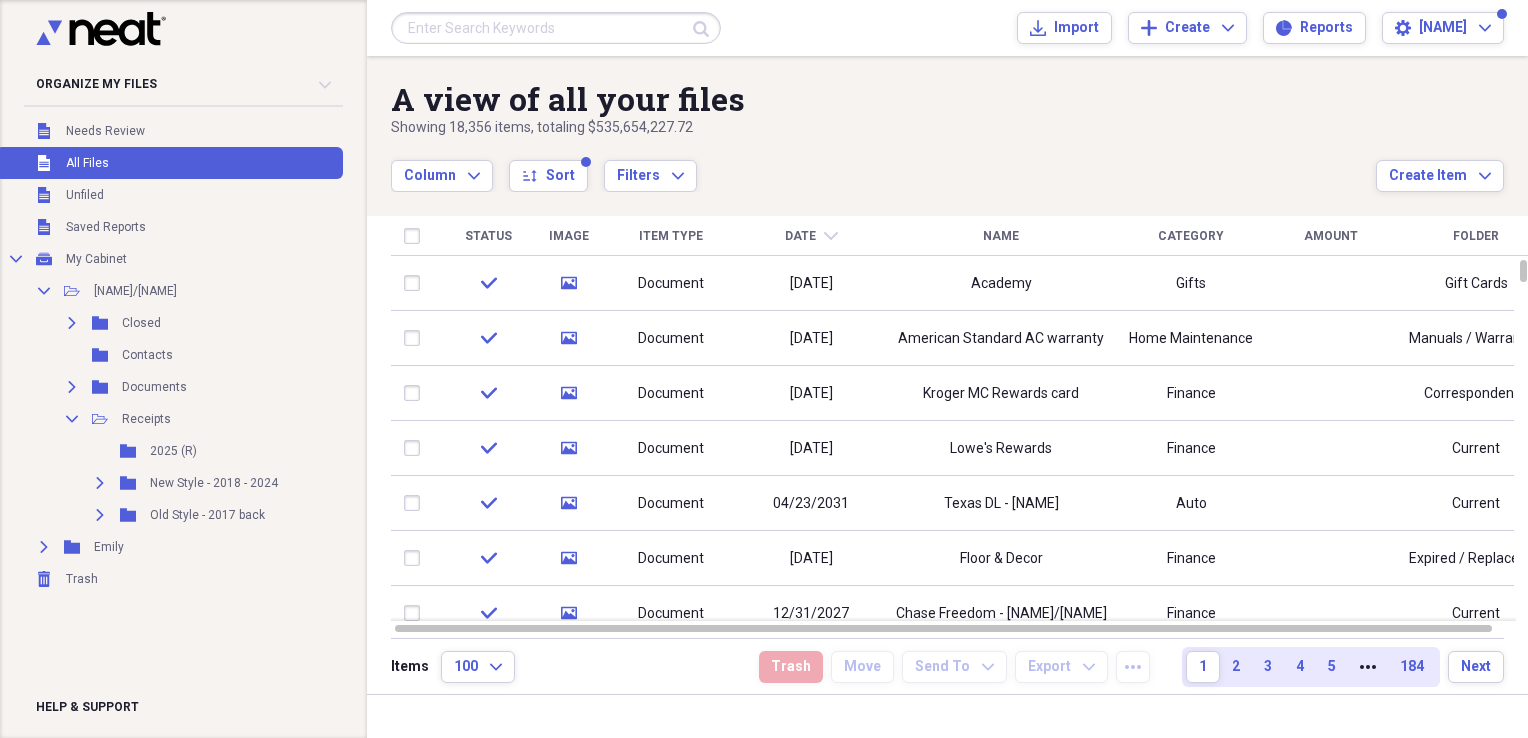 click at bounding box center [556, 28] 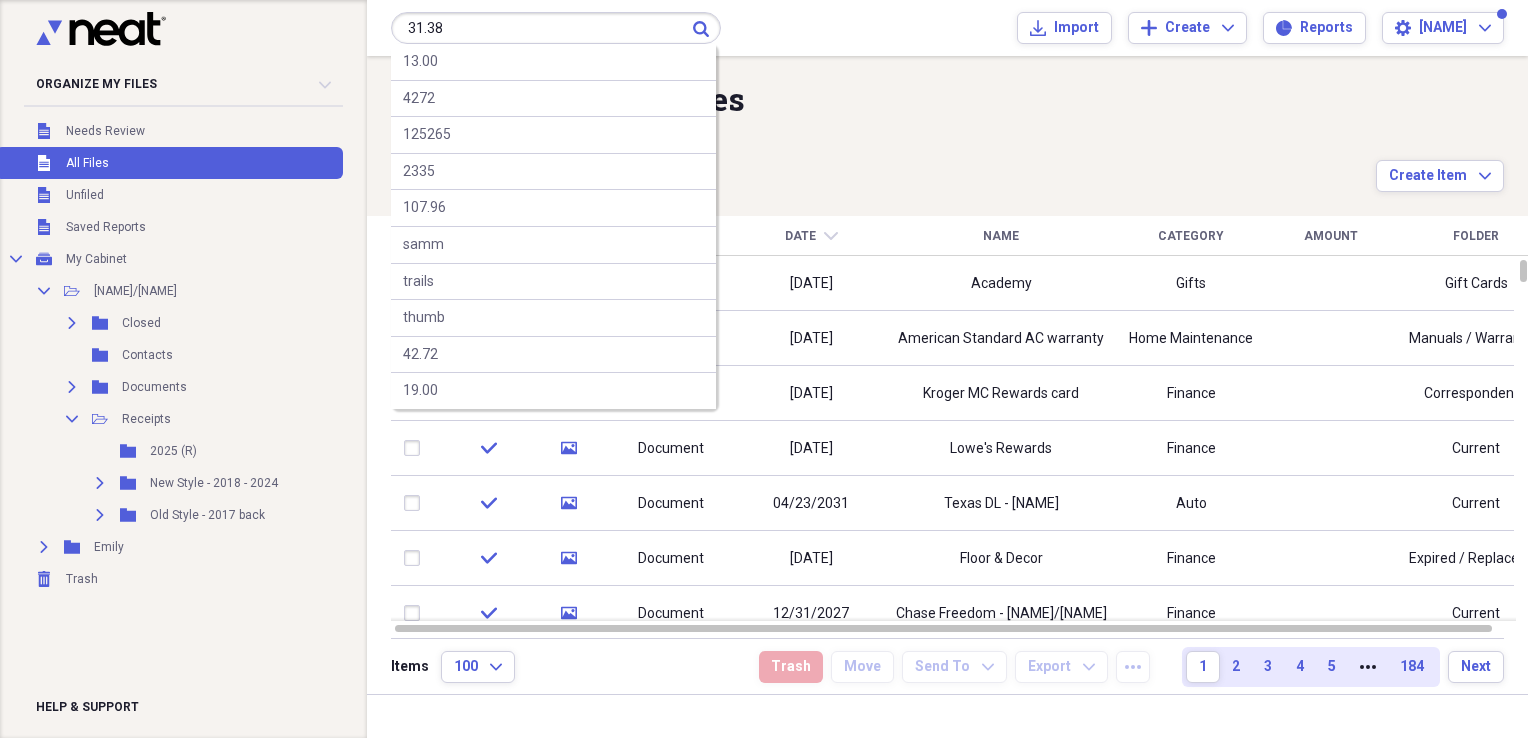 type on "31.38" 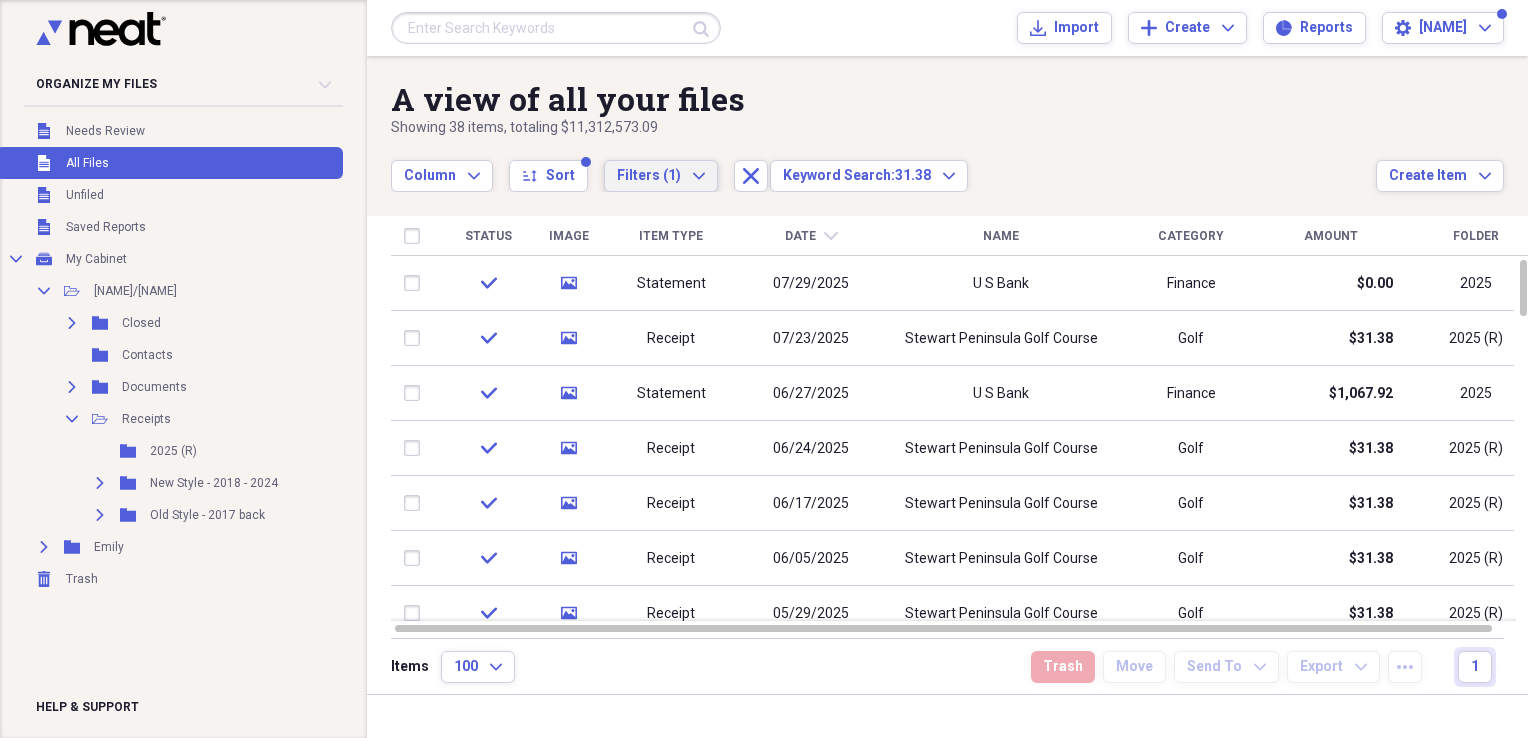 click on "Filters (1) Expand" at bounding box center (661, 176) 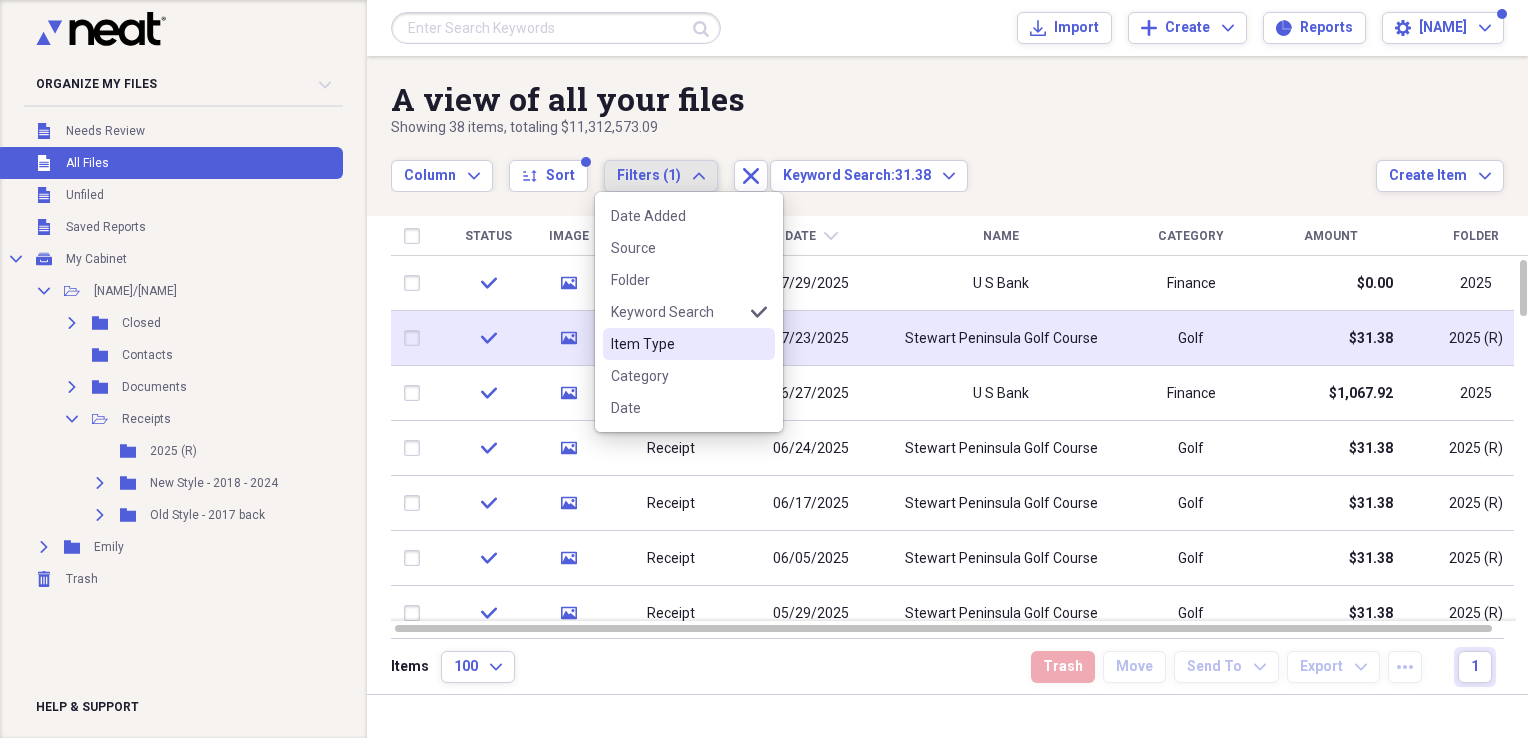 click on "Item Type" at bounding box center [677, 344] 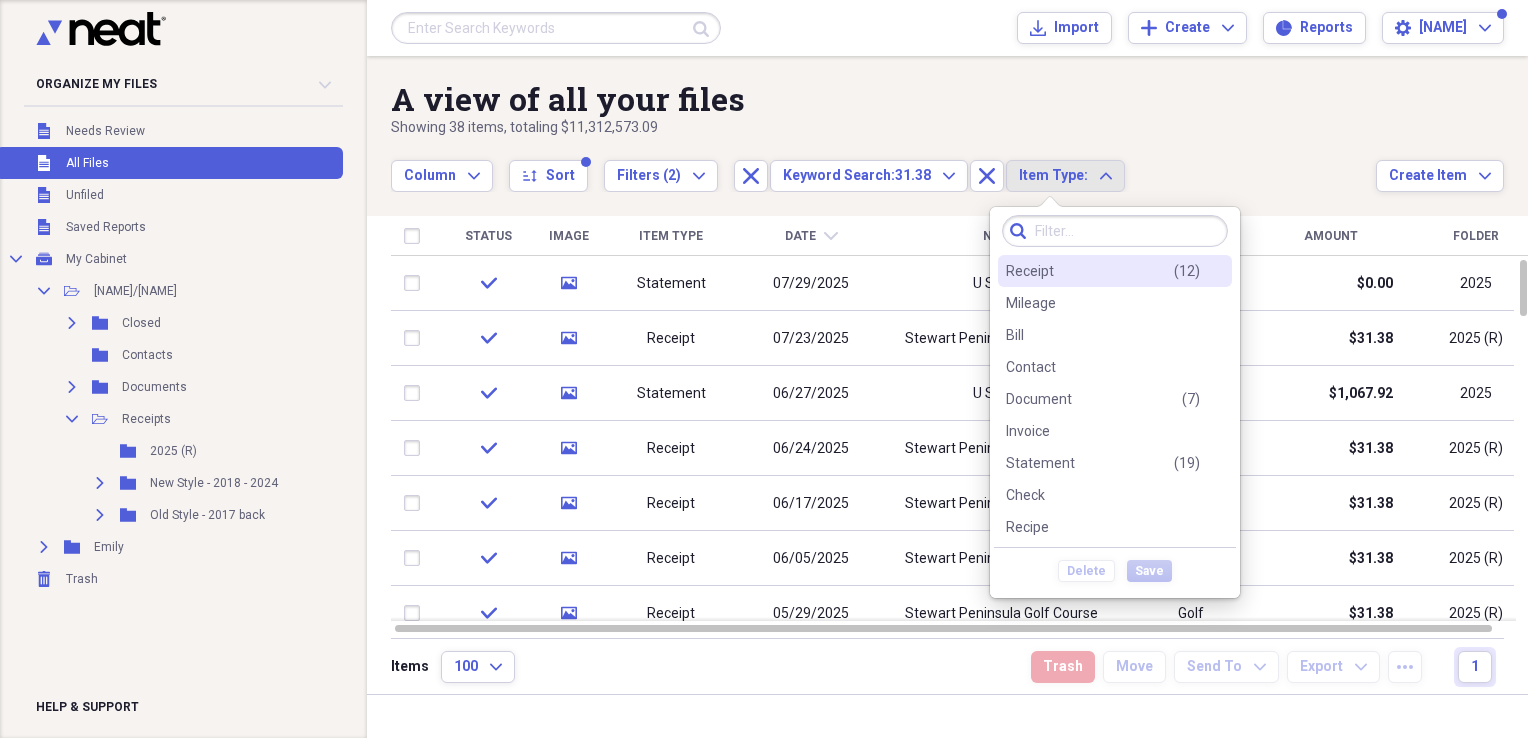 click on "Receipt" at bounding box center [1030, 271] 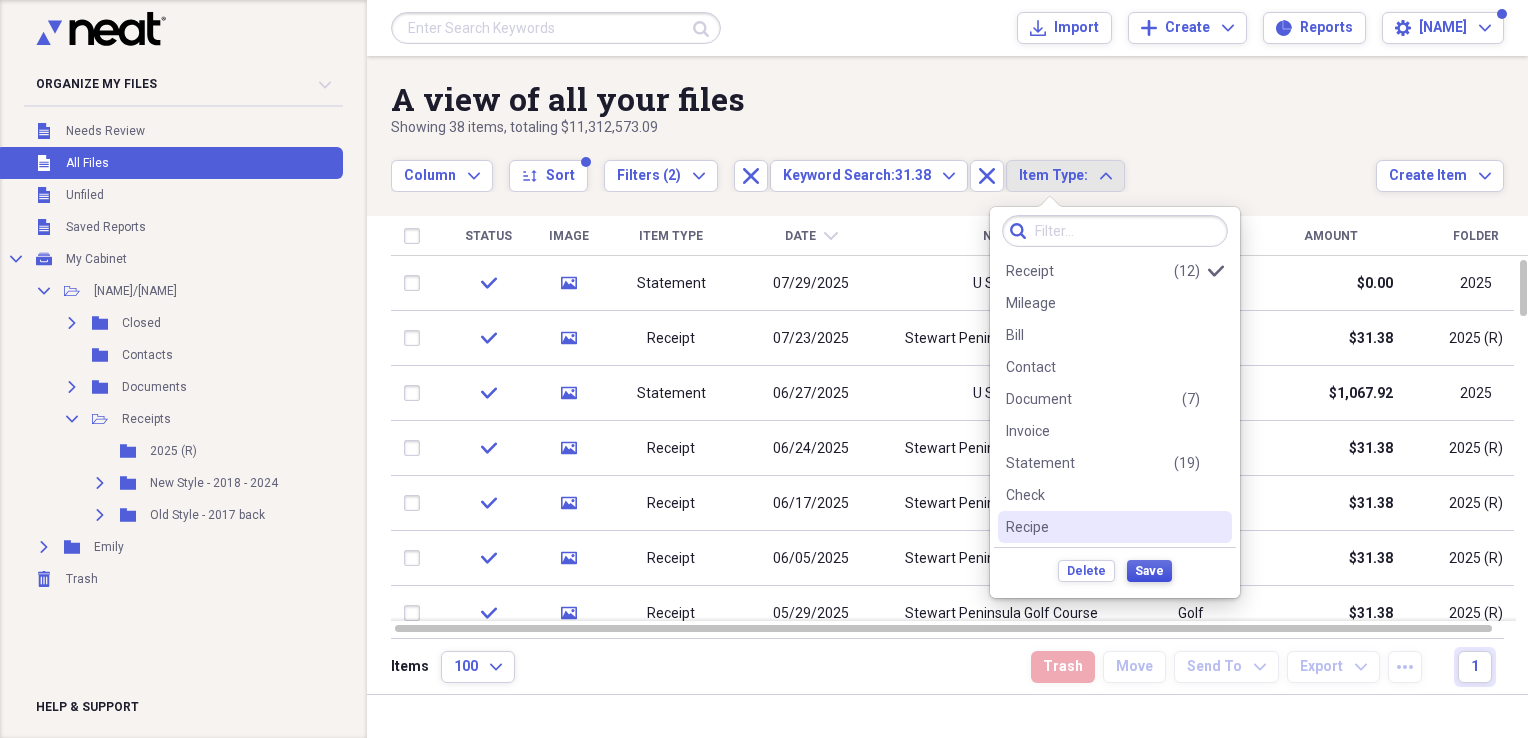 click on "Save" at bounding box center [1149, 571] 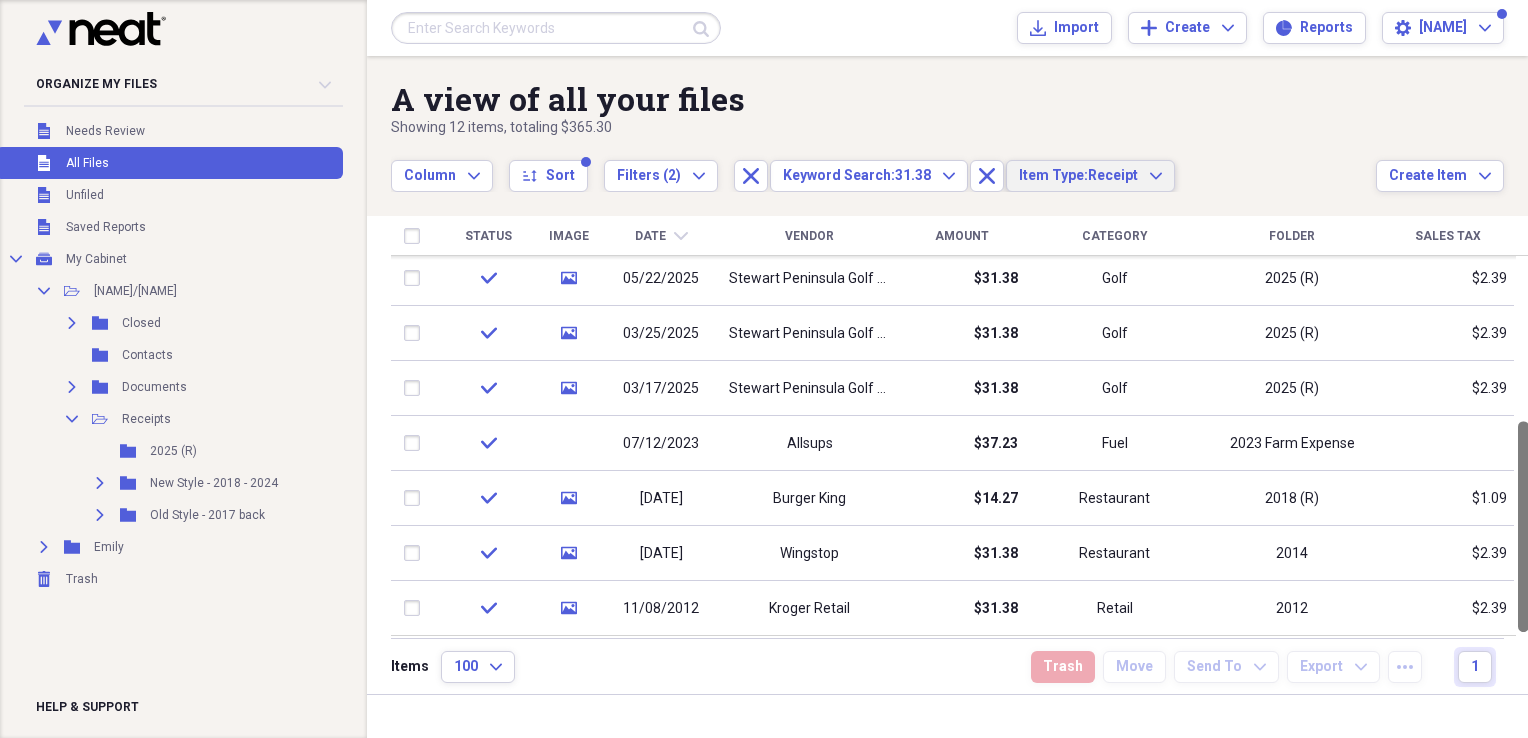 drag, startPoint x: 1520, startPoint y: 330, endPoint x: 1531, endPoint y: 602, distance: 272.22232 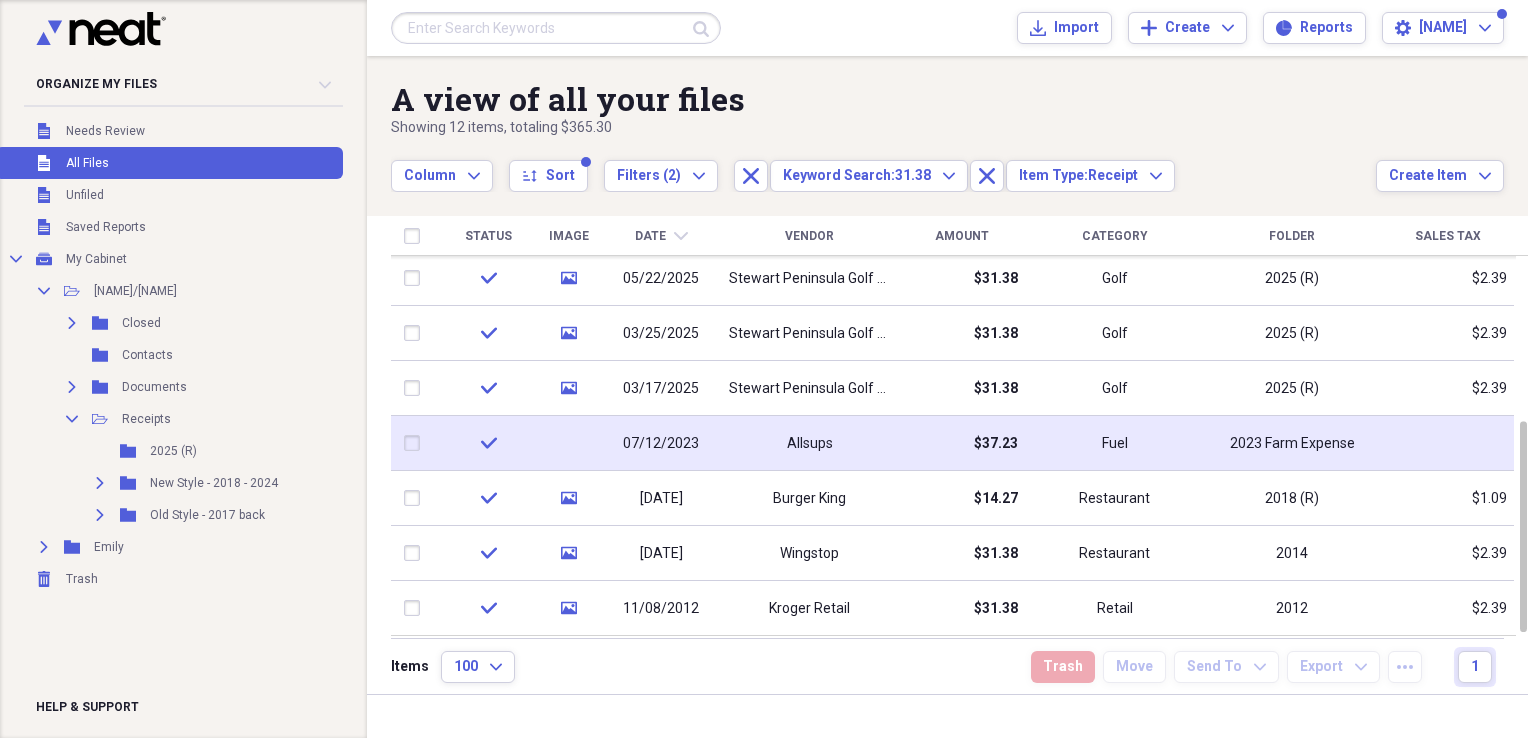 click on "07/12/2023" at bounding box center [661, 444] 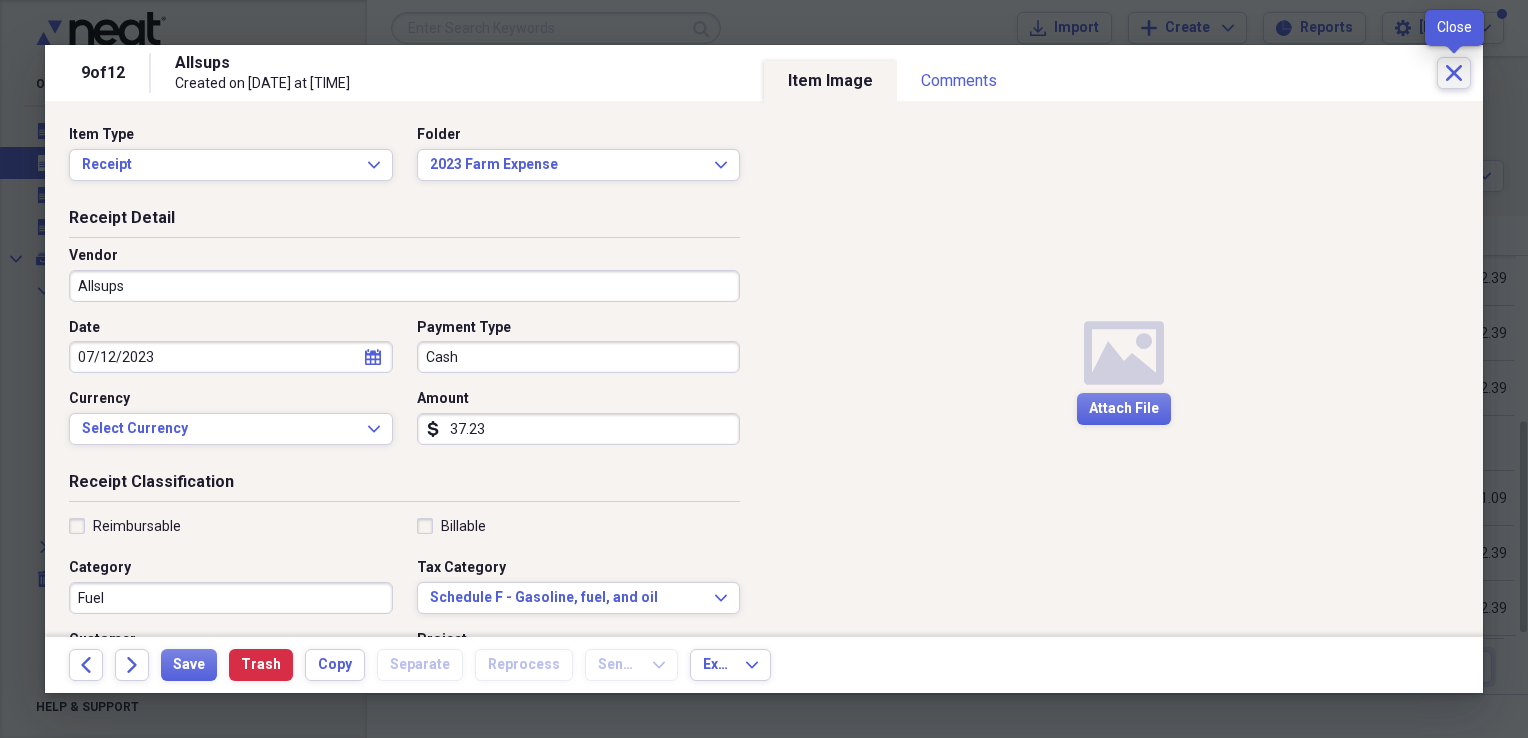 click on "Close" 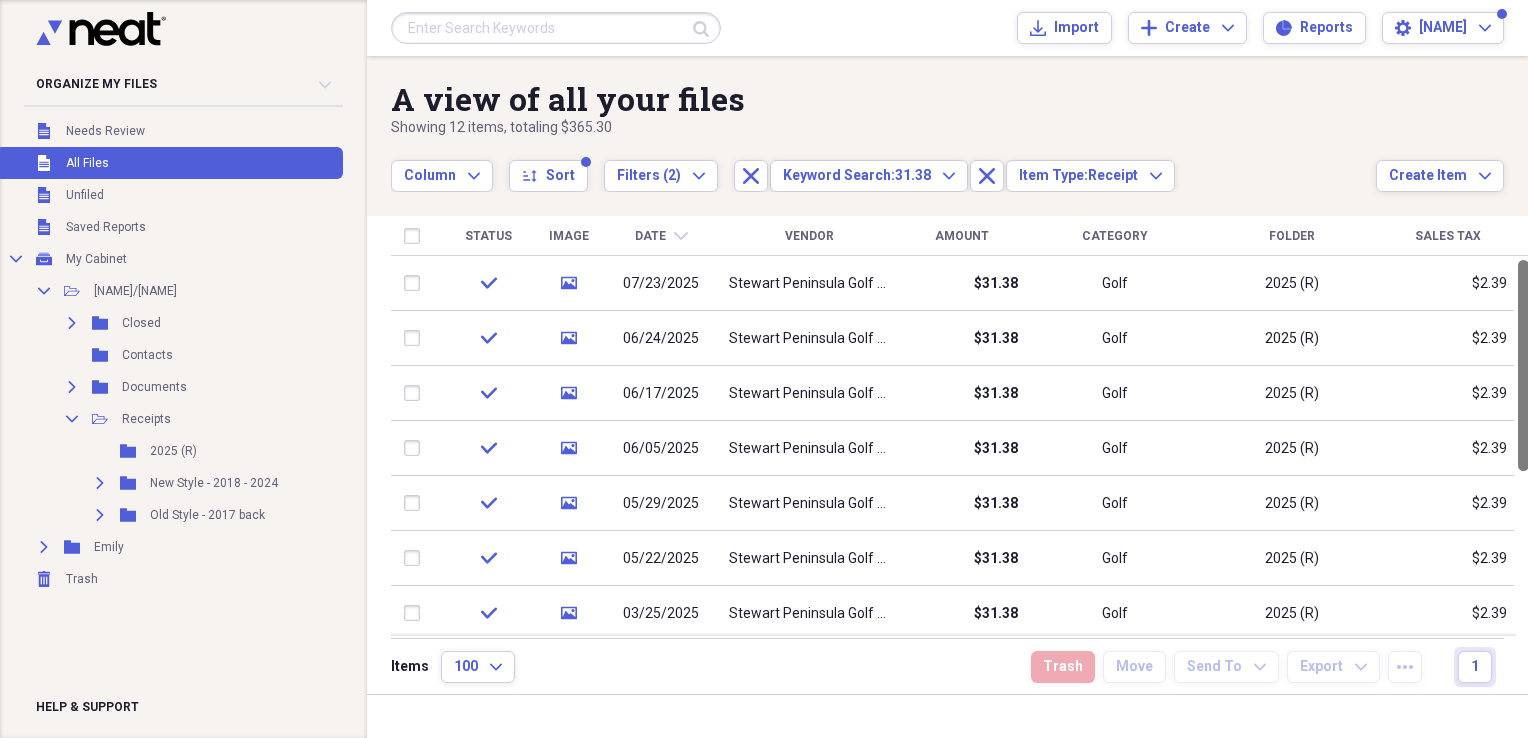 drag, startPoint x: 1522, startPoint y: 506, endPoint x: 1530, endPoint y: 348, distance: 158.20241 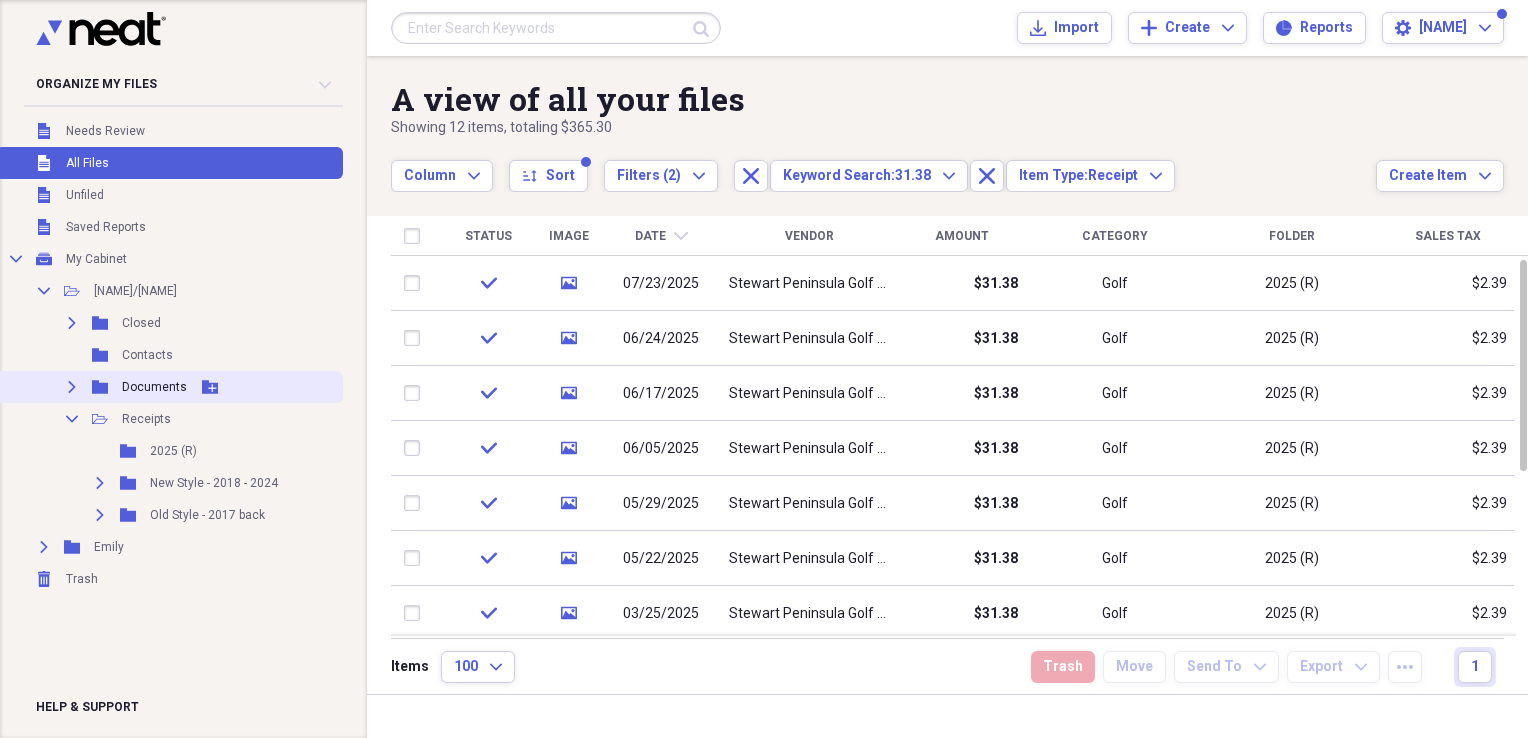 click on "Expand" 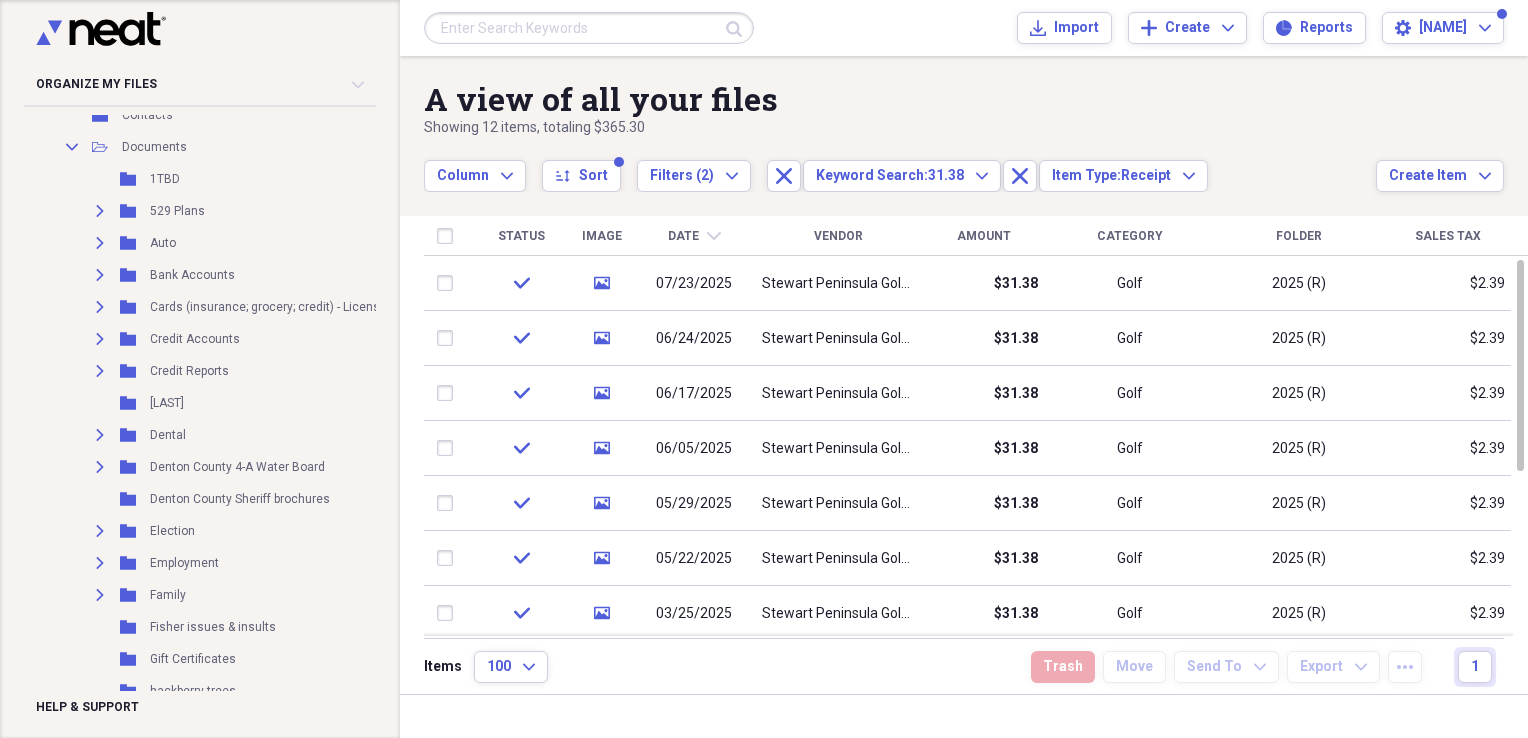 scroll, scrollTop: 246, scrollLeft: 0, axis: vertical 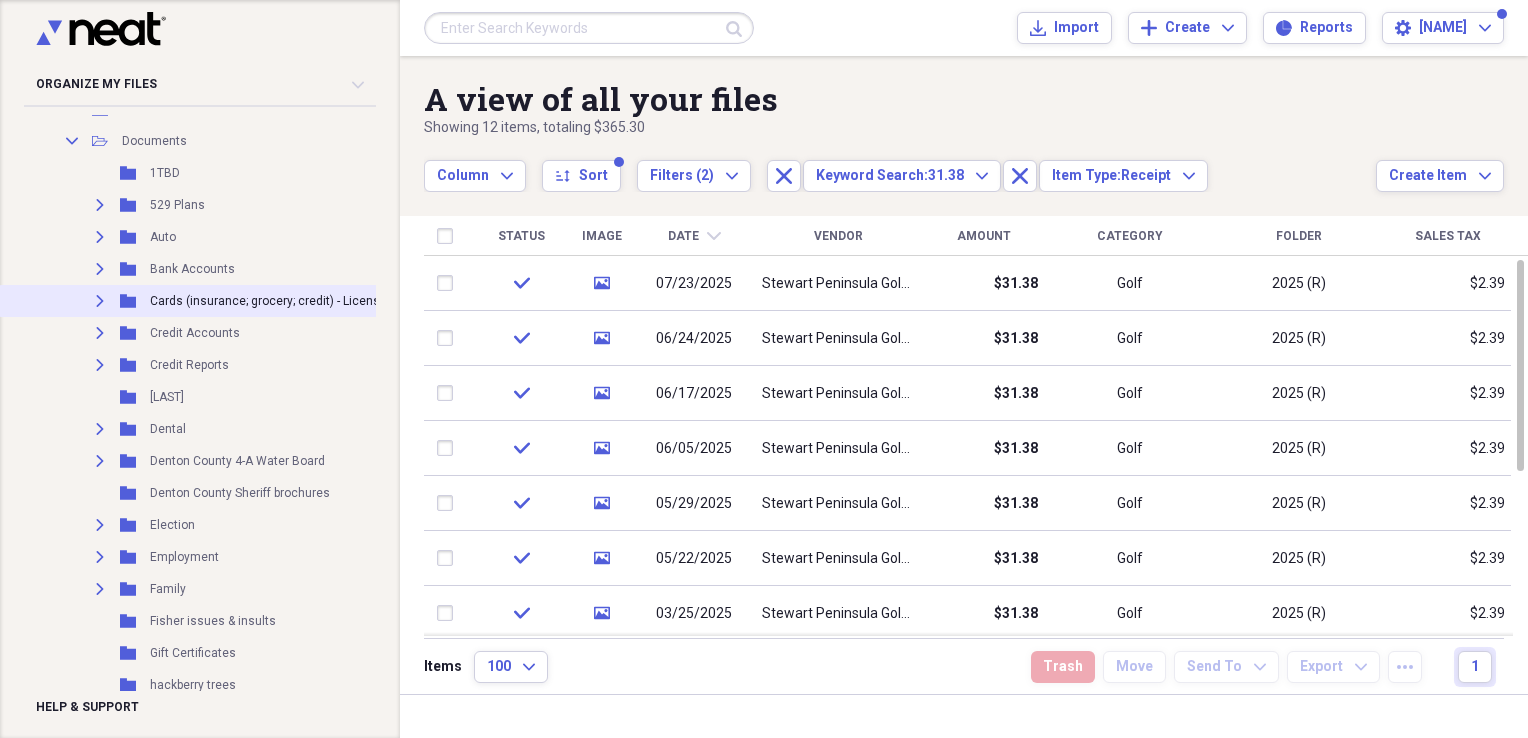 click 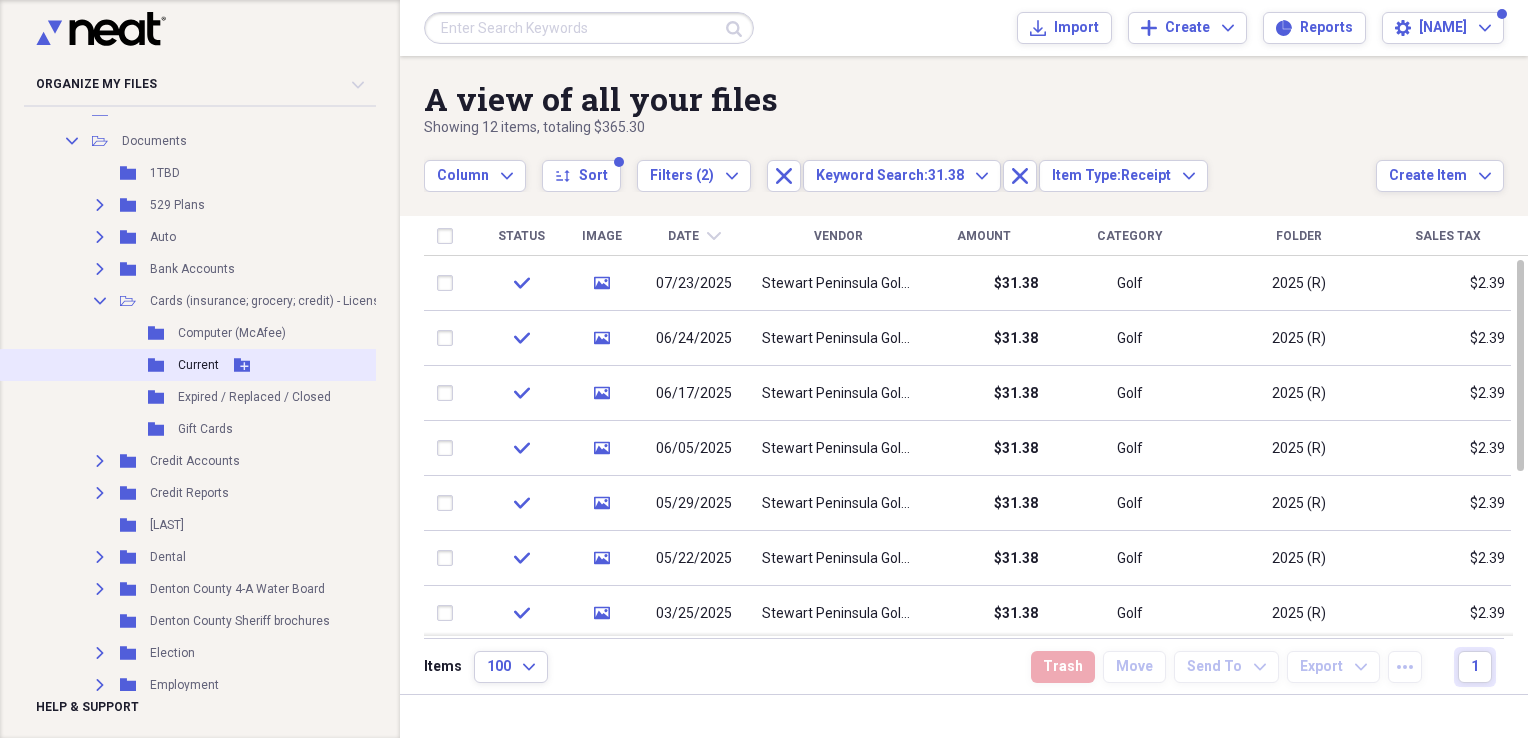 click on "Current" at bounding box center [198, 365] 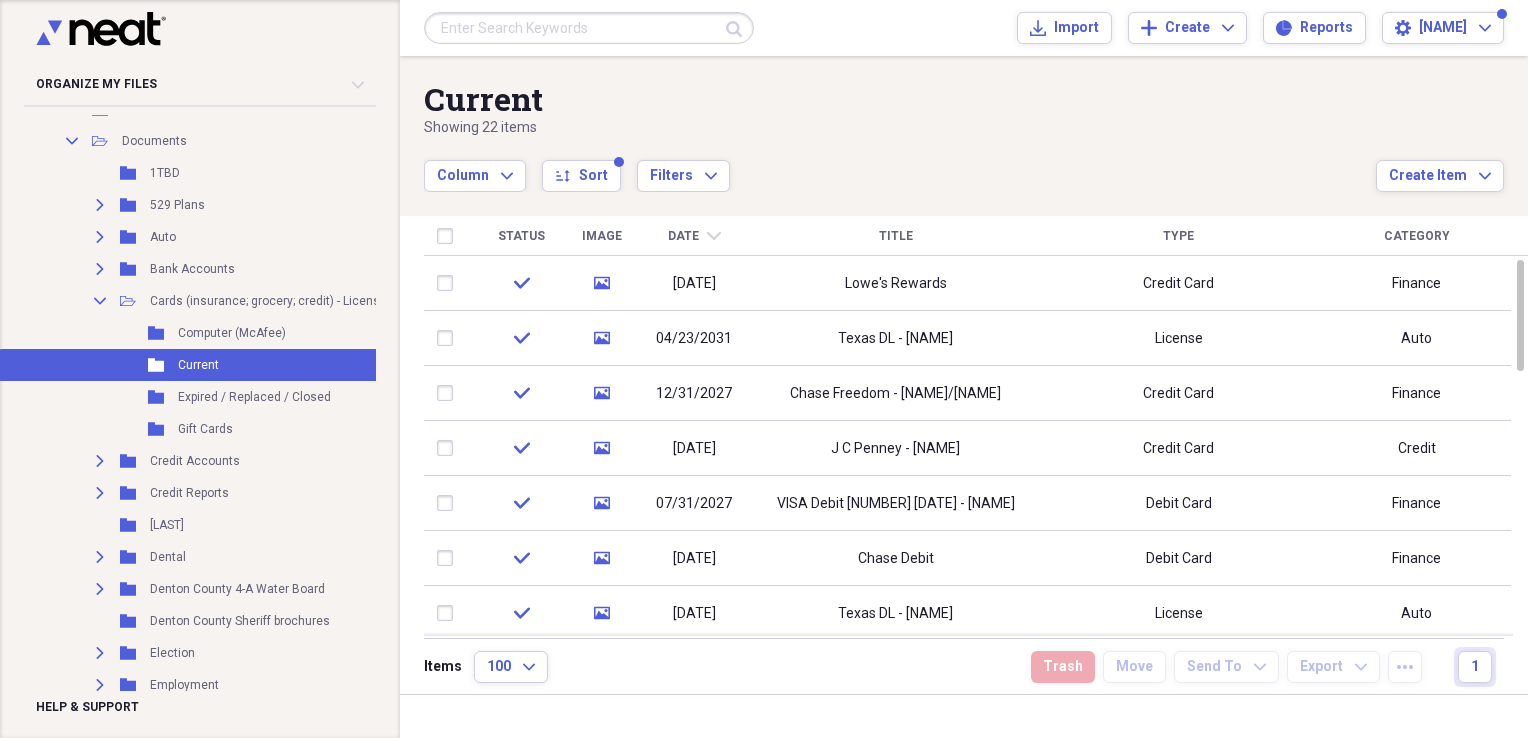 click on "Title" at bounding box center (896, 236) 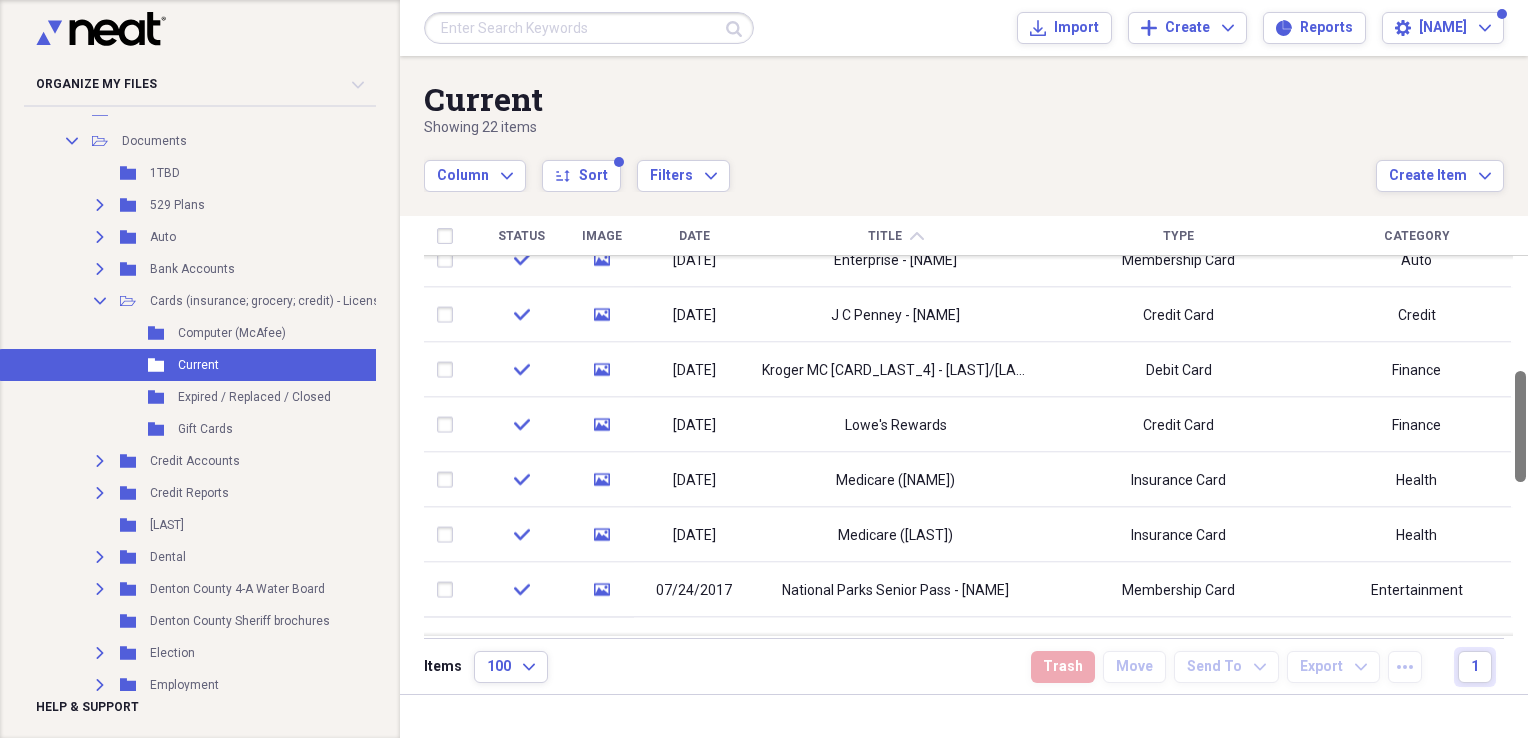 drag, startPoint x: 1519, startPoint y: 331, endPoint x: 1531, endPoint y: 428, distance: 97.73945 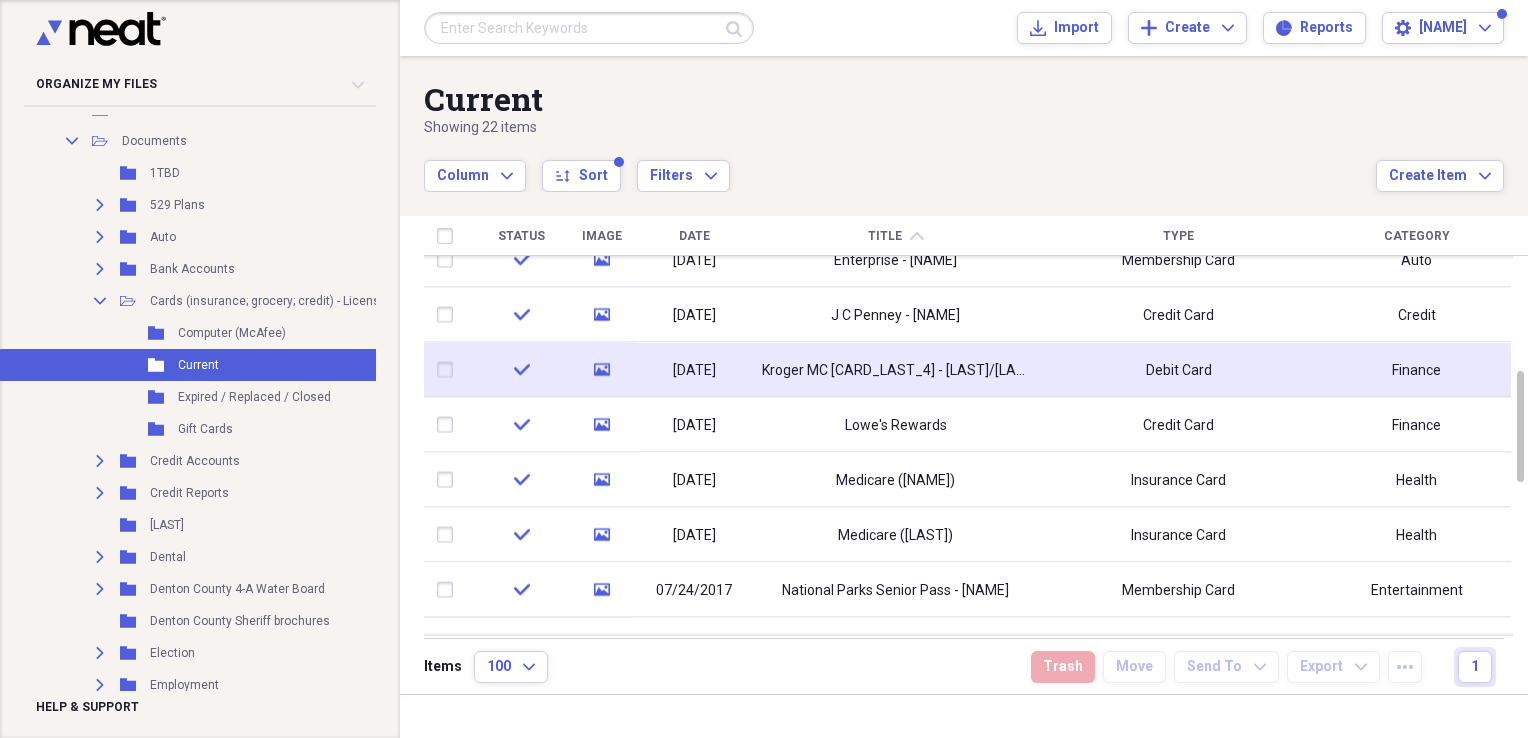 click on "media" 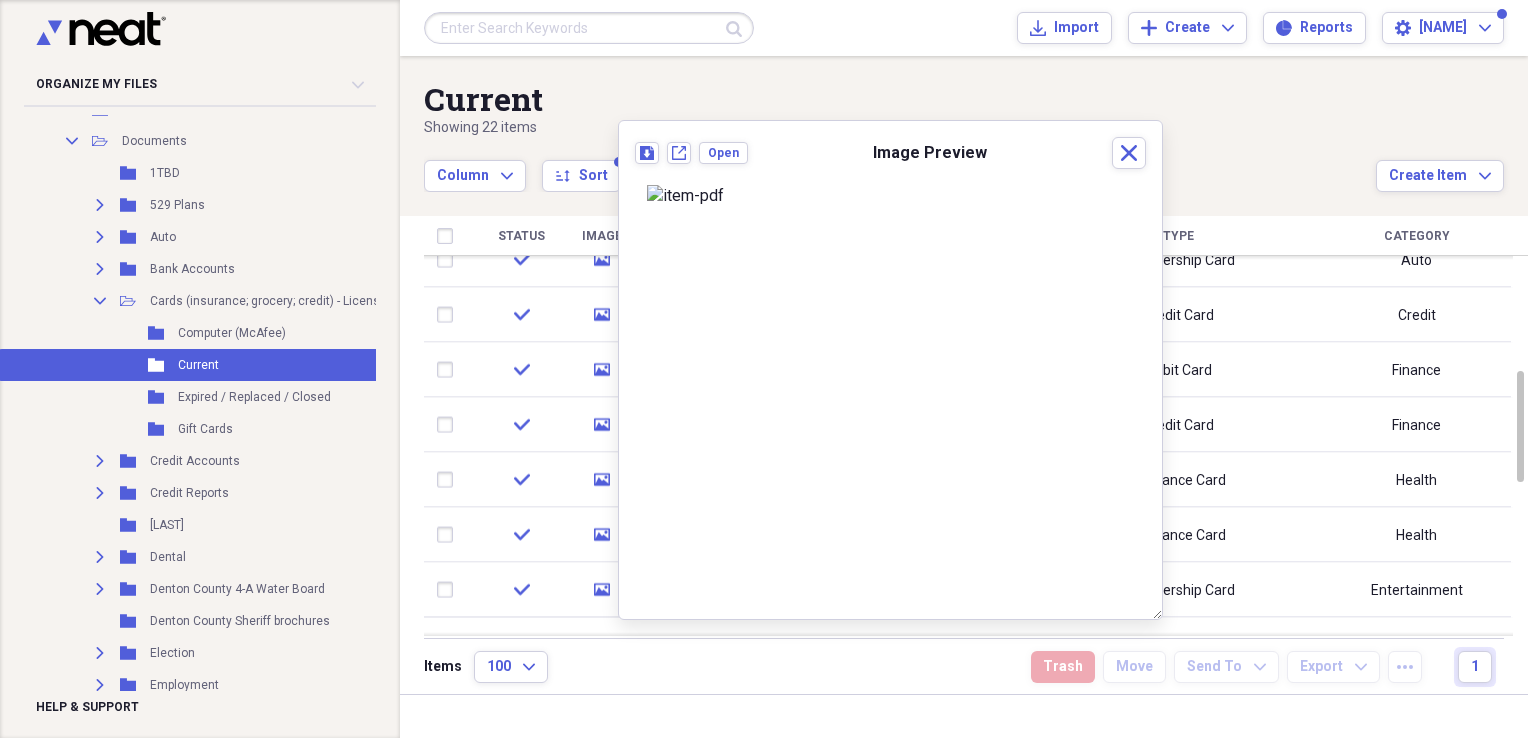 scroll, scrollTop: 0, scrollLeft: 0, axis: both 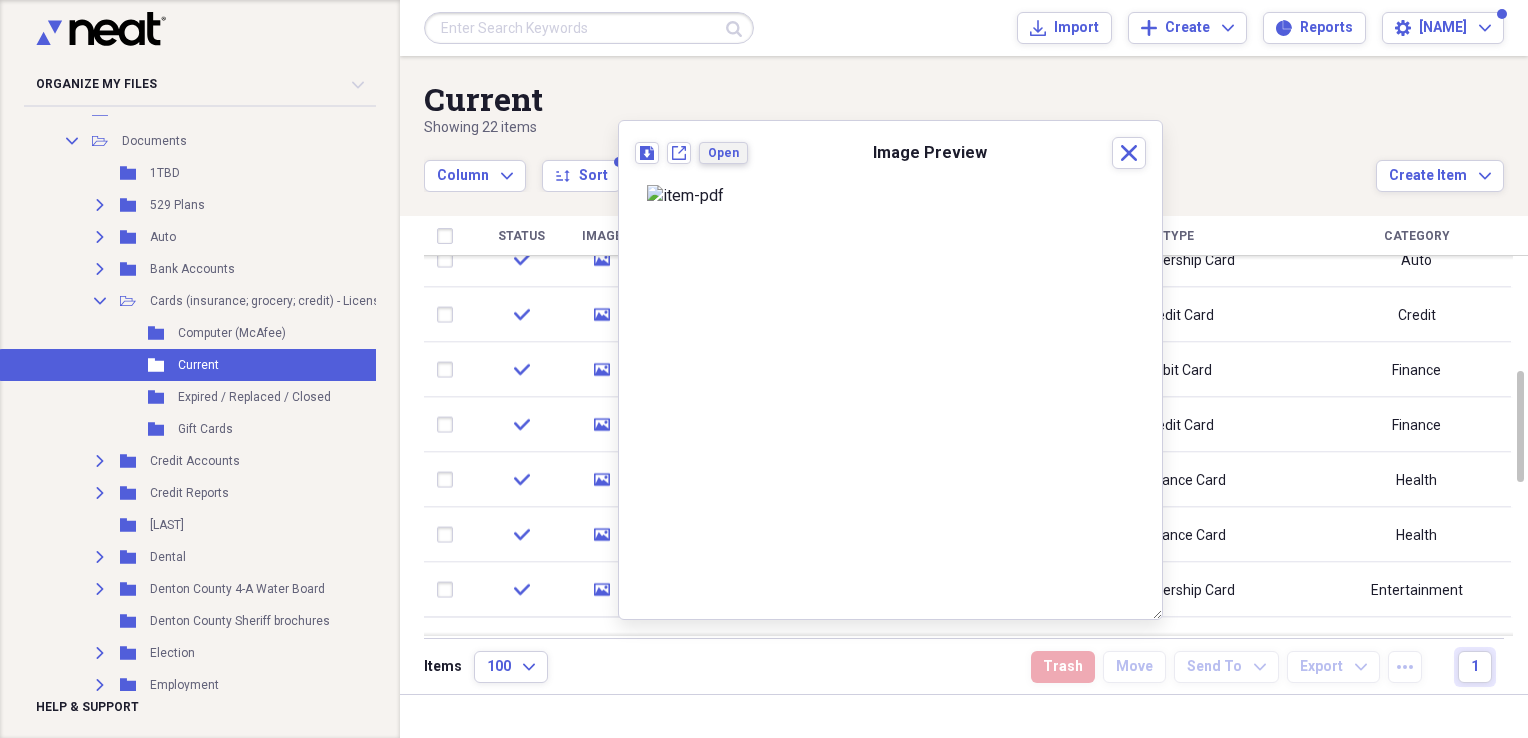 click on "Open" at bounding box center [723, 153] 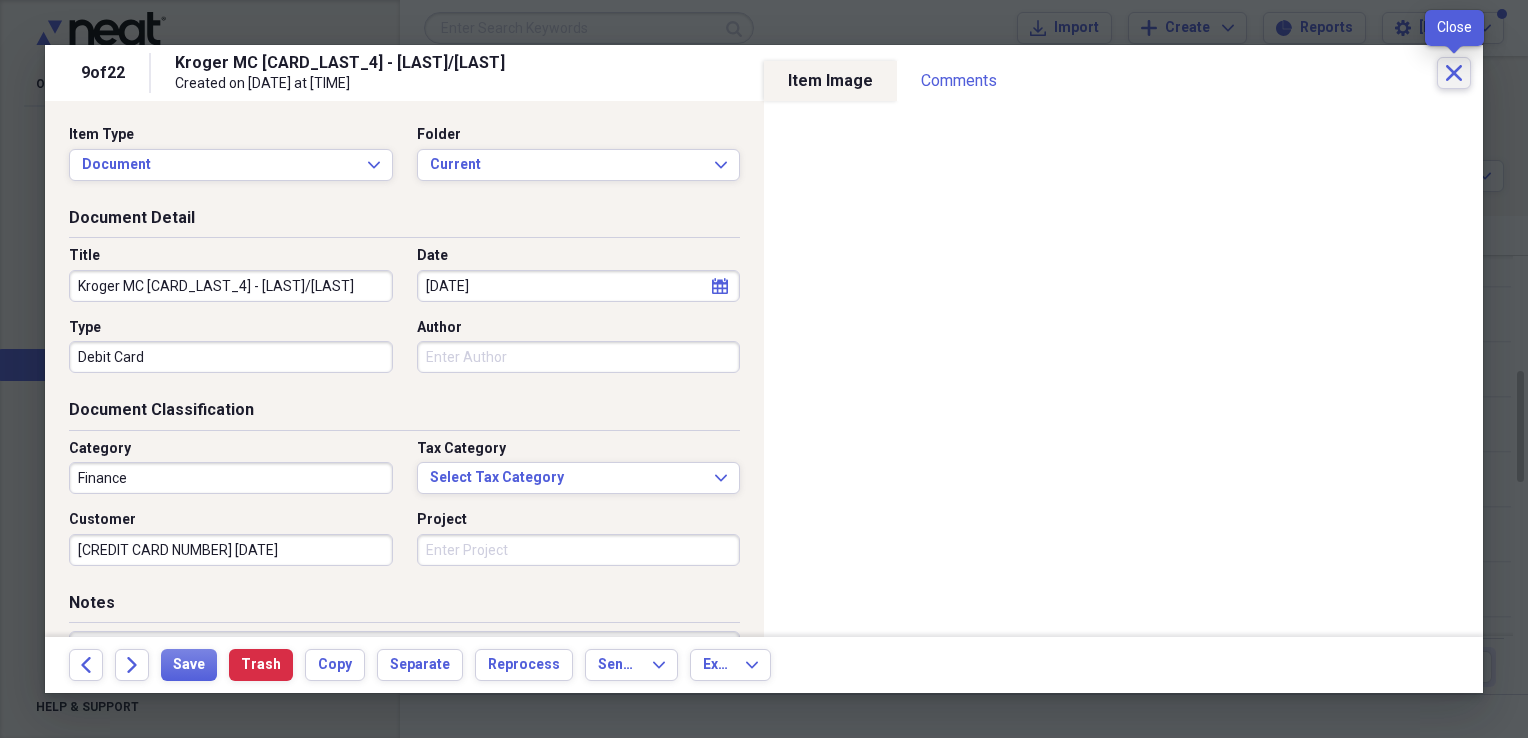 click 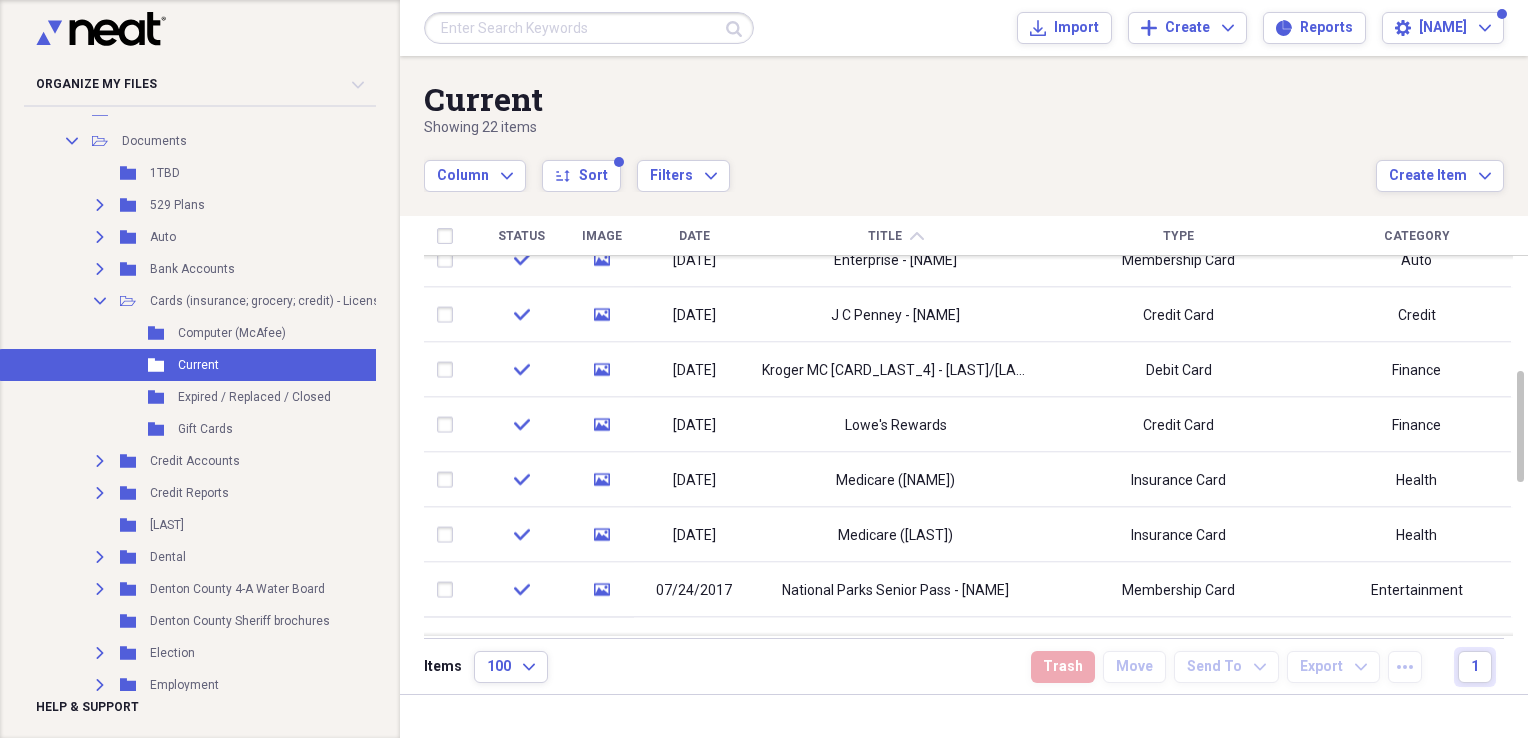 scroll, scrollTop: 0, scrollLeft: 0, axis: both 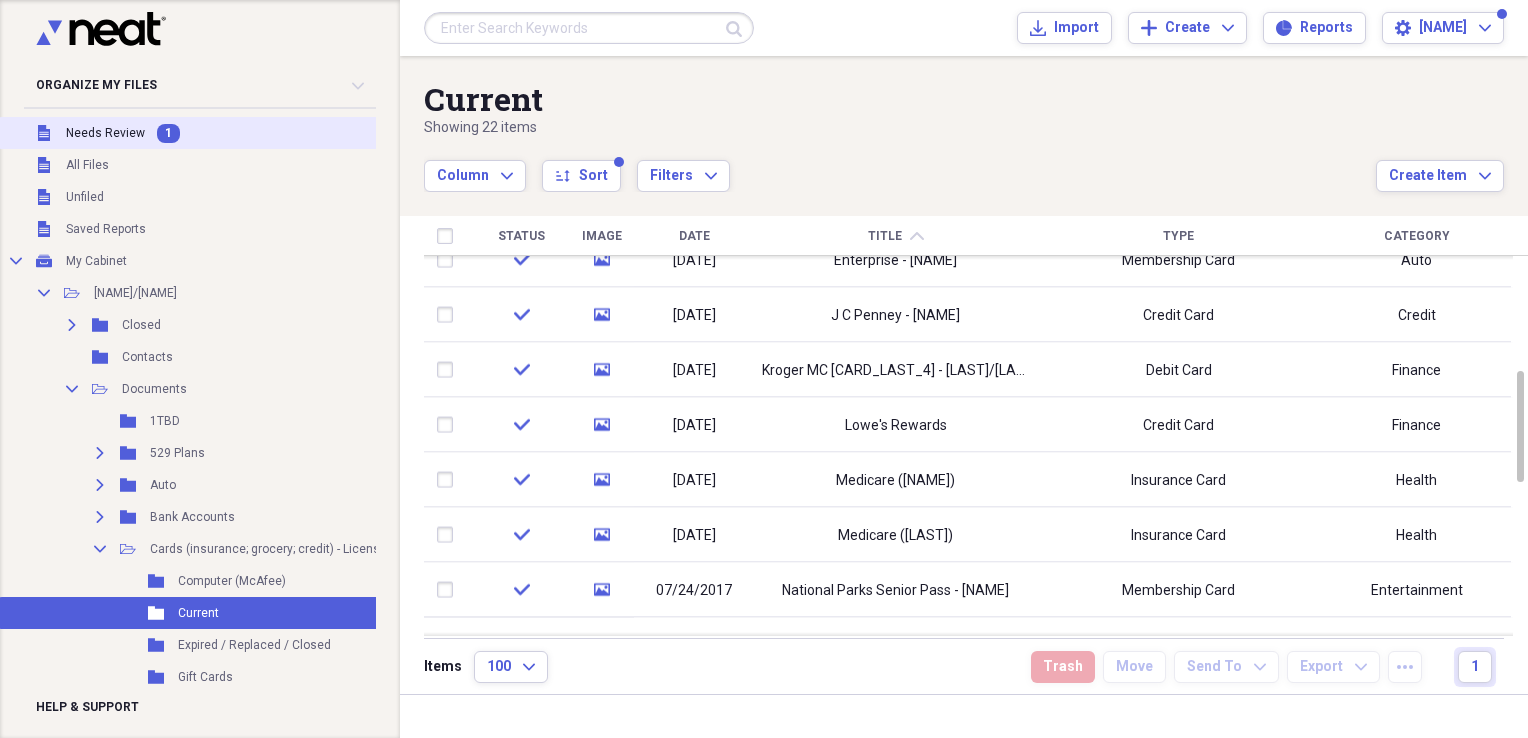 click on "Needs Review" at bounding box center [105, 133] 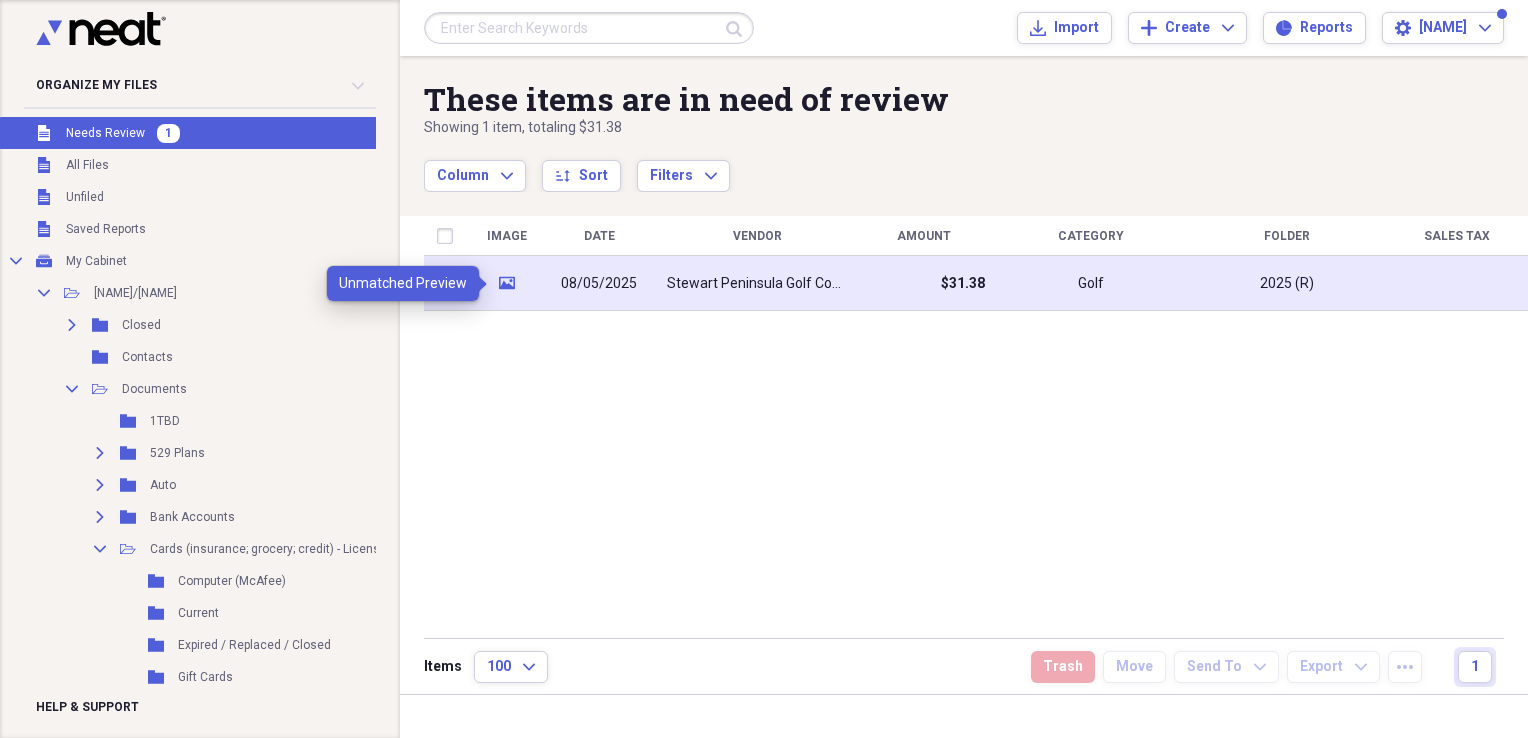 click on "media" 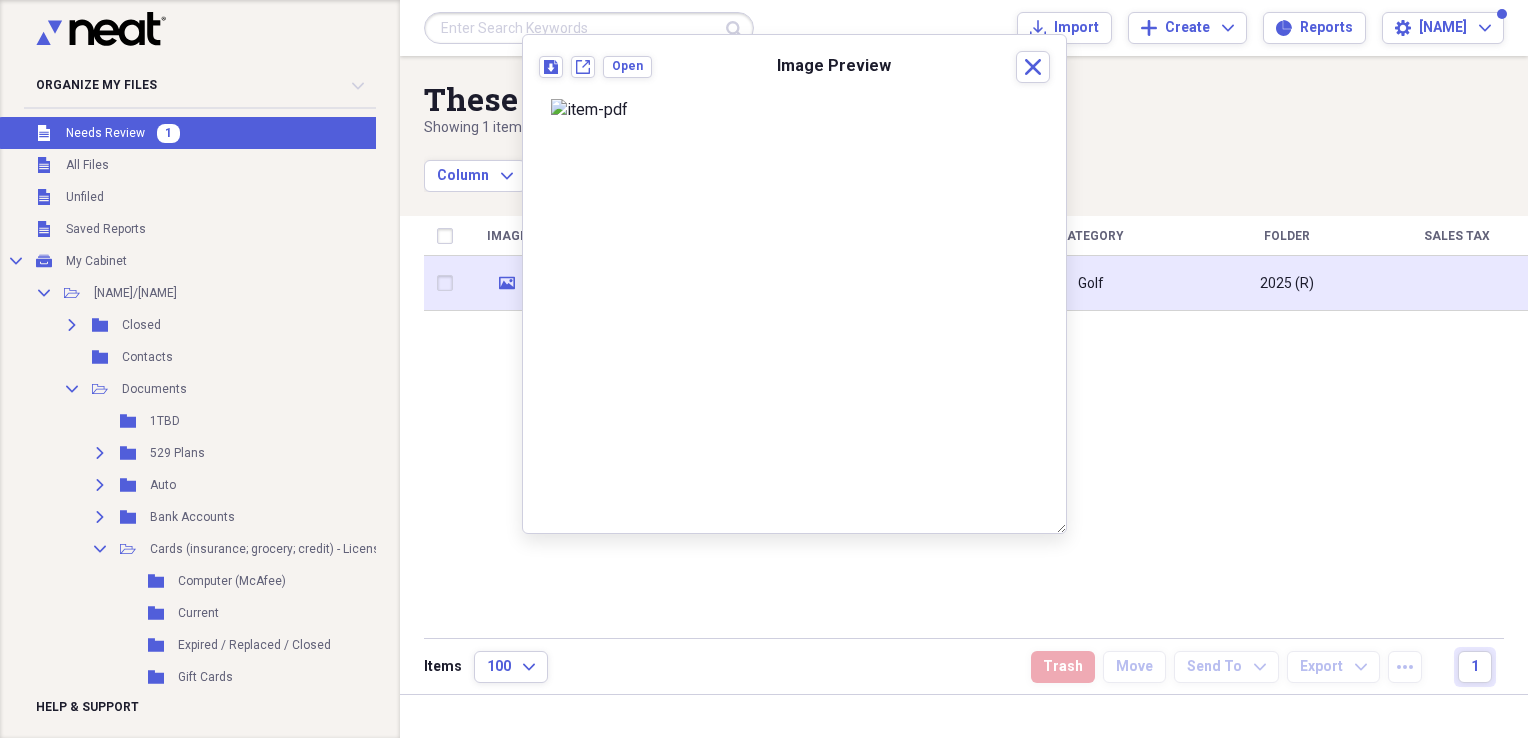 click at bounding box center (449, 283) 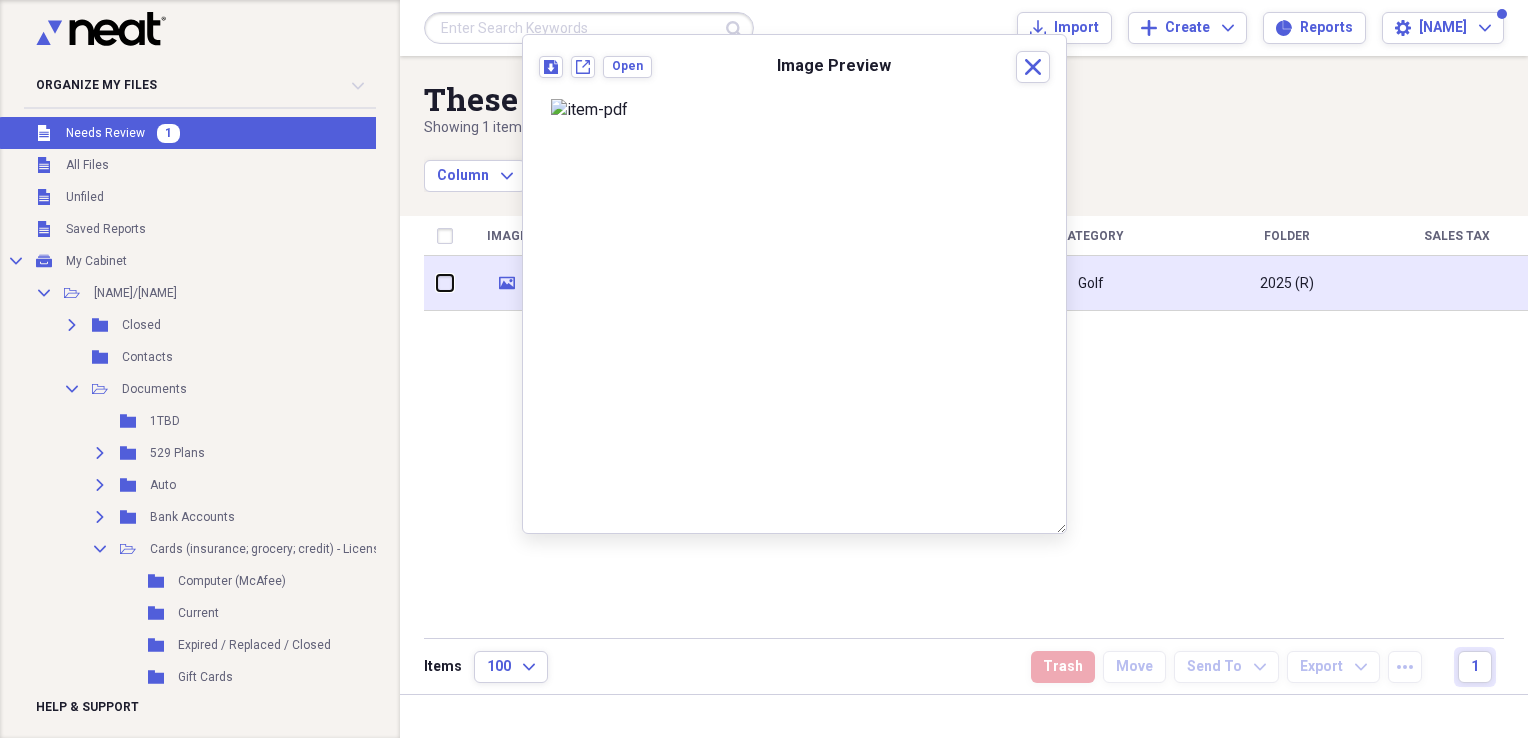 click at bounding box center [437, 283] 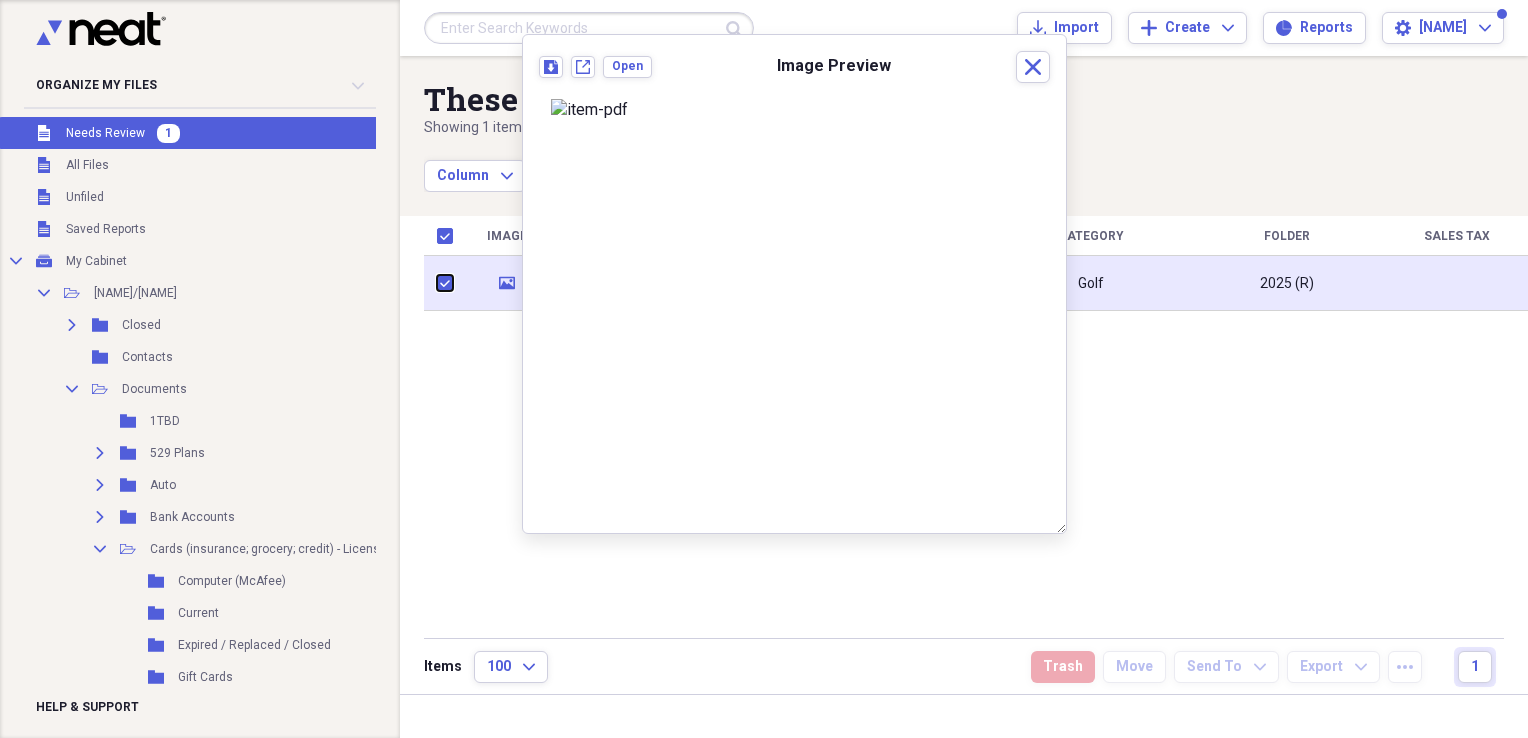 checkbox on "true" 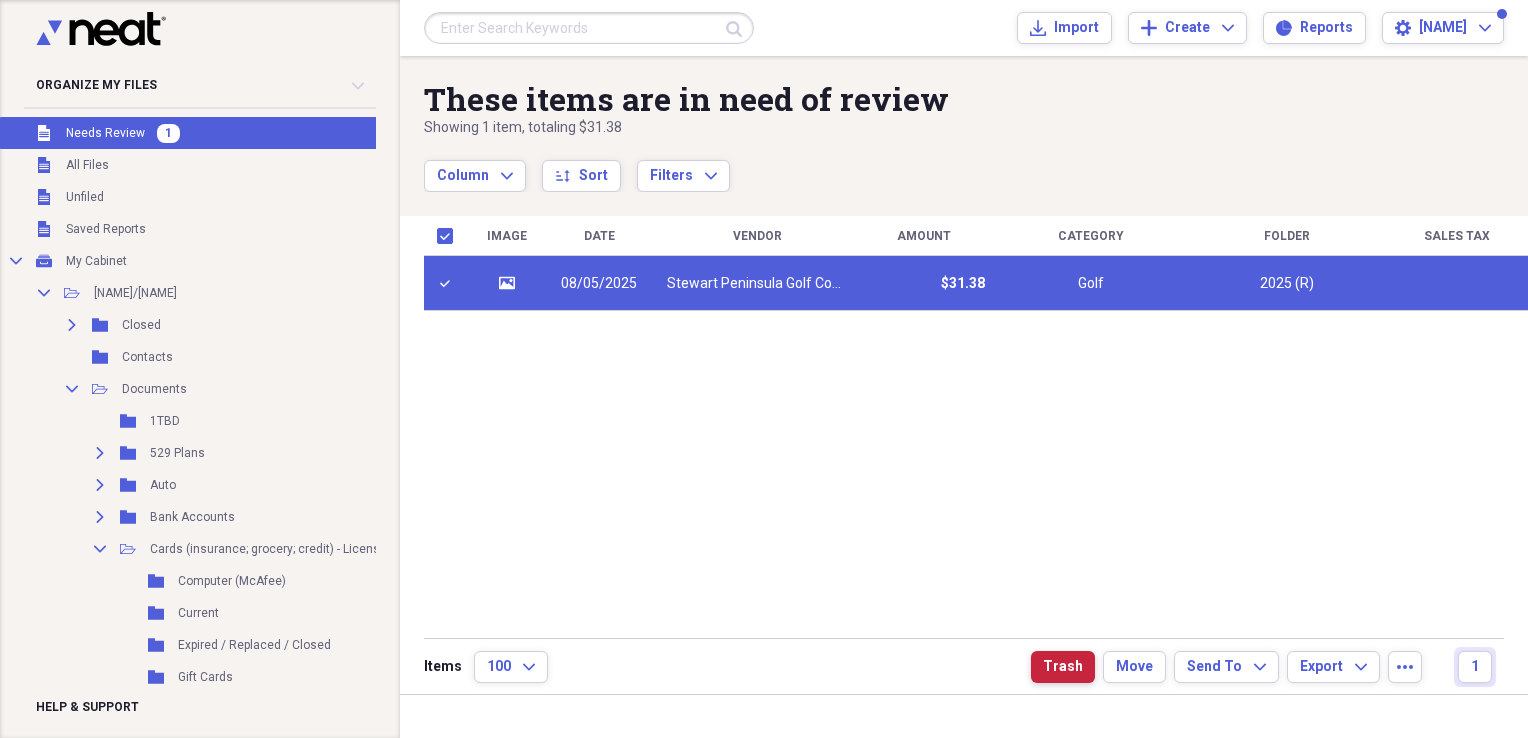 click on "Trash" at bounding box center (1063, 667) 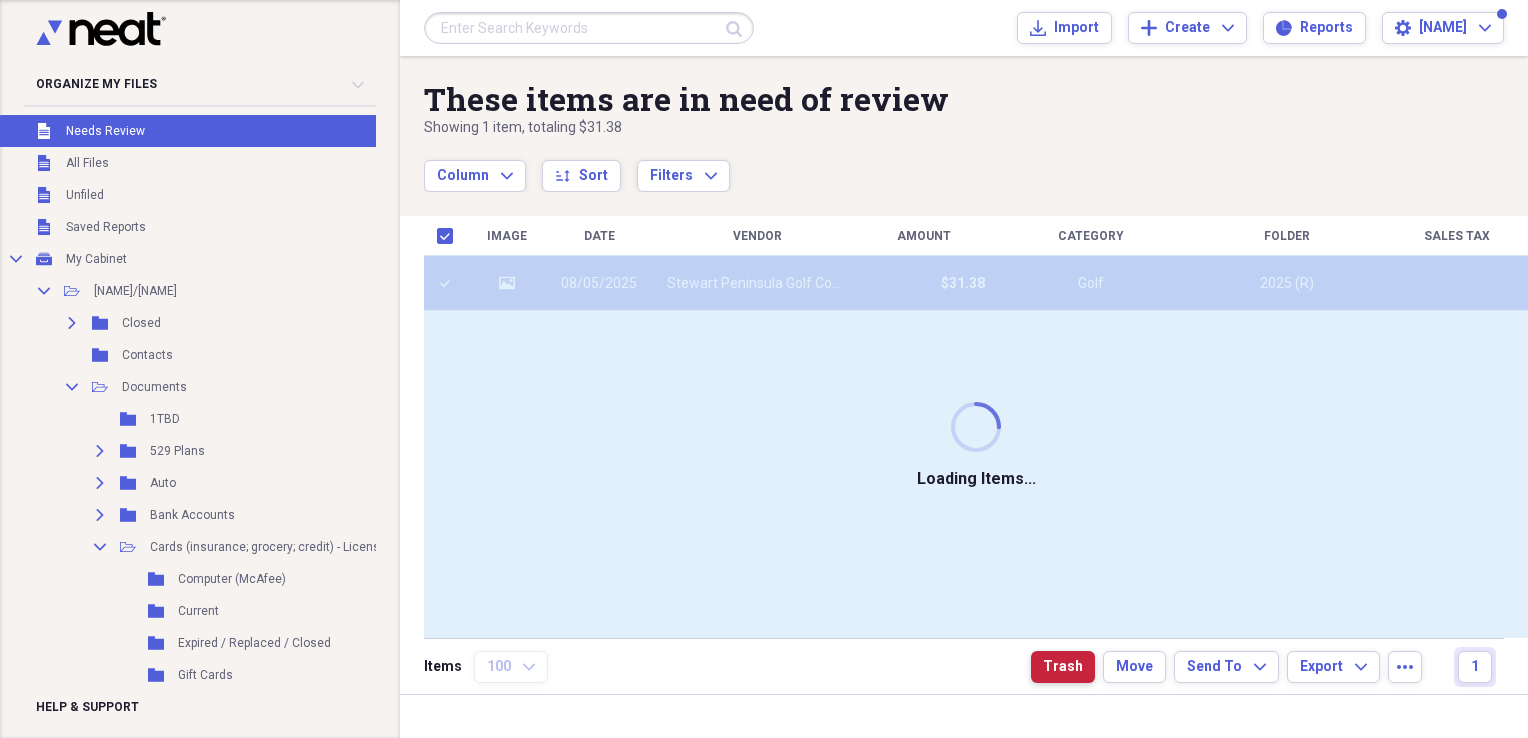 type 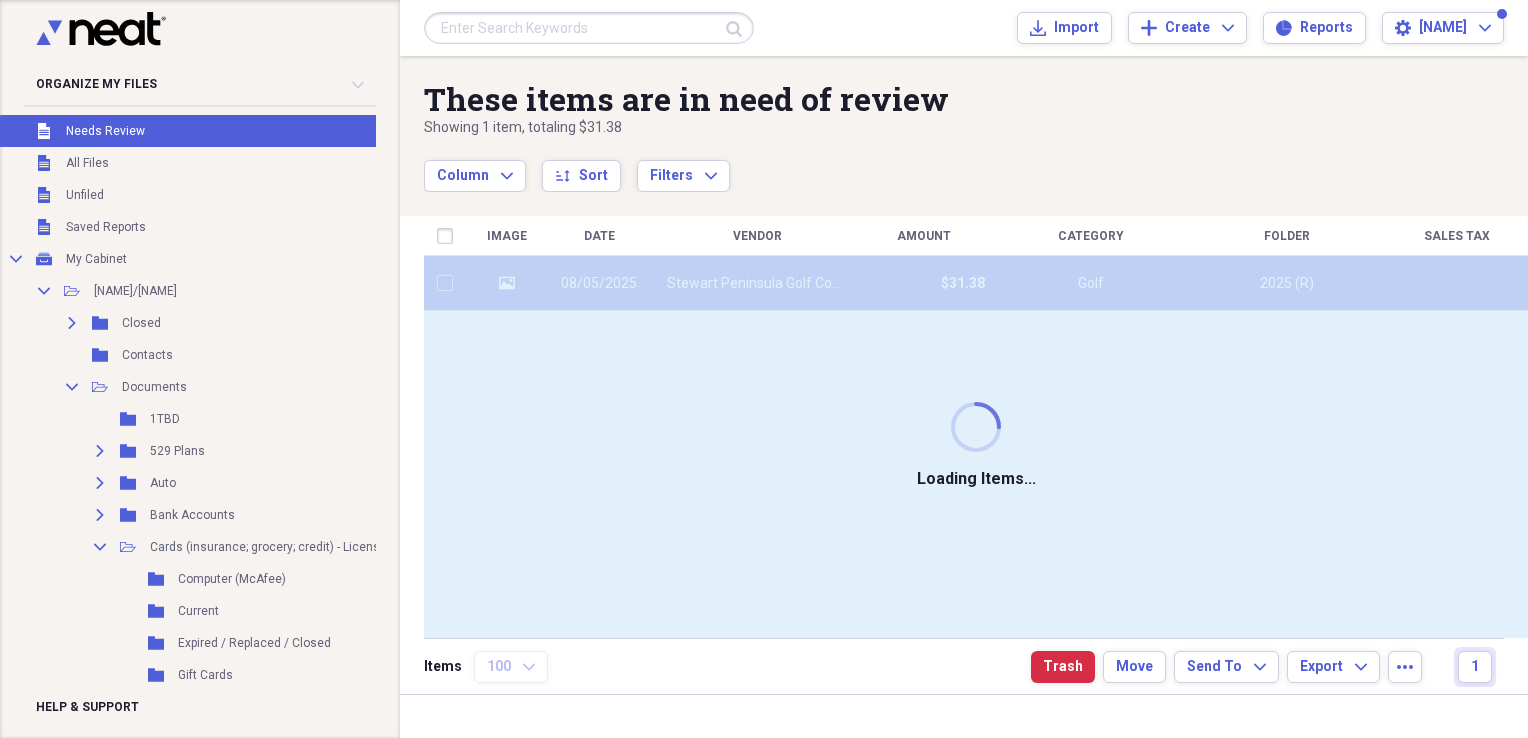 checkbox on "false" 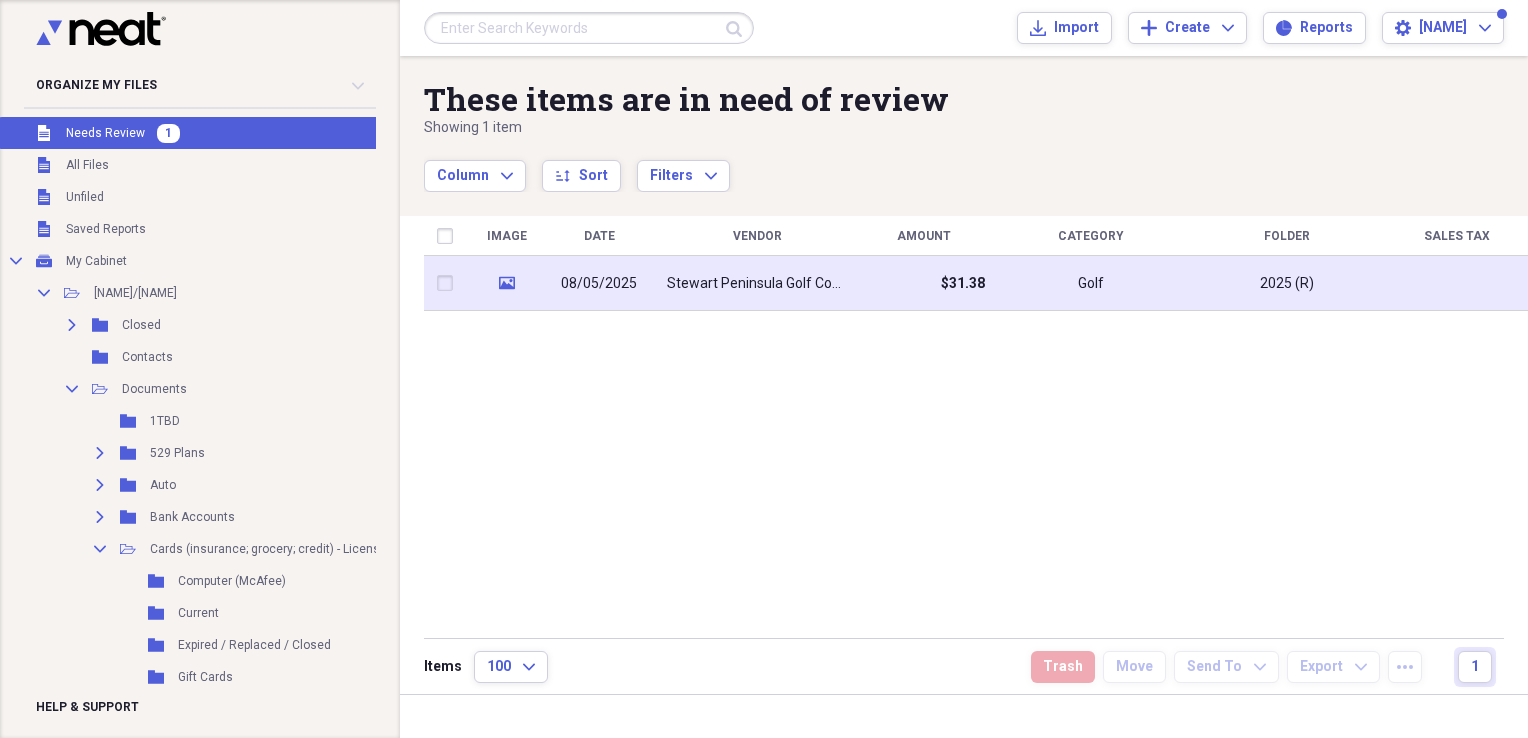 click on "media" 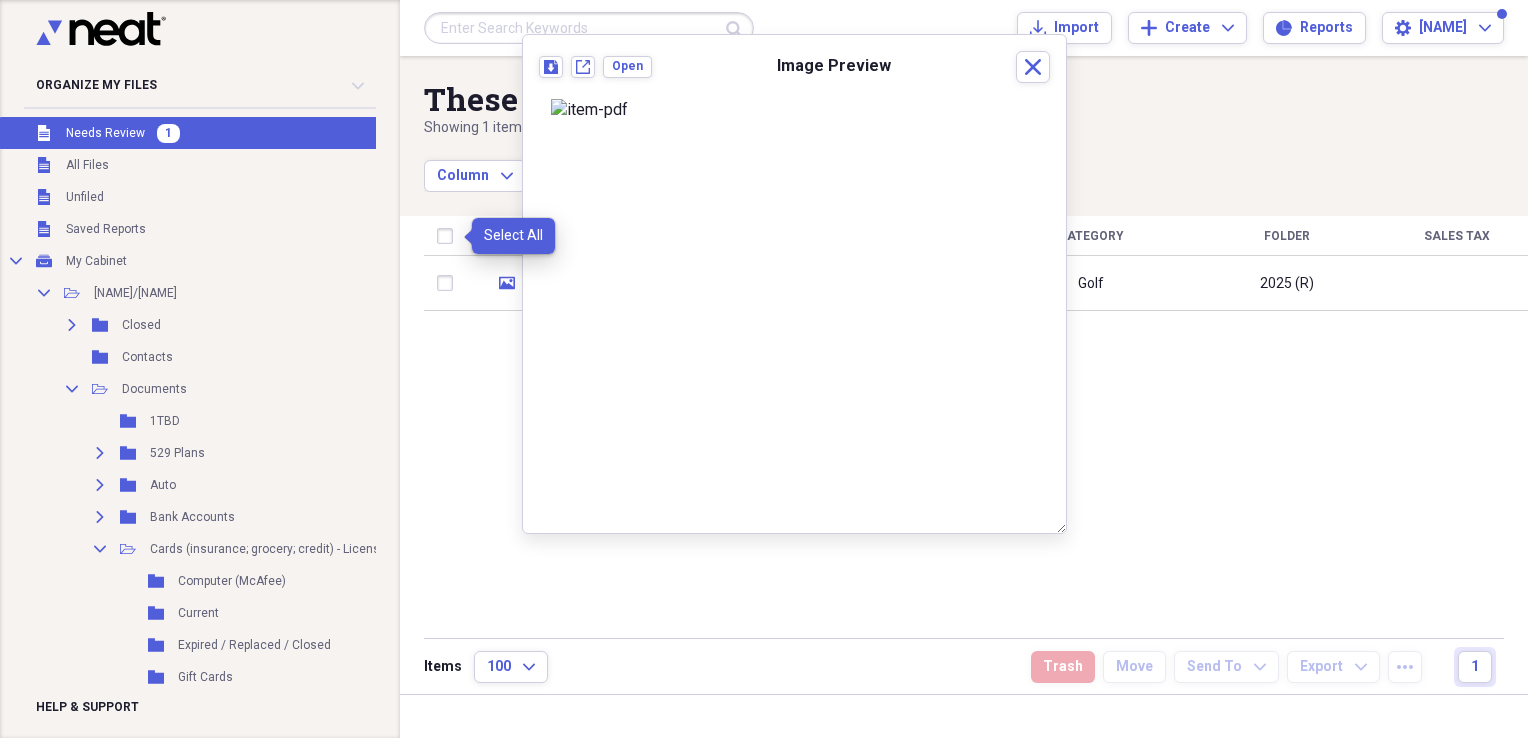 click at bounding box center (449, 236) 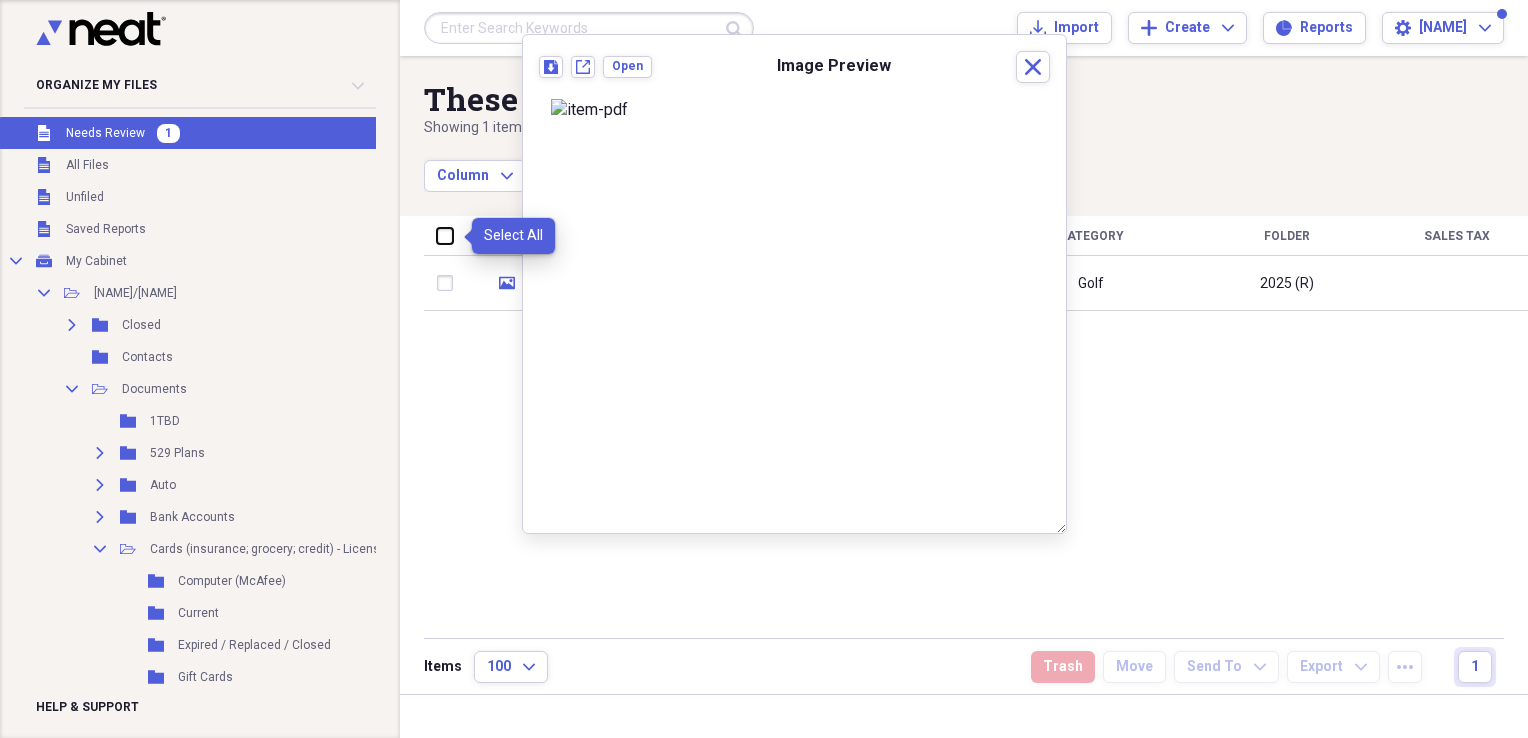 click at bounding box center [437, 235] 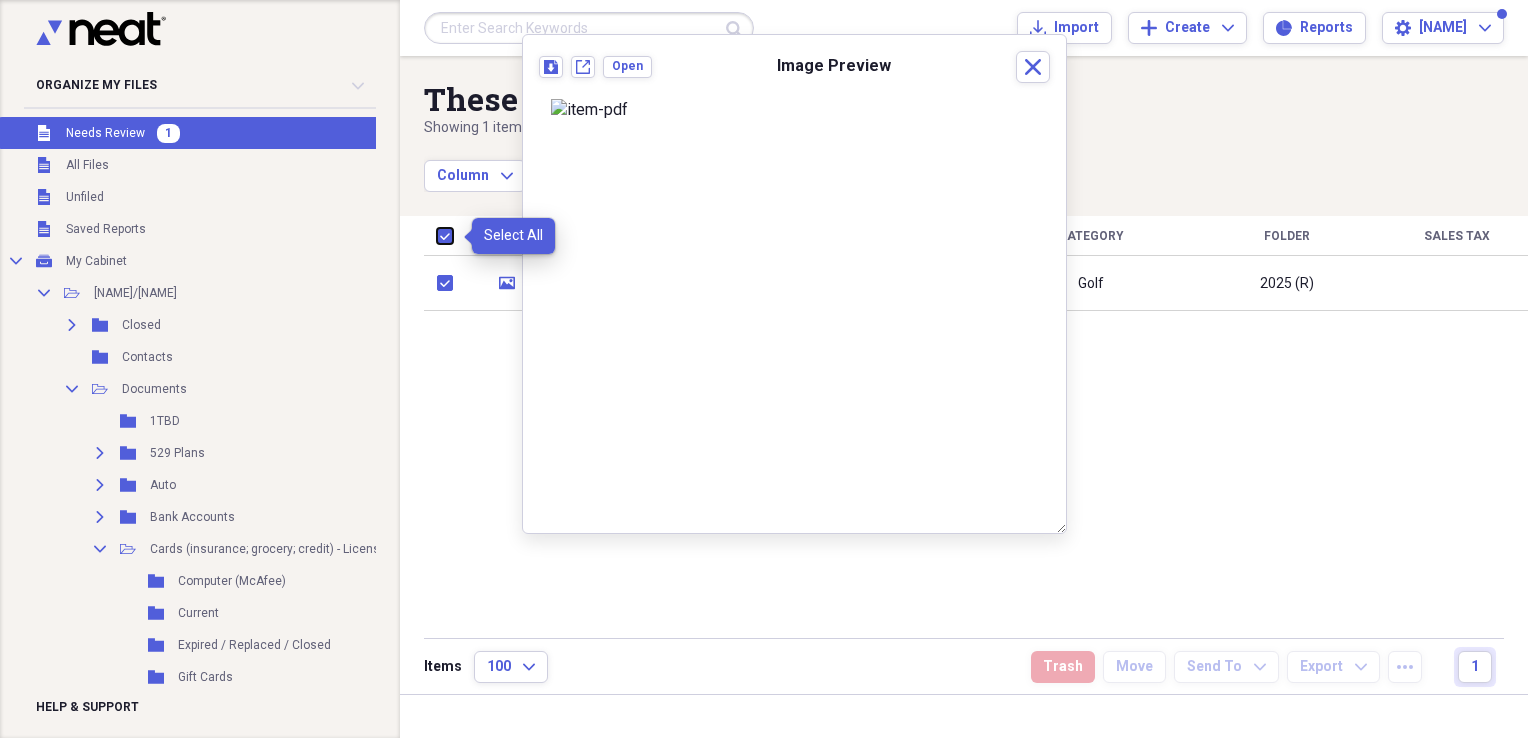 checkbox on "true" 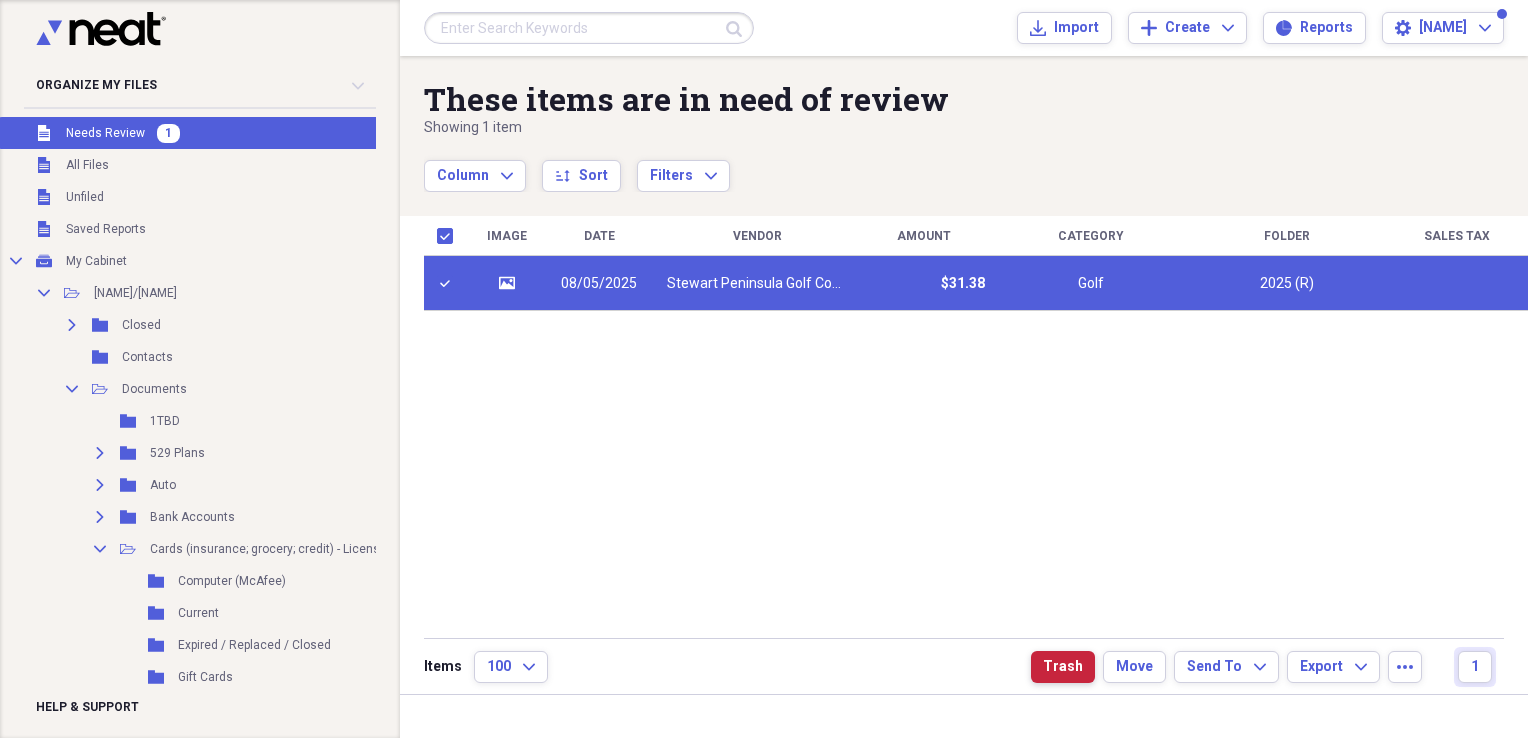click on "Trash" at bounding box center (1063, 667) 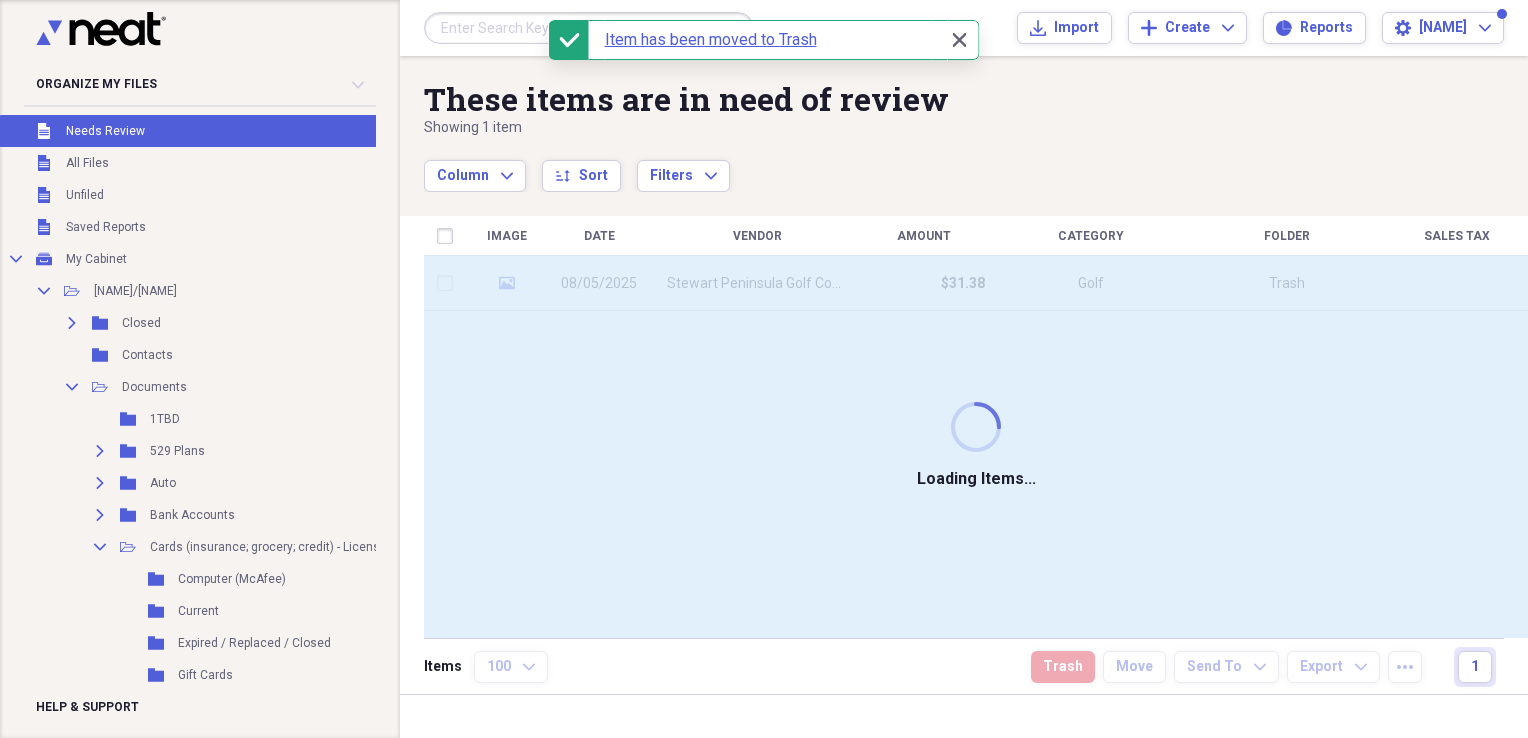 checkbox on "false" 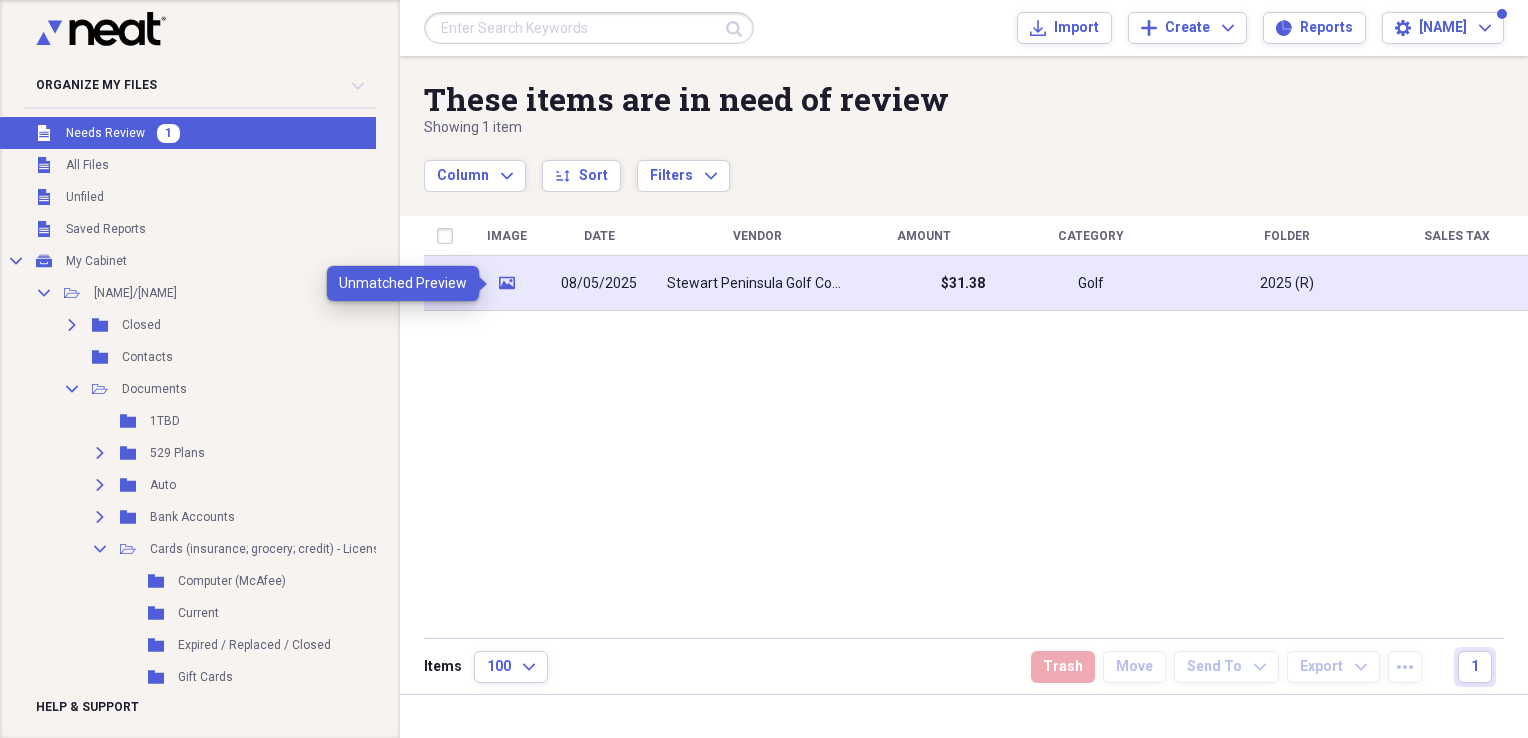 click on "media" 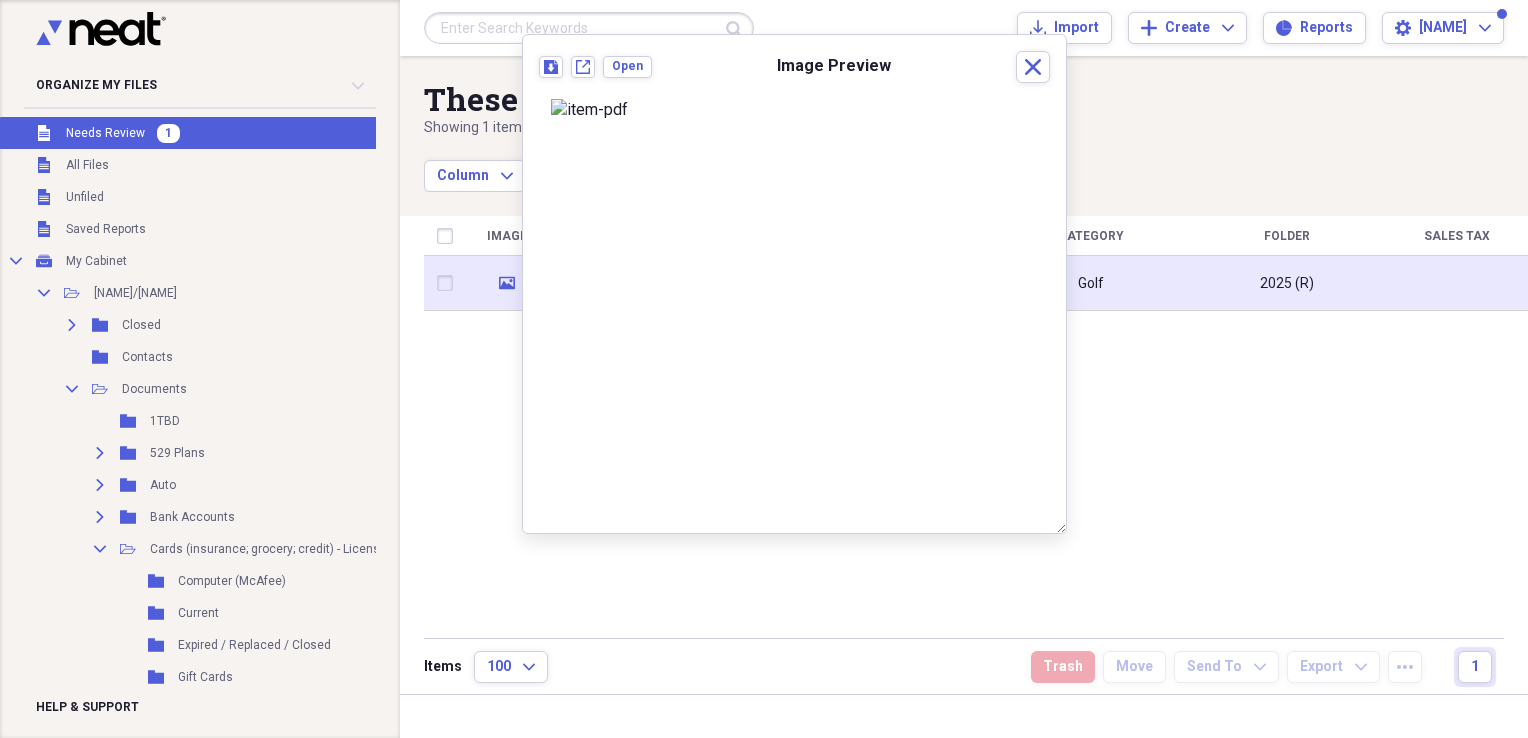 click at bounding box center [449, 283] 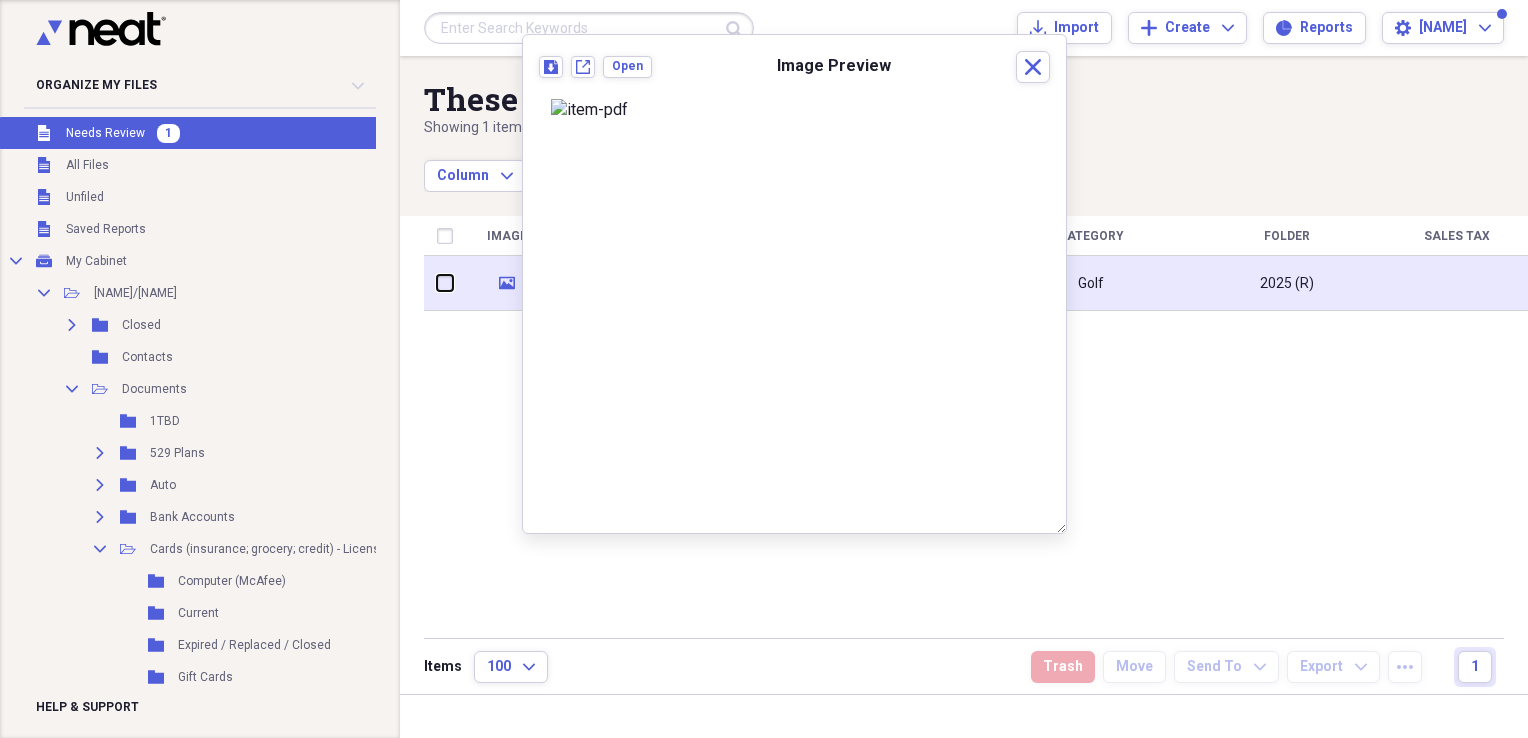 click at bounding box center (437, 283) 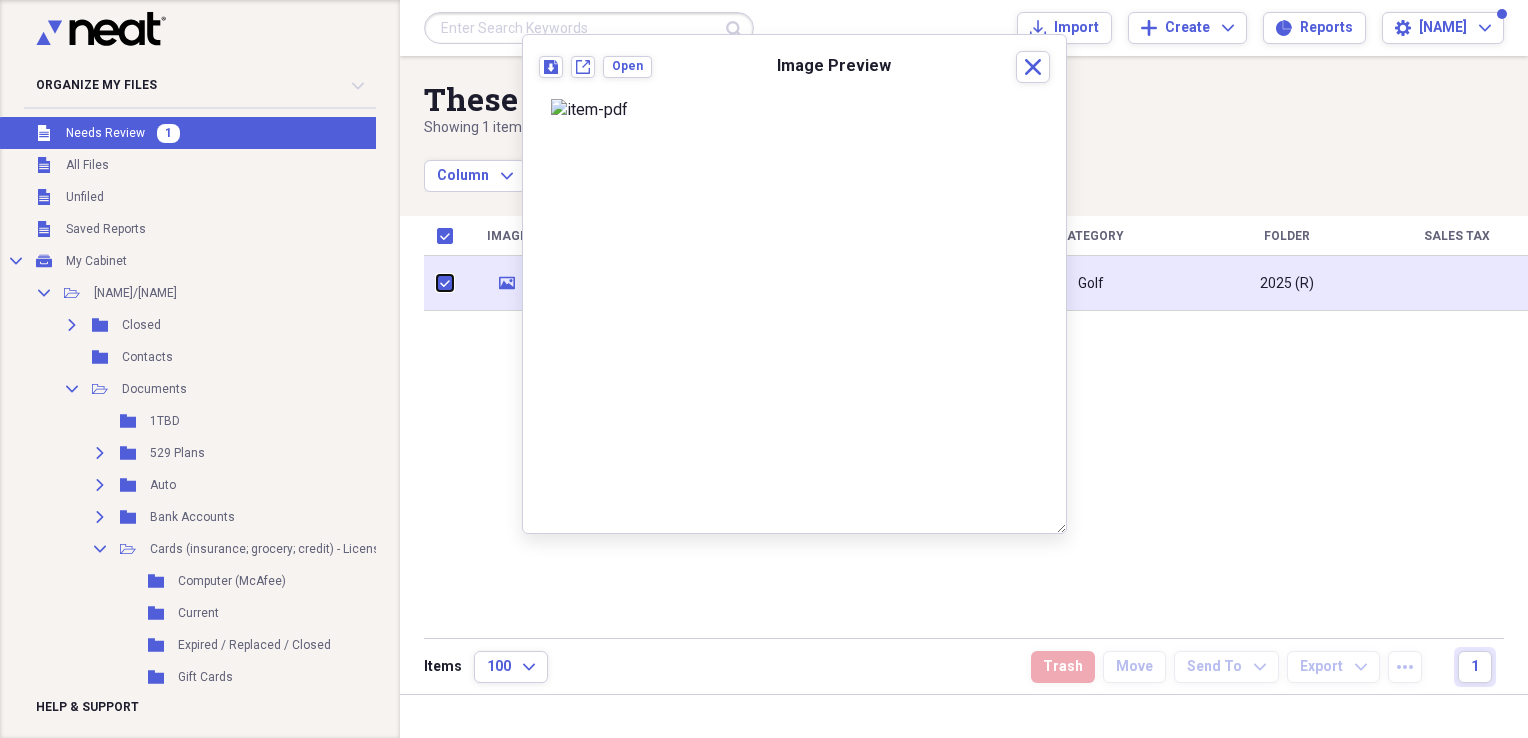 checkbox on "true" 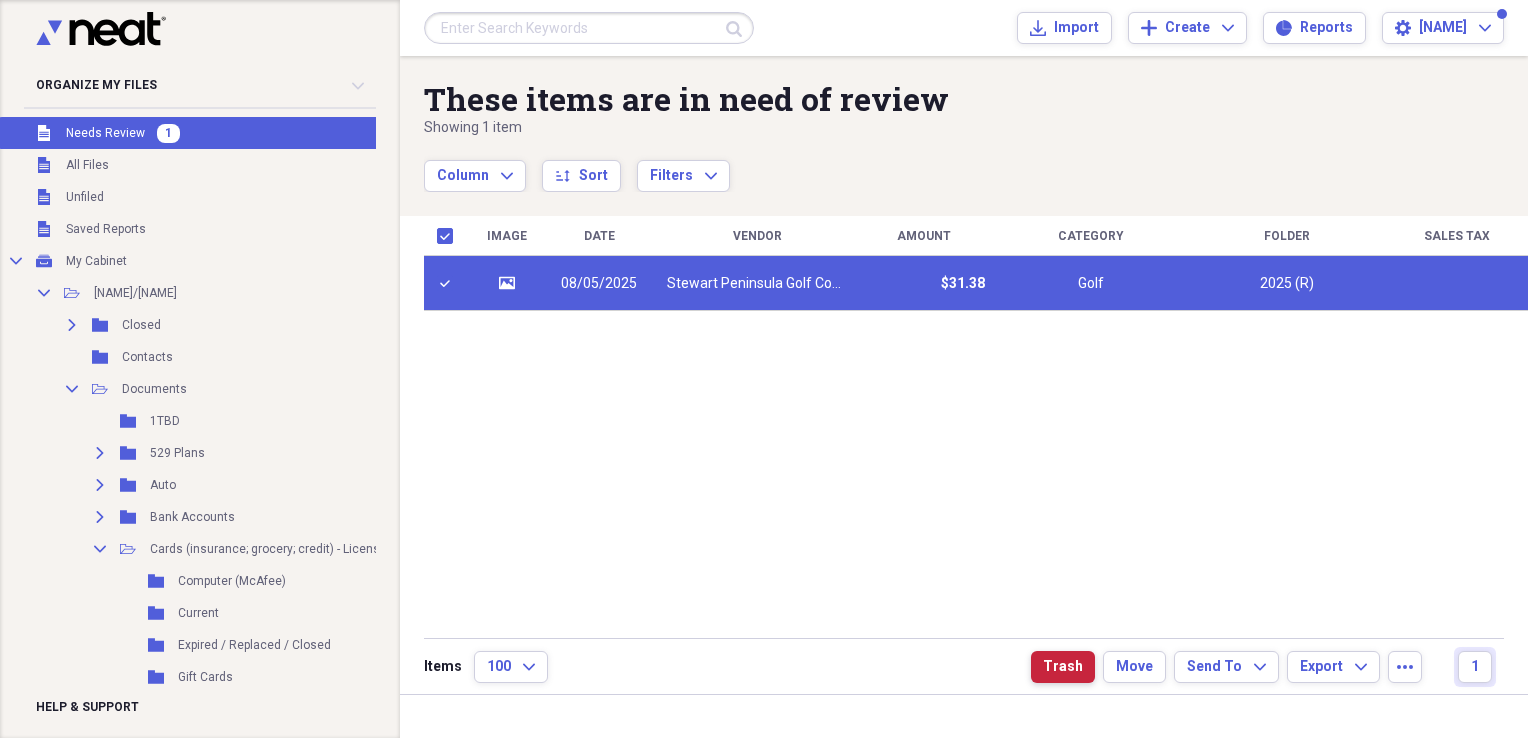 click on "Trash" at bounding box center [1063, 667] 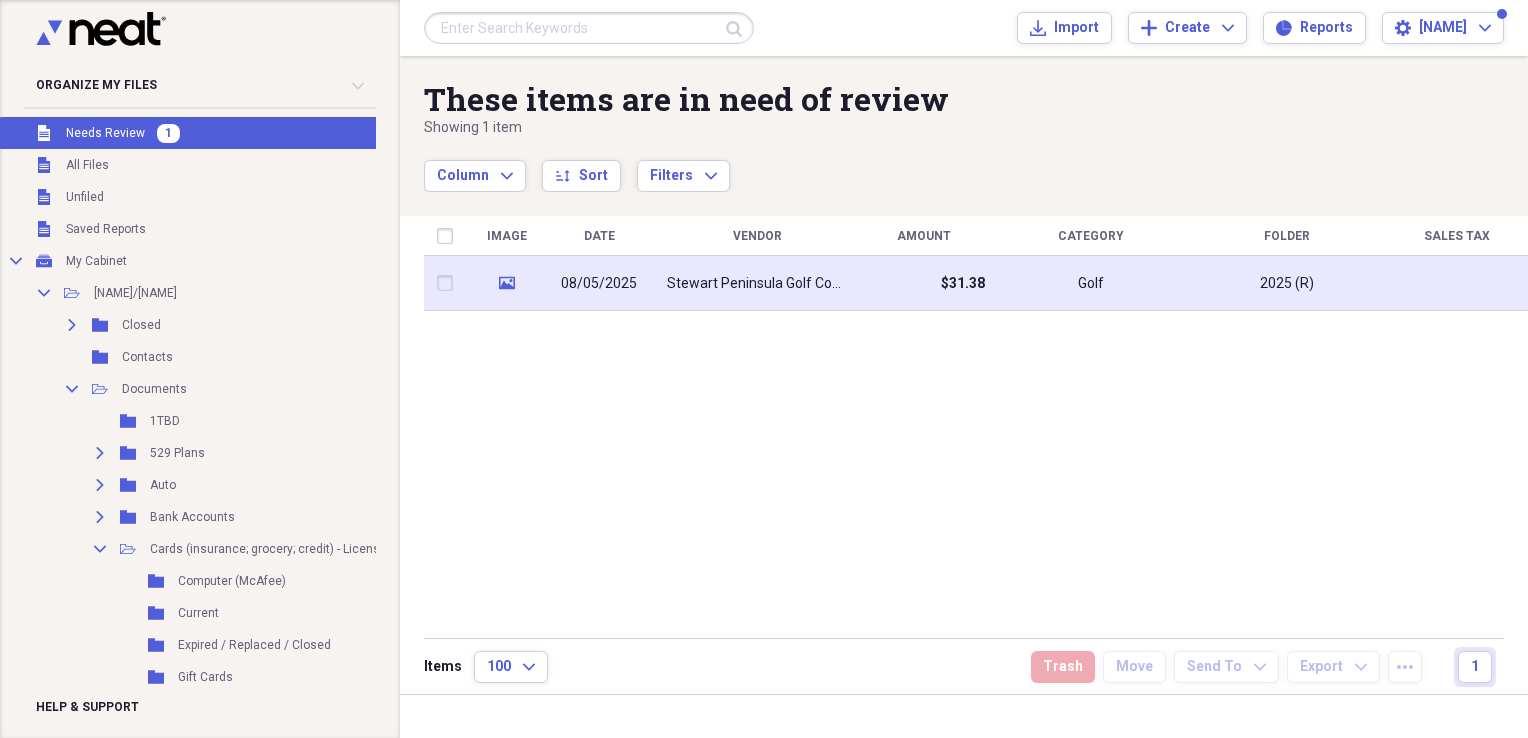 click 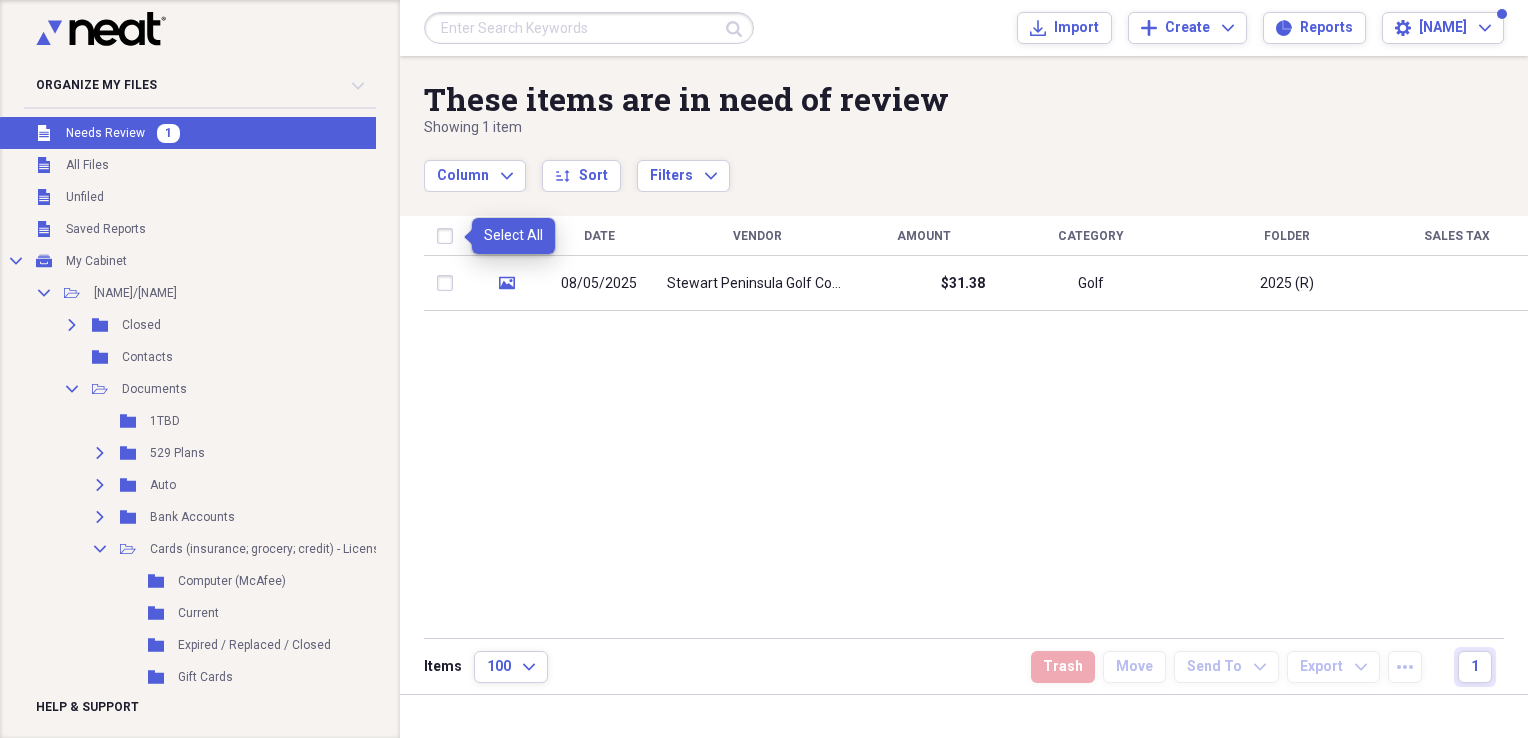 click at bounding box center [449, 236] 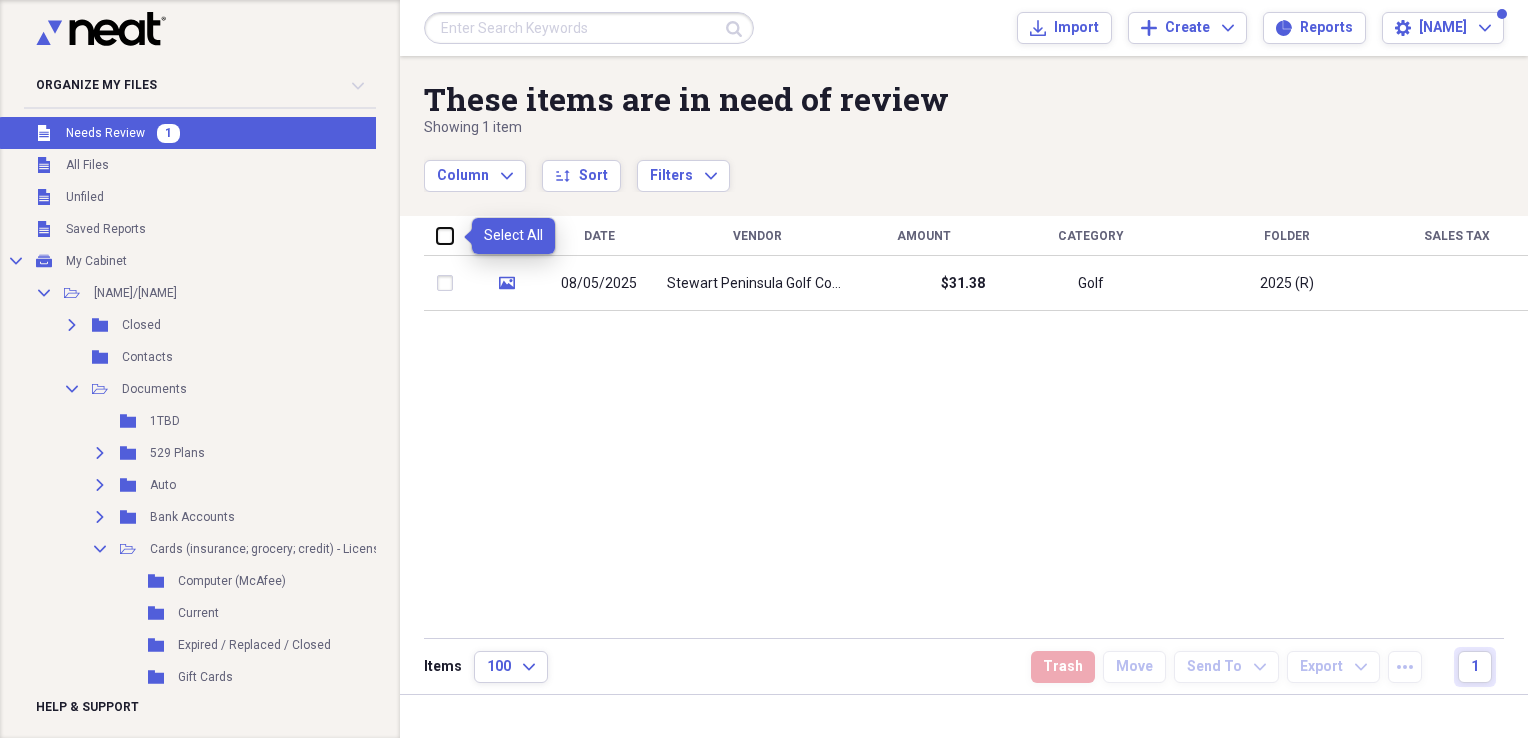 click at bounding box center [437, 235] 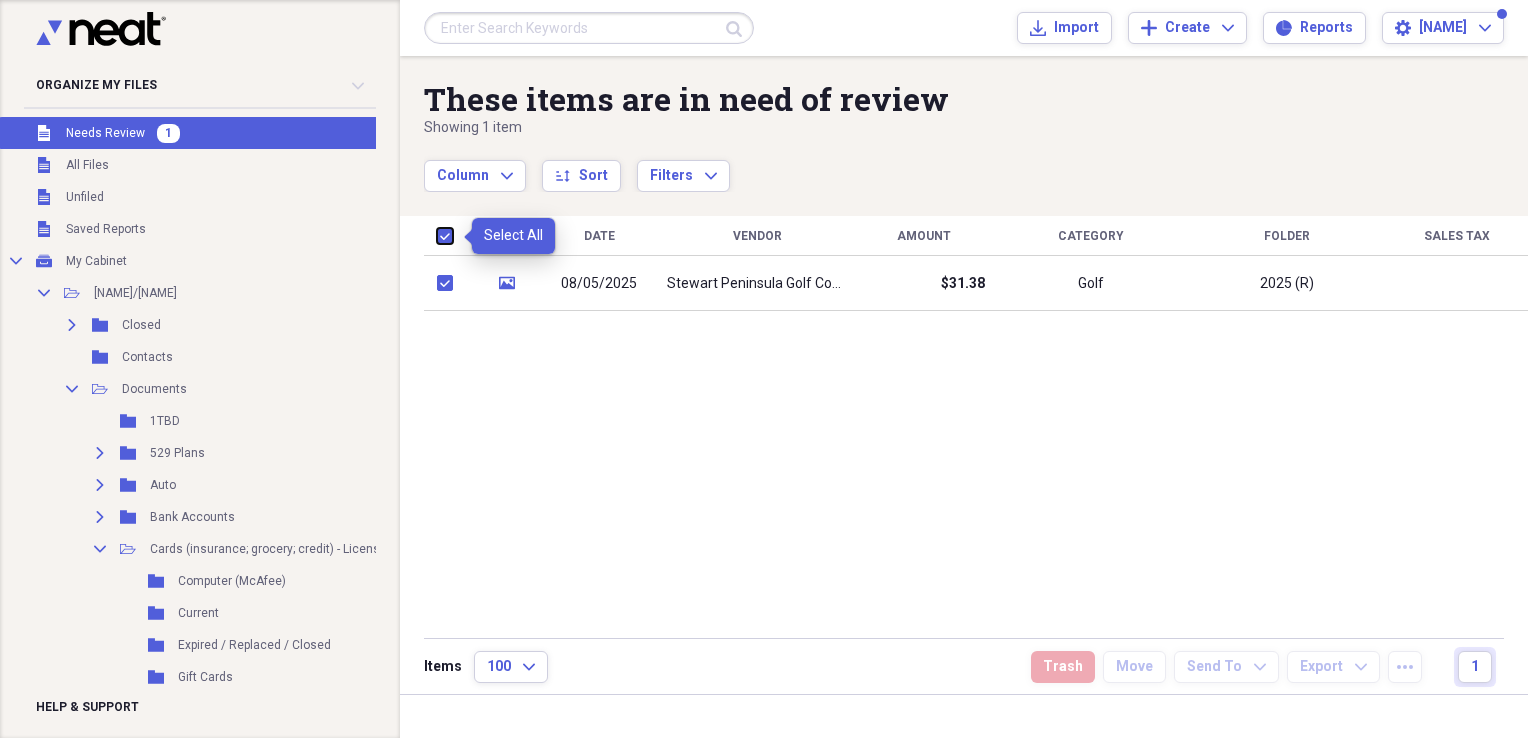 checkbox on "true" 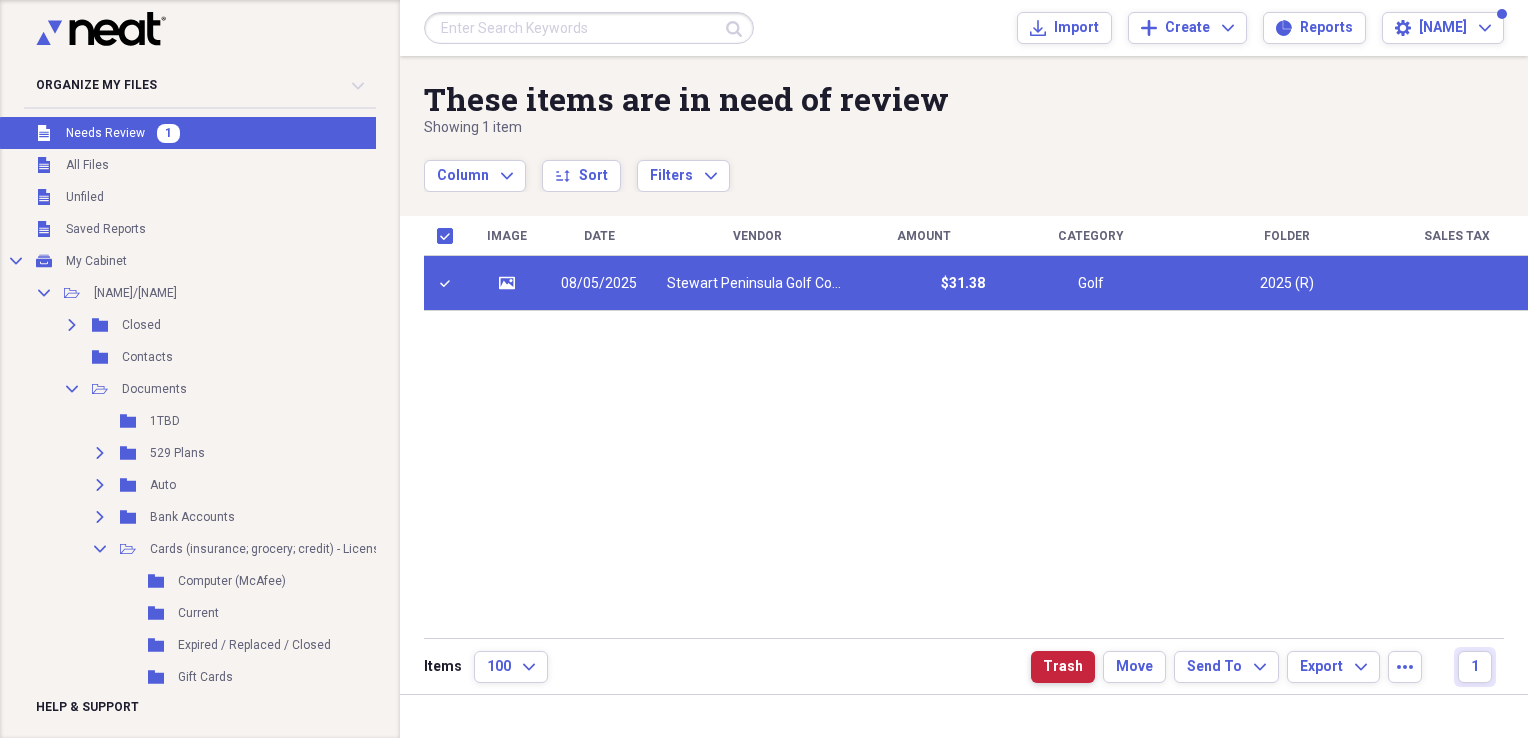 click on "Trash" at bounding box center [1063, 667] 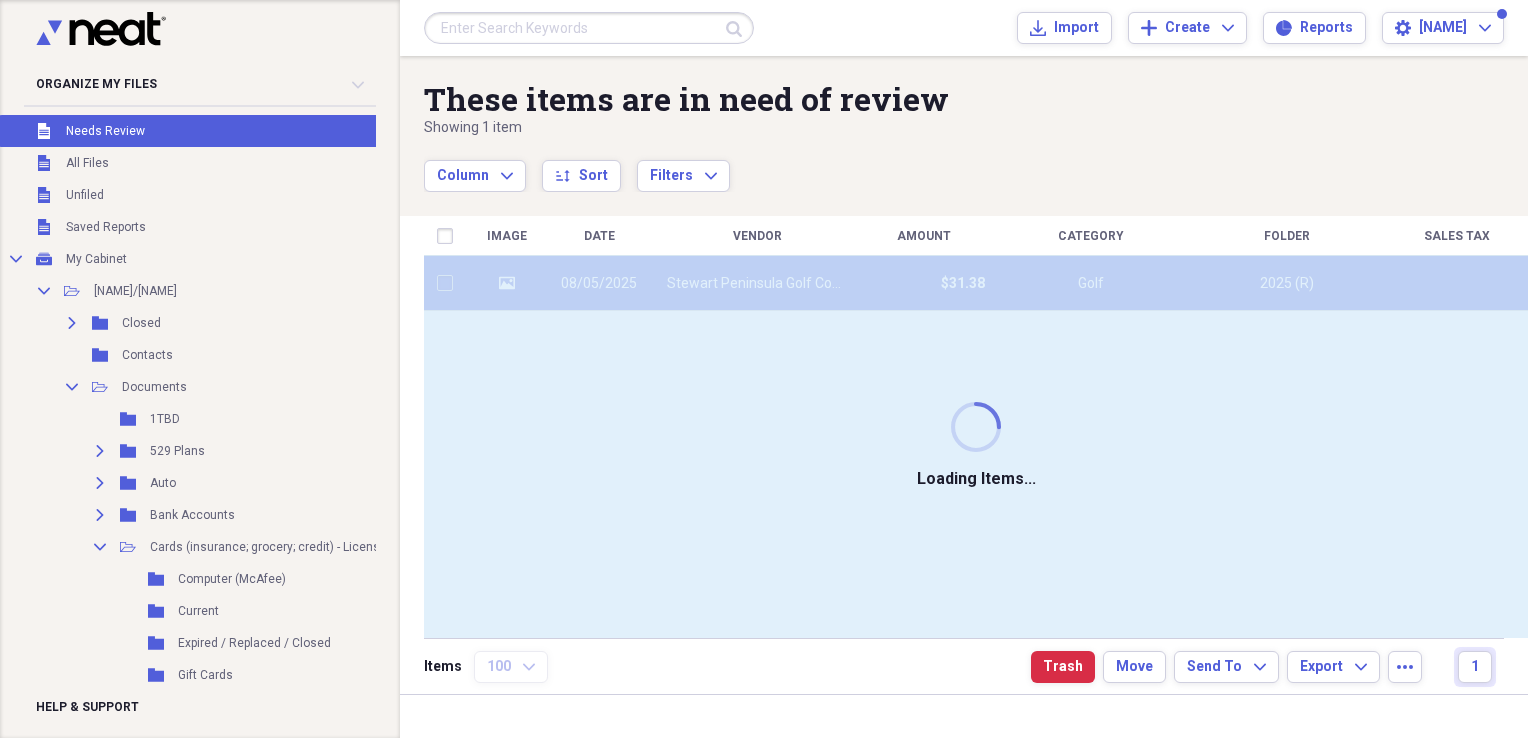 checkbox on "false" 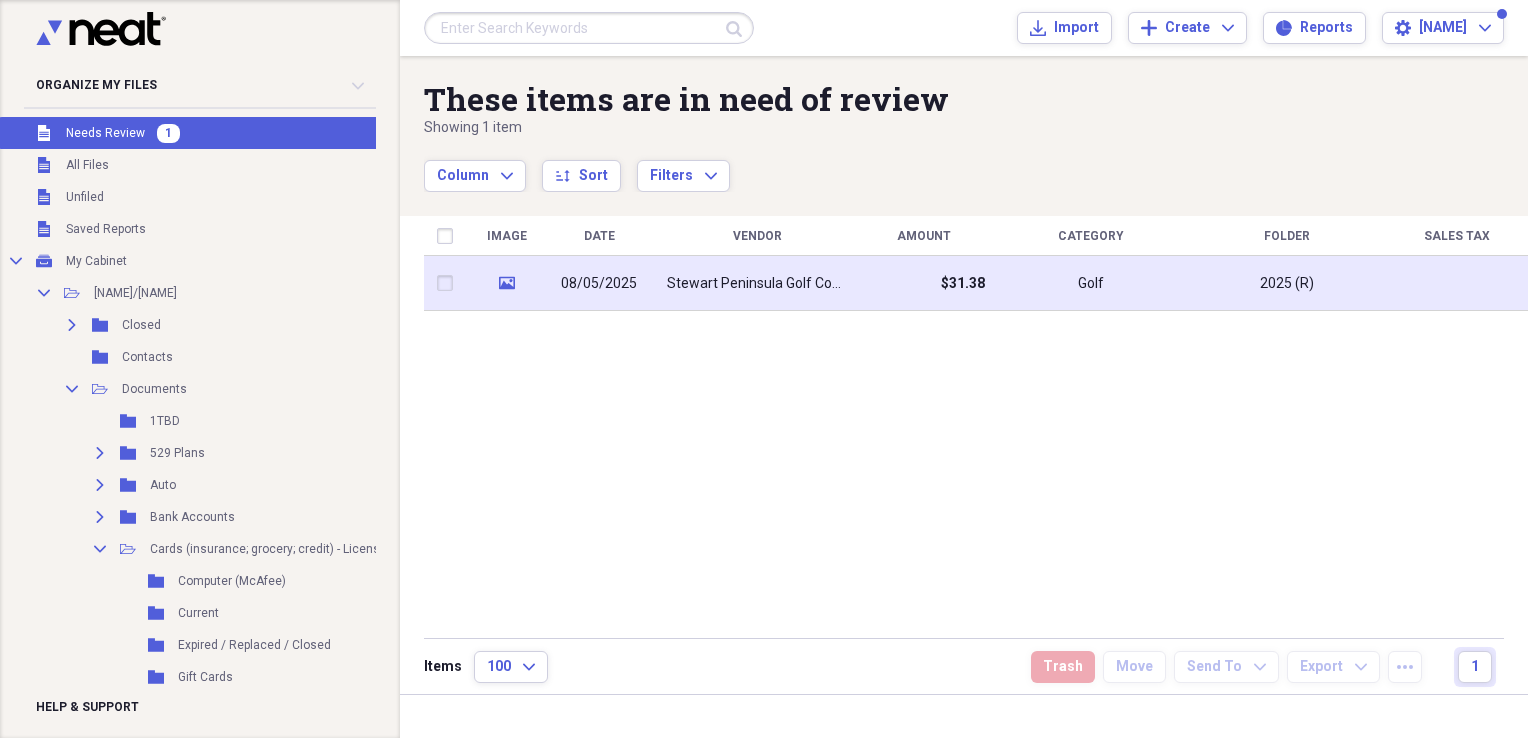 click on "media" 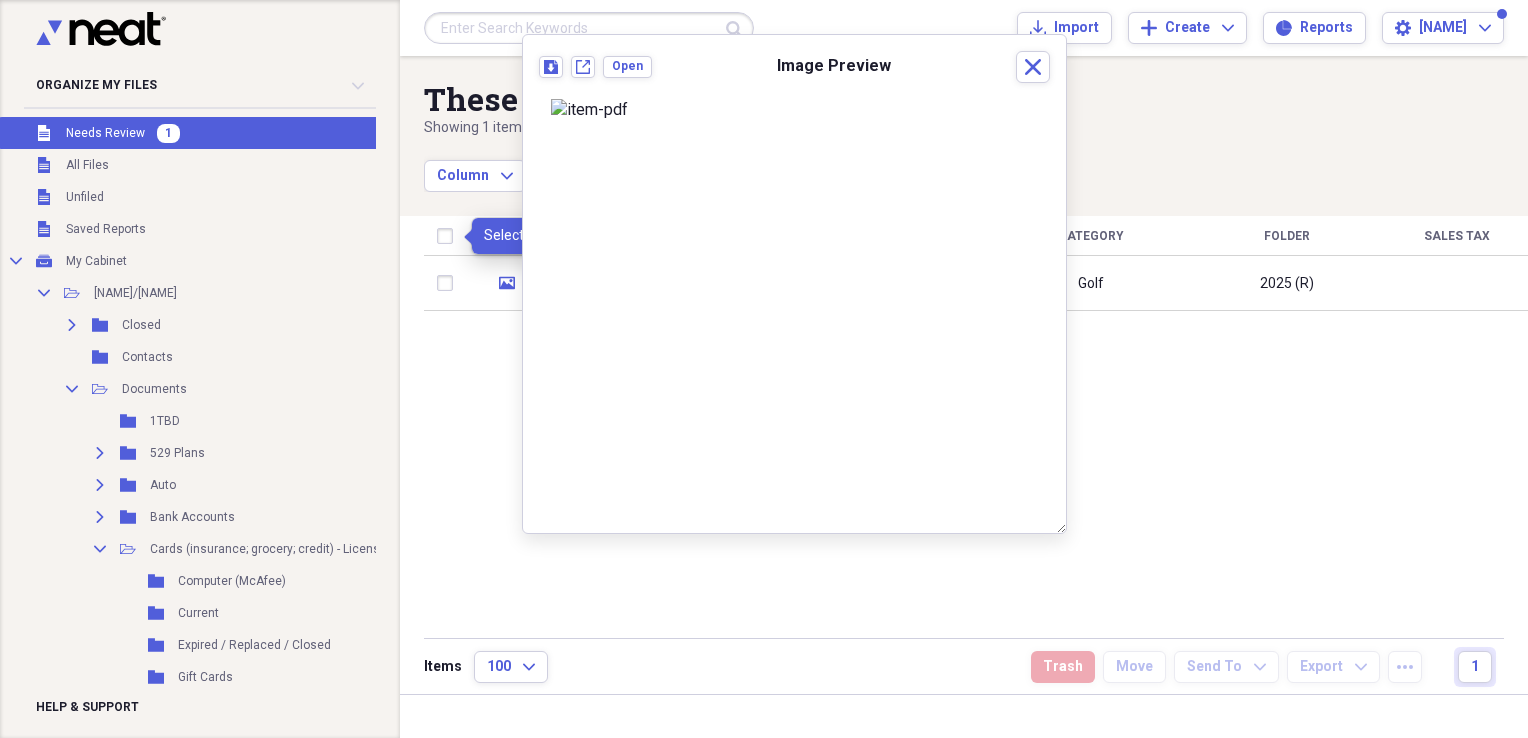 click at bounding box center (449, 236) 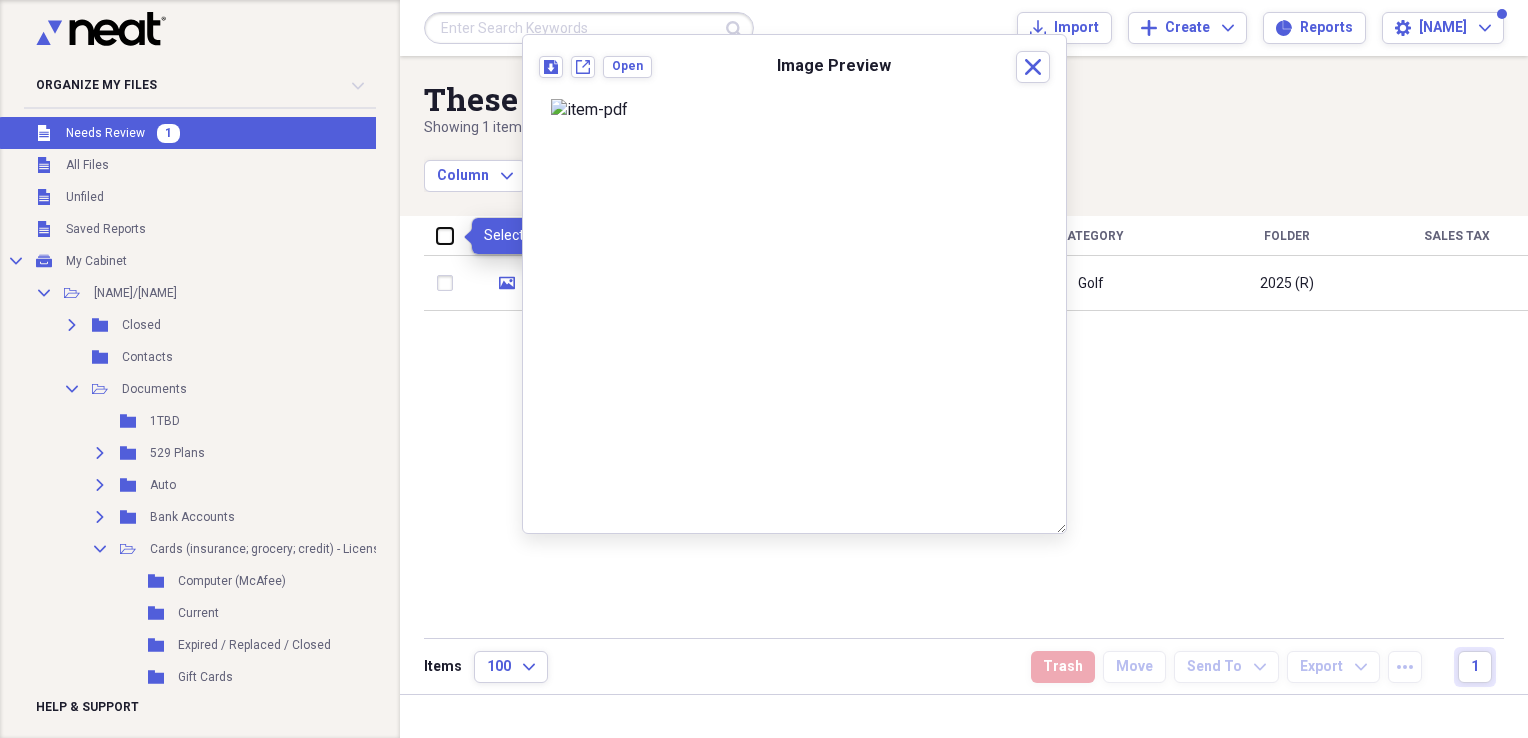 click at bounding box center [437, 235] 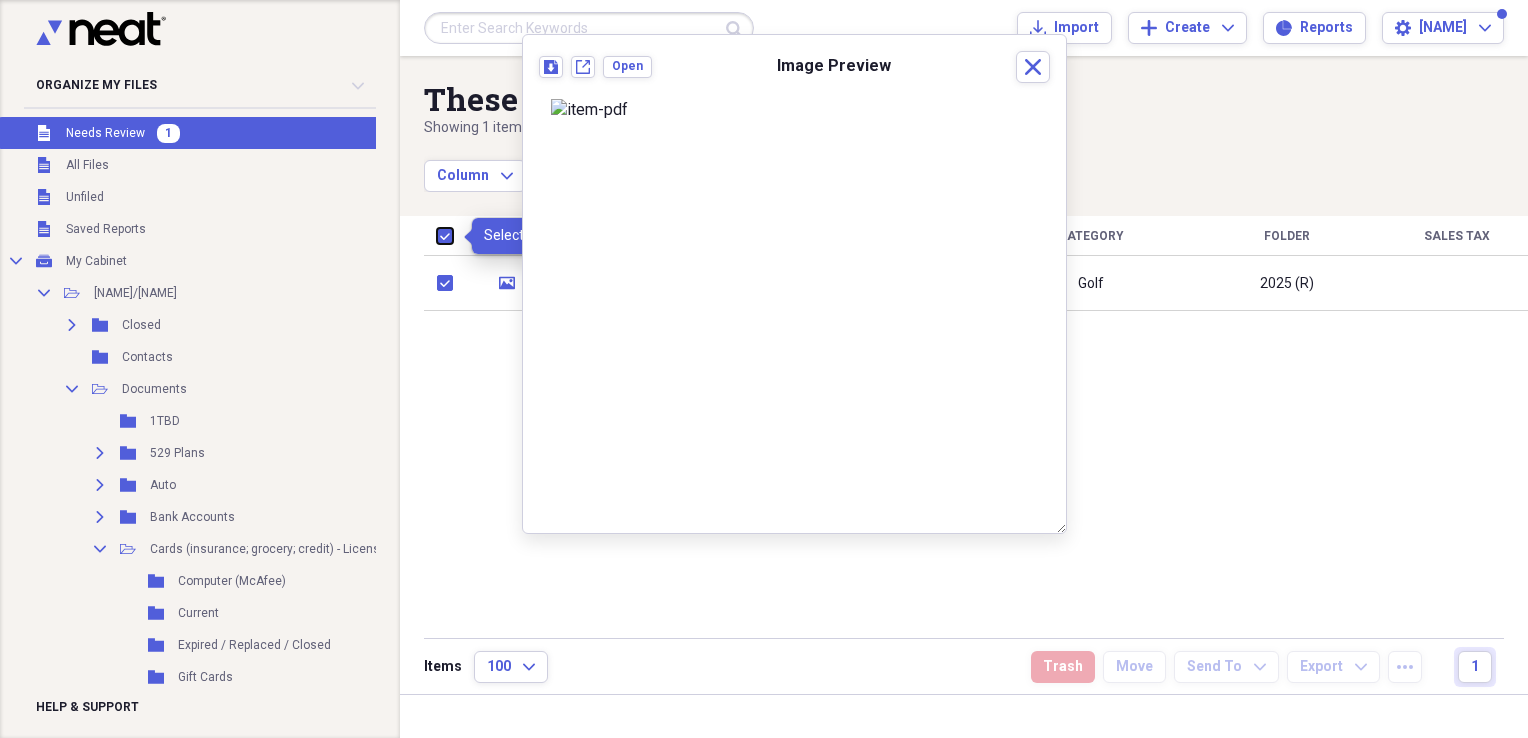 checkbox on "true" 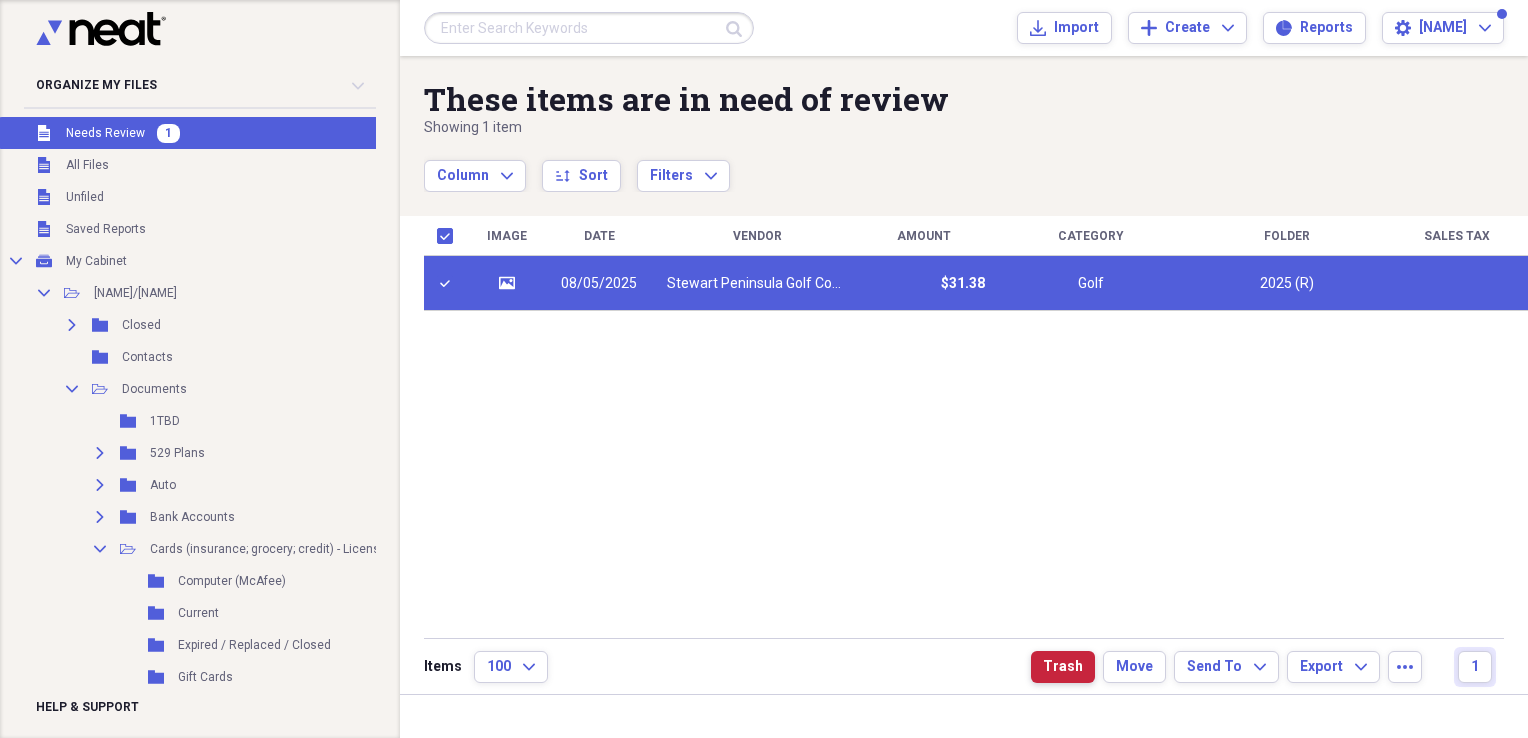 click on "Trash" at bounding box center [1063, 667] 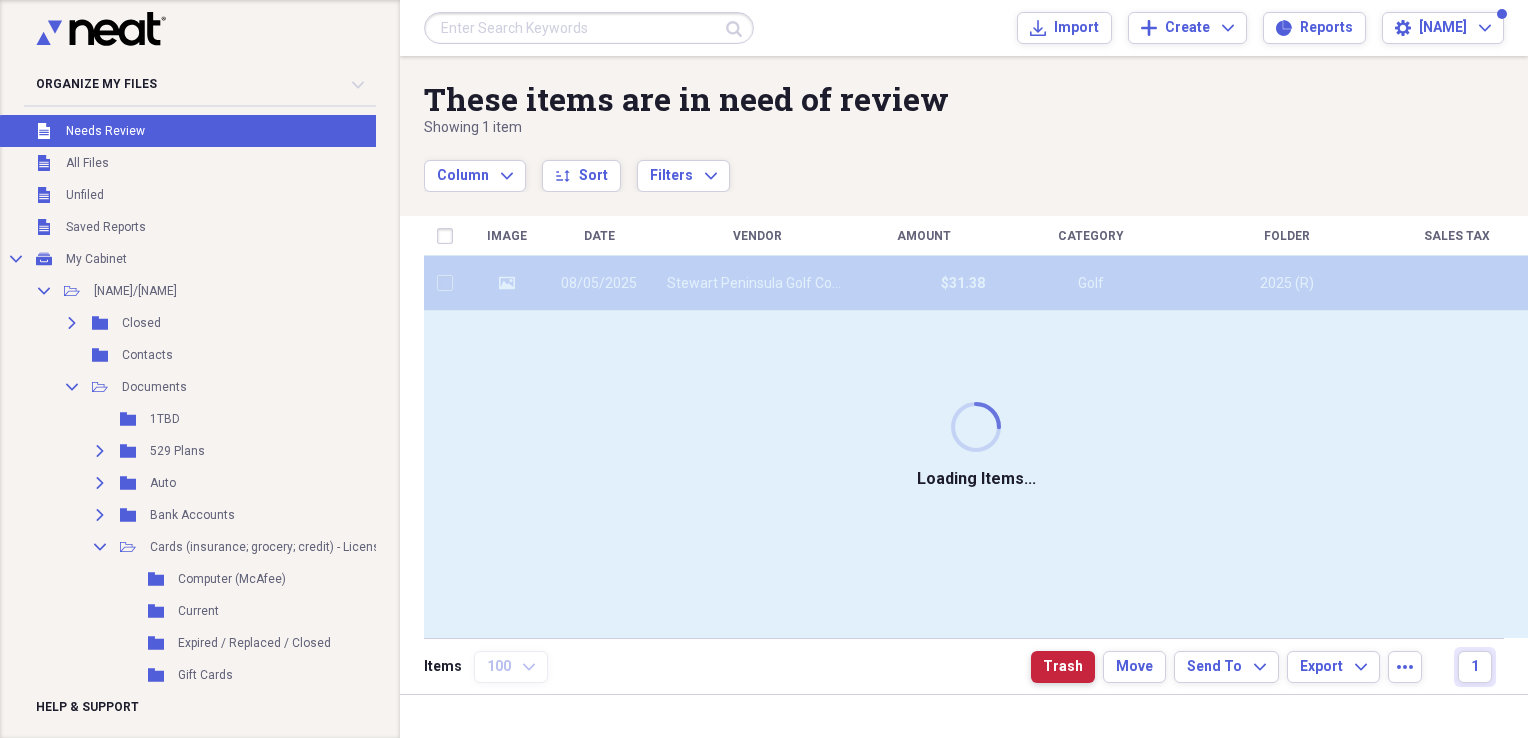 checkbox on "false" 